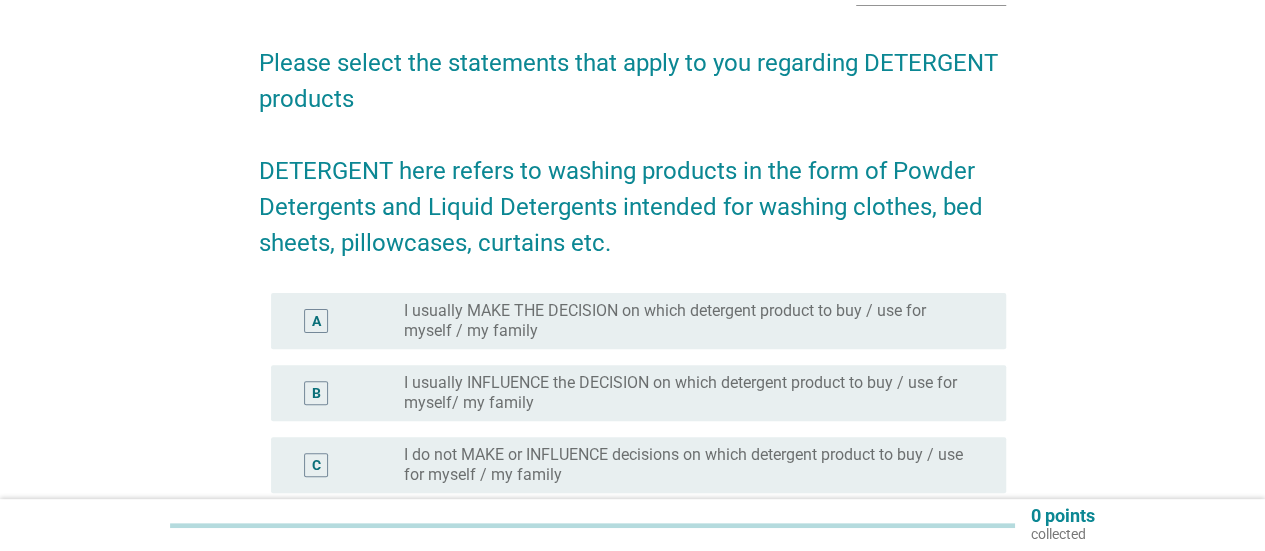 scroll, scrollTop: 200, scrollLeft: 0, axis: vertical 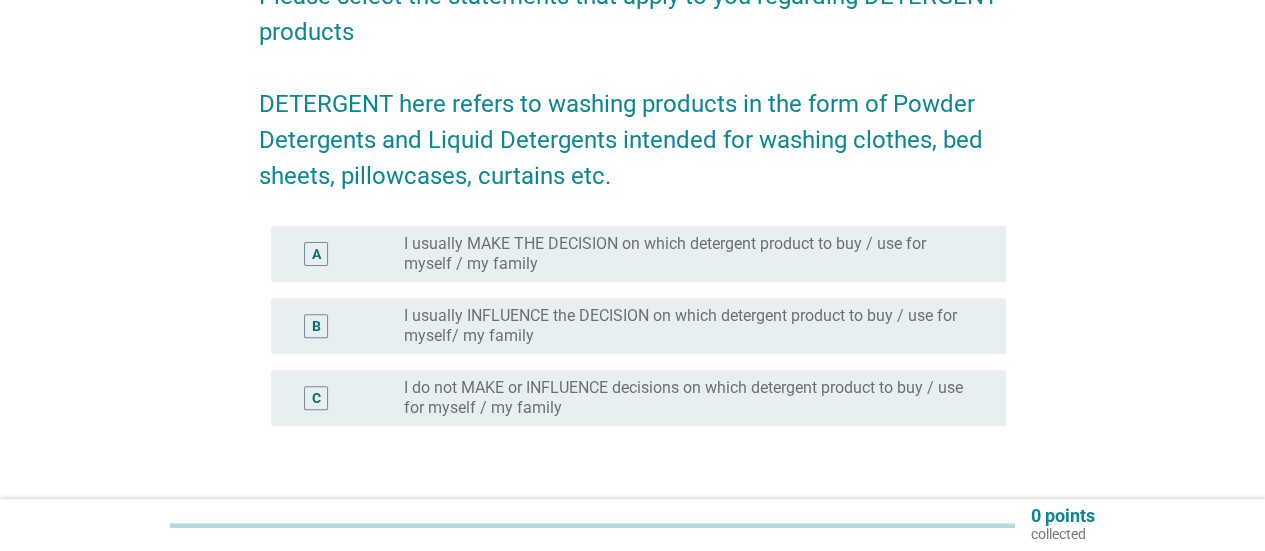click on "A" at bounding box center [316, 254] 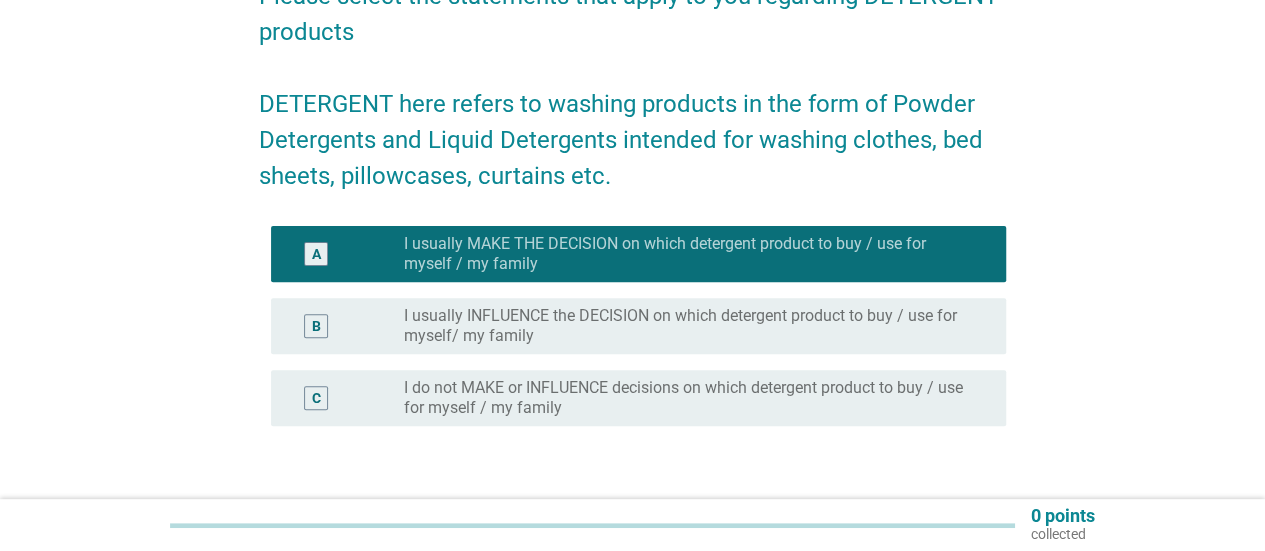 scroll, scrollTop: 336, scrollLeft: 0, axis: vertical 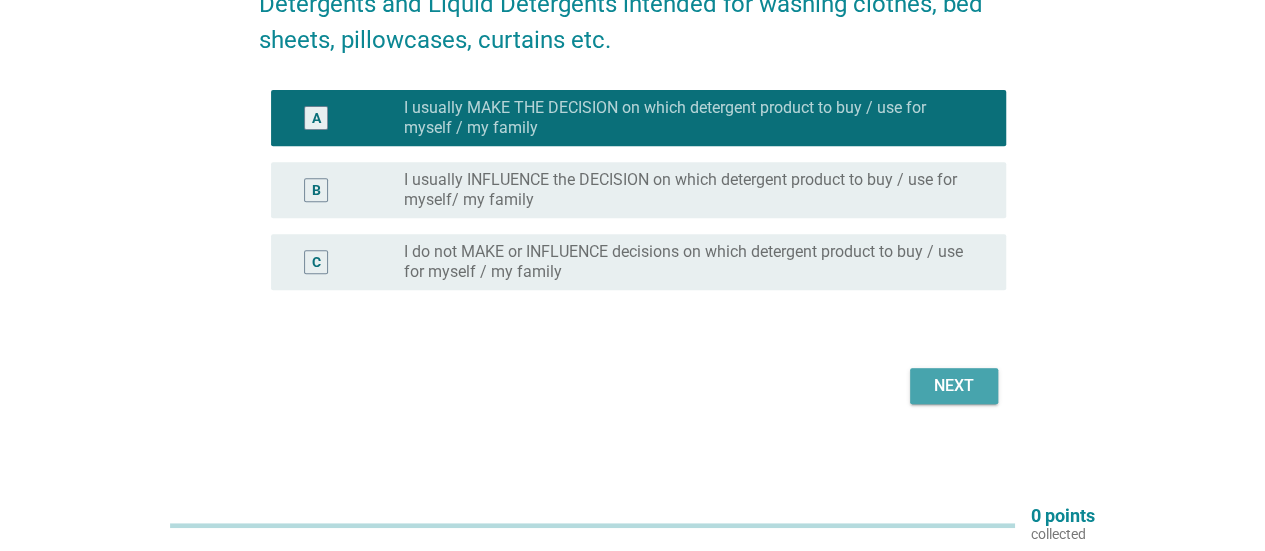 click on "Next" at bounding box center [954, 386] 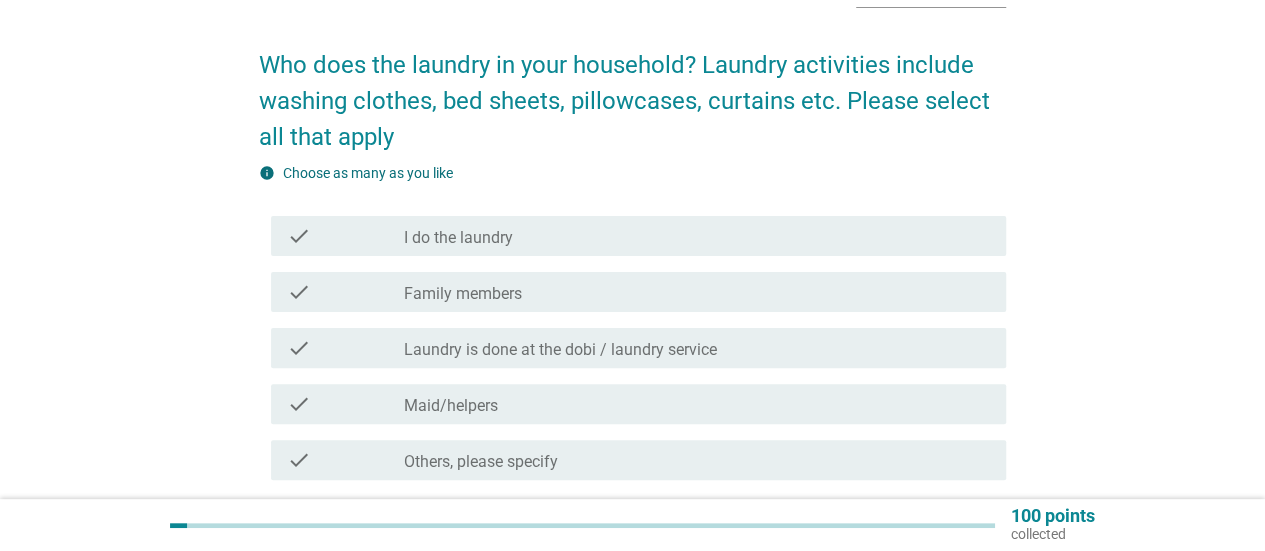 scroll, scrollTop: 100, scrollLeft: 0, axis: vertical 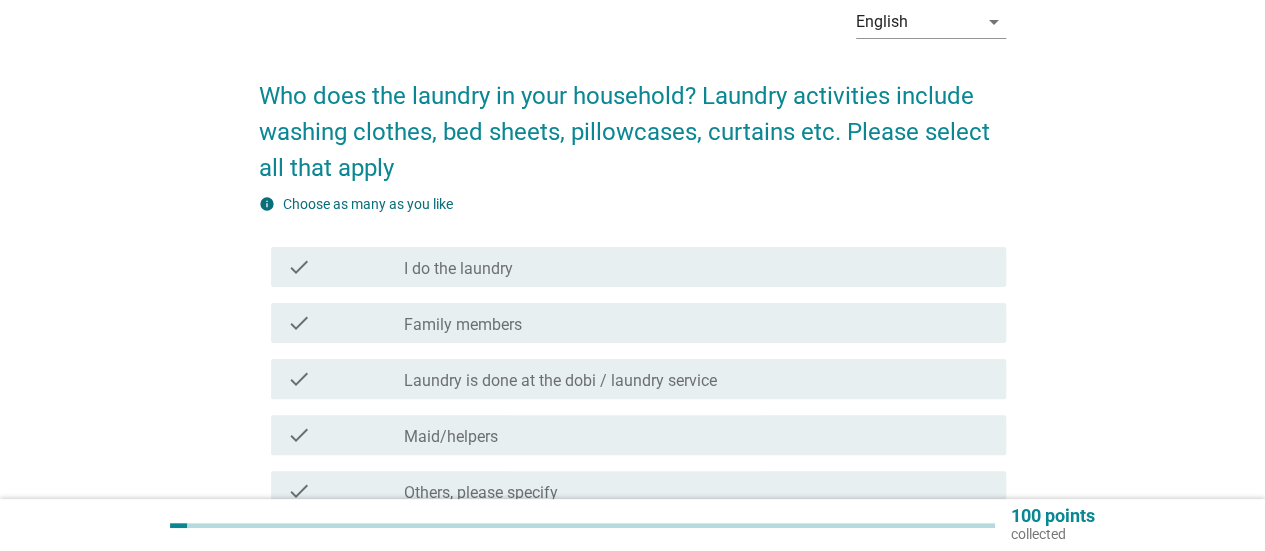 click on "check     check_box_outline_blank I do the laundry" at bounding box center (638, 267) 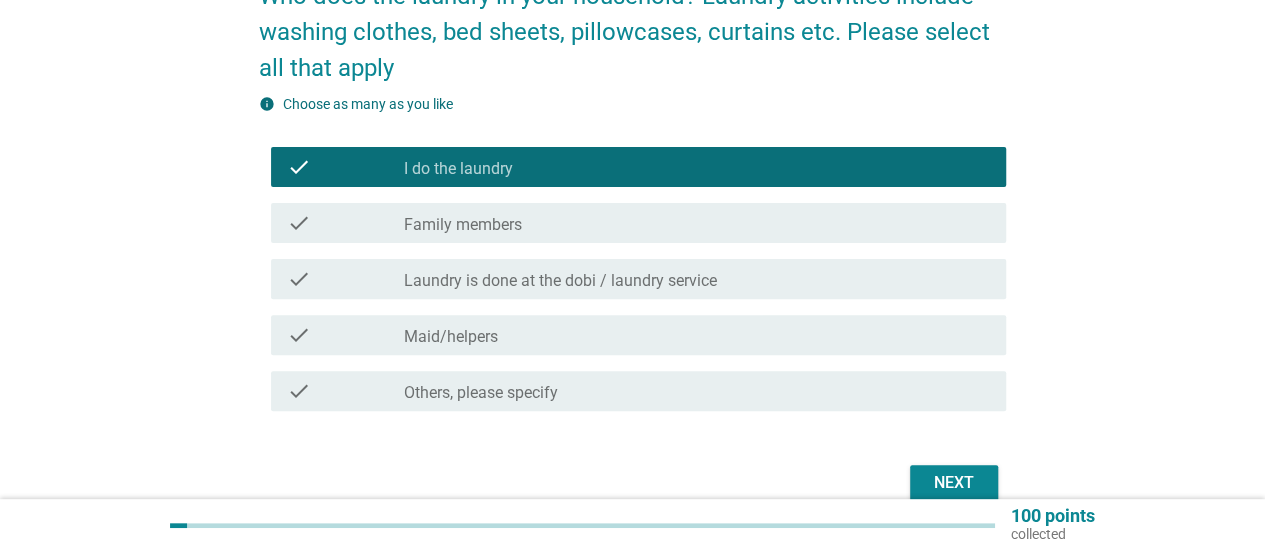 scroll, scrollTop: 298, scrollLeft: 0, axis: vertical 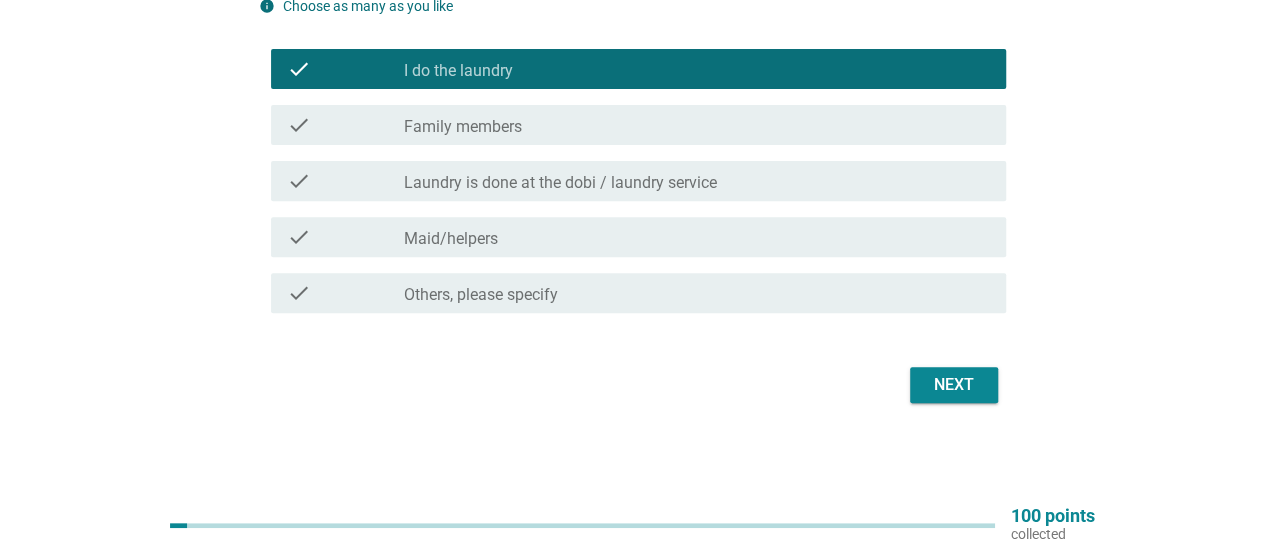 click on "Next" at bounding box center (954, 385) 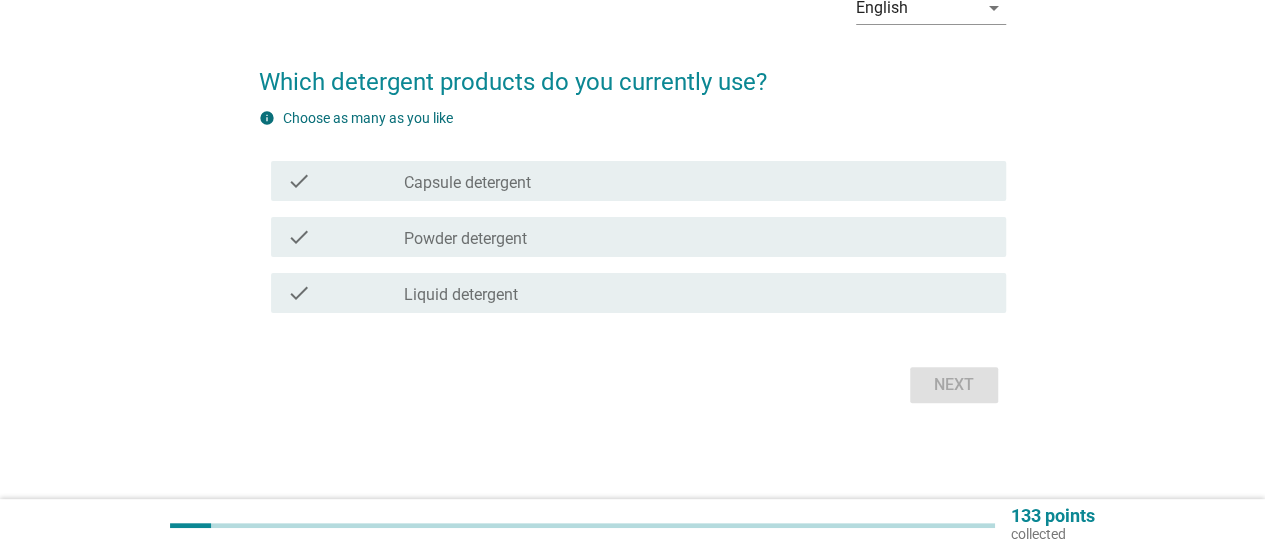 scroll, scrollTop: 0, scrollLeft: 0, axis: both 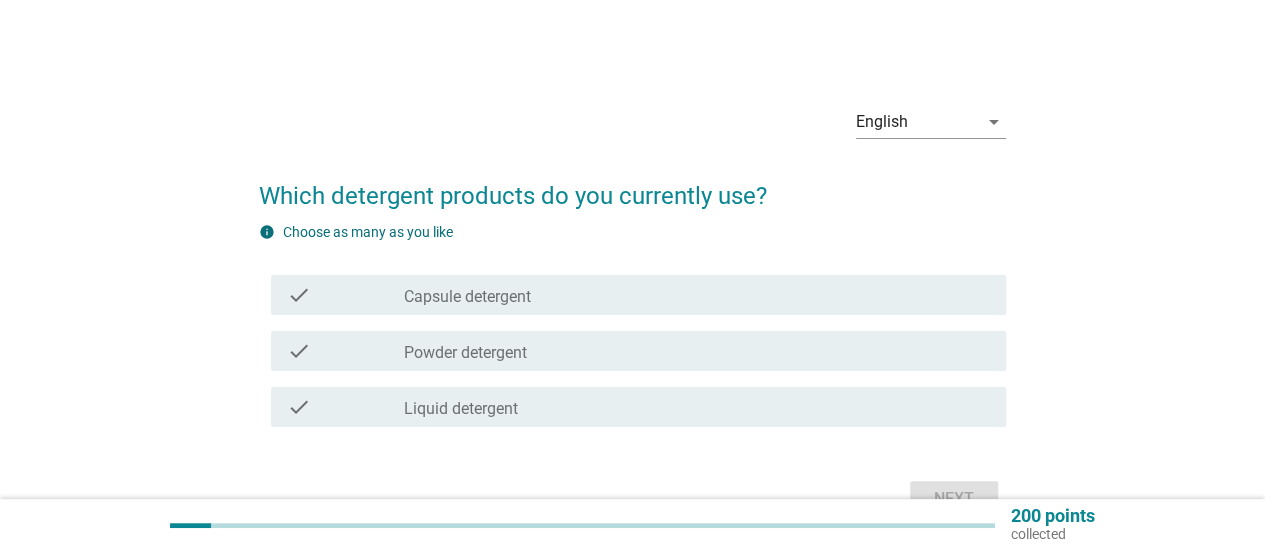 click on "Liquid detergent" at bounding box center [461, 409] 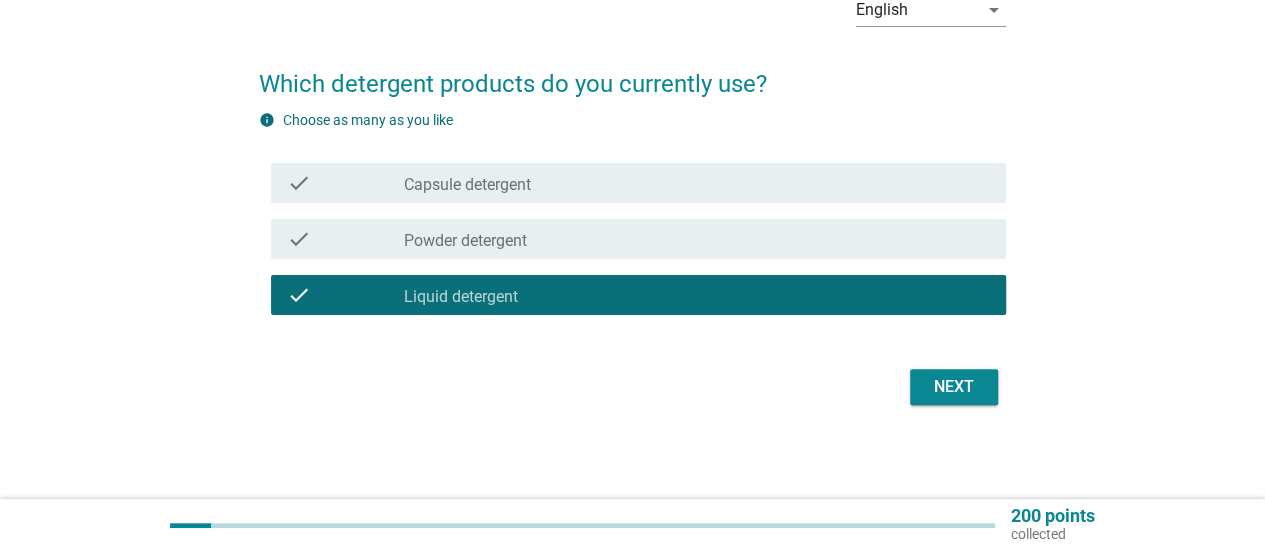 scroll, scrollTop: 114, scrollLeft: 0, axis: vertical 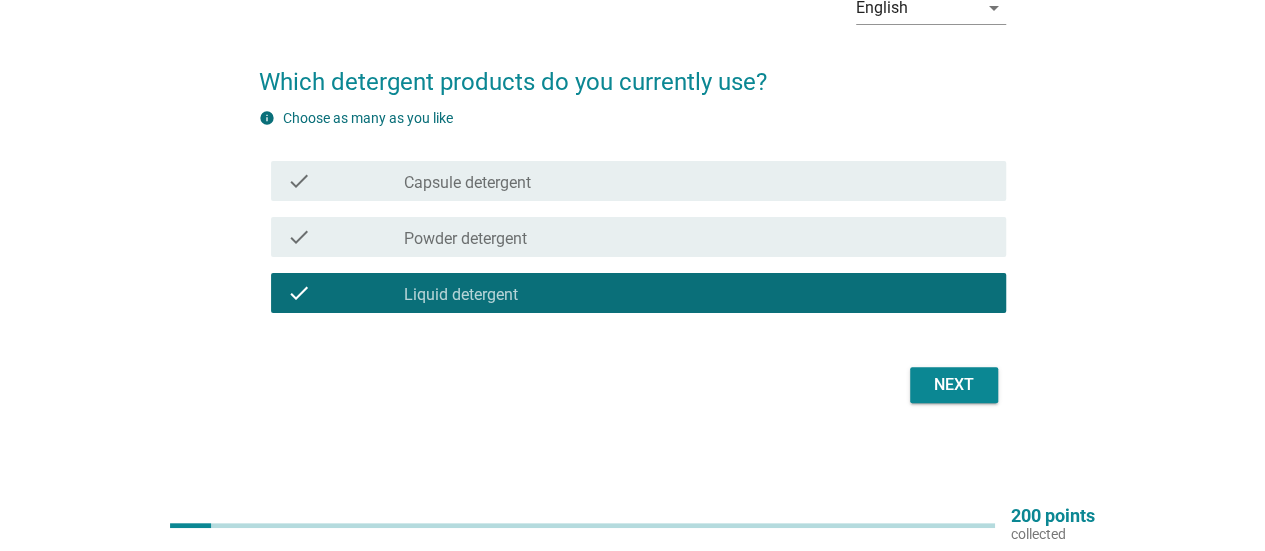 click on "Next" at bounding box center [954, 385] 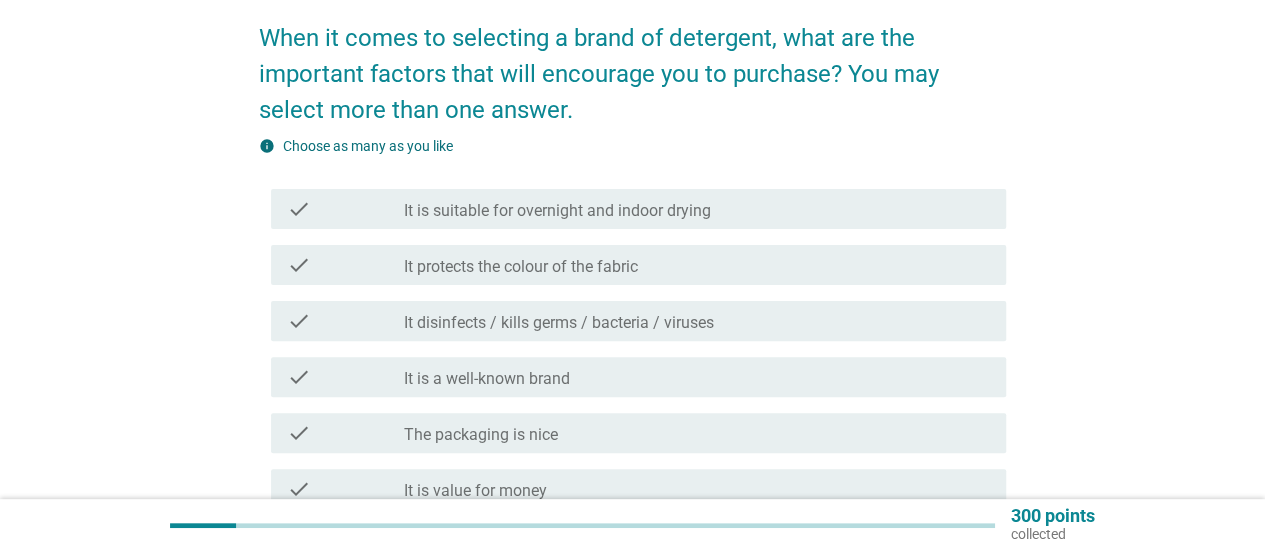 scroll, scrollTop: 200, scrollLeft: 0, axis: vertical 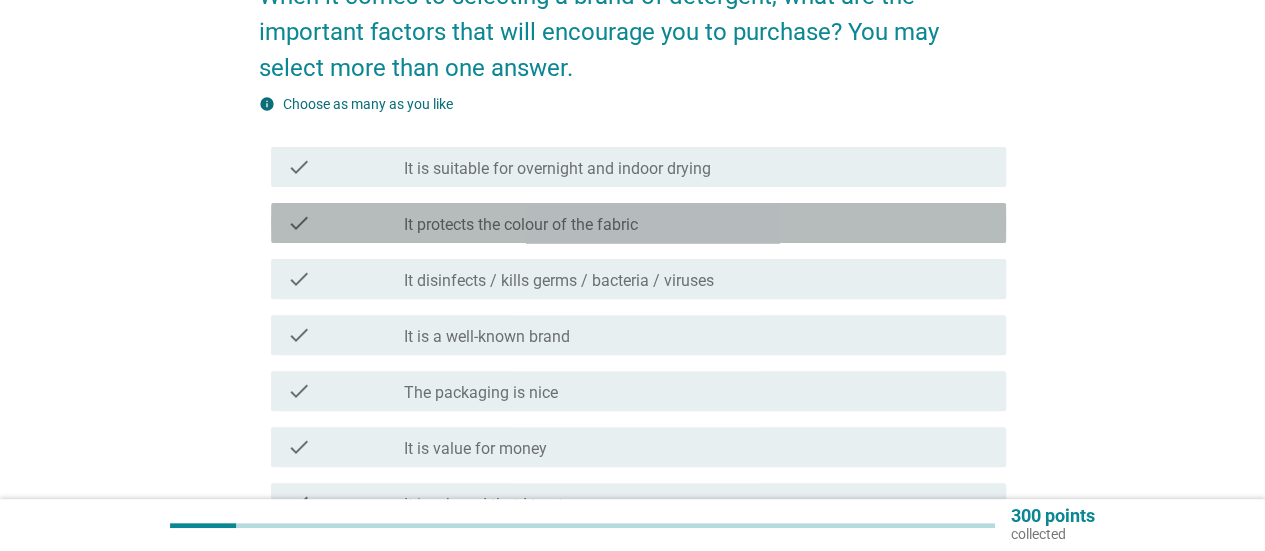 click on "It protects the colour of the fabric" at bounding box center [521, 225] 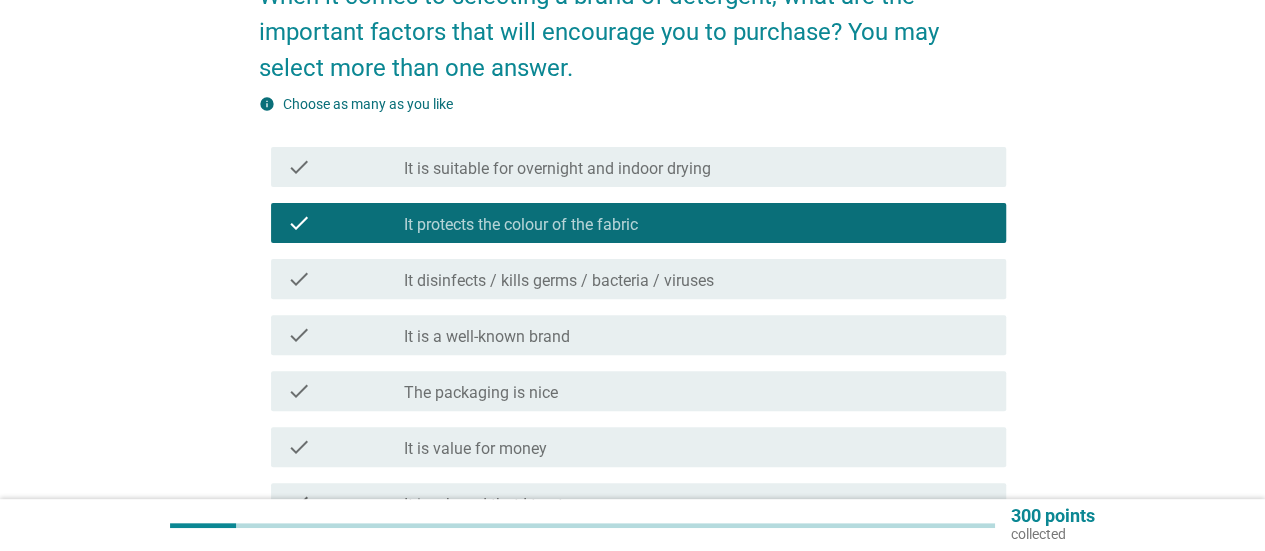 click on "check_box_outline_blank It is a well-known brand" at bounding box center (697, 335) 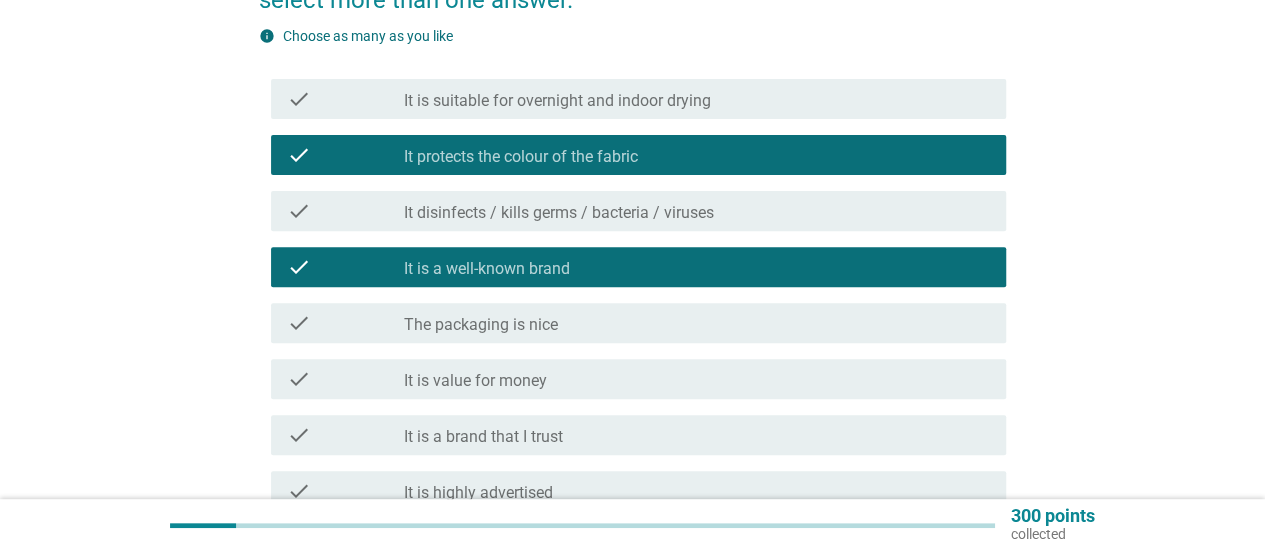 scroll, scrollTop: 300, scrollLeft: 0, axis: vertical 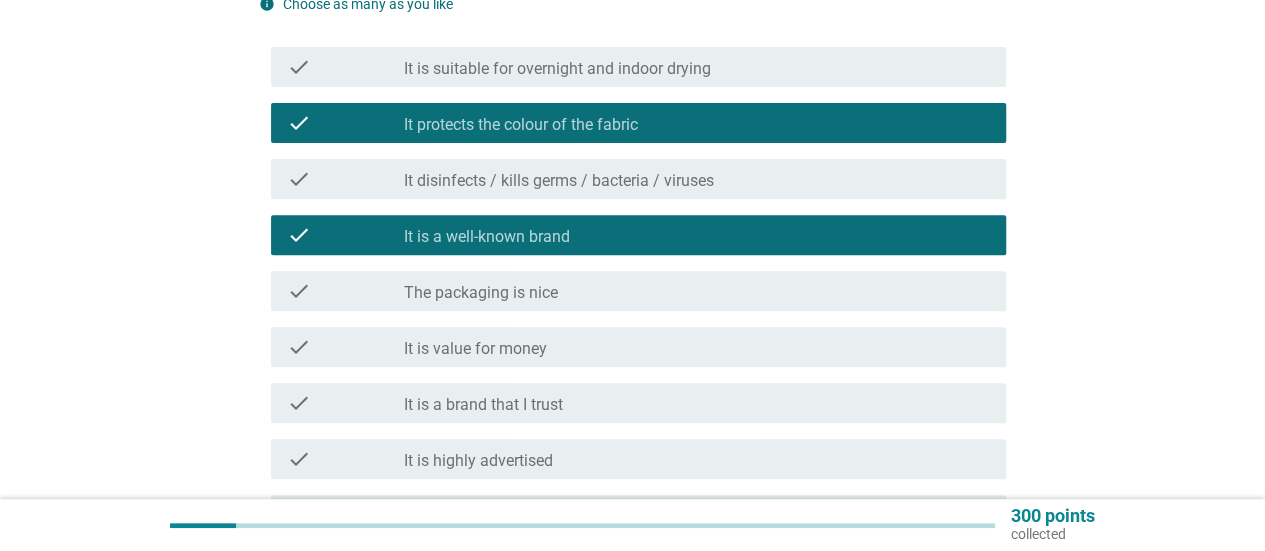 click on "check_box_outline_blank It is value for money" at bounding box center [697, 347] 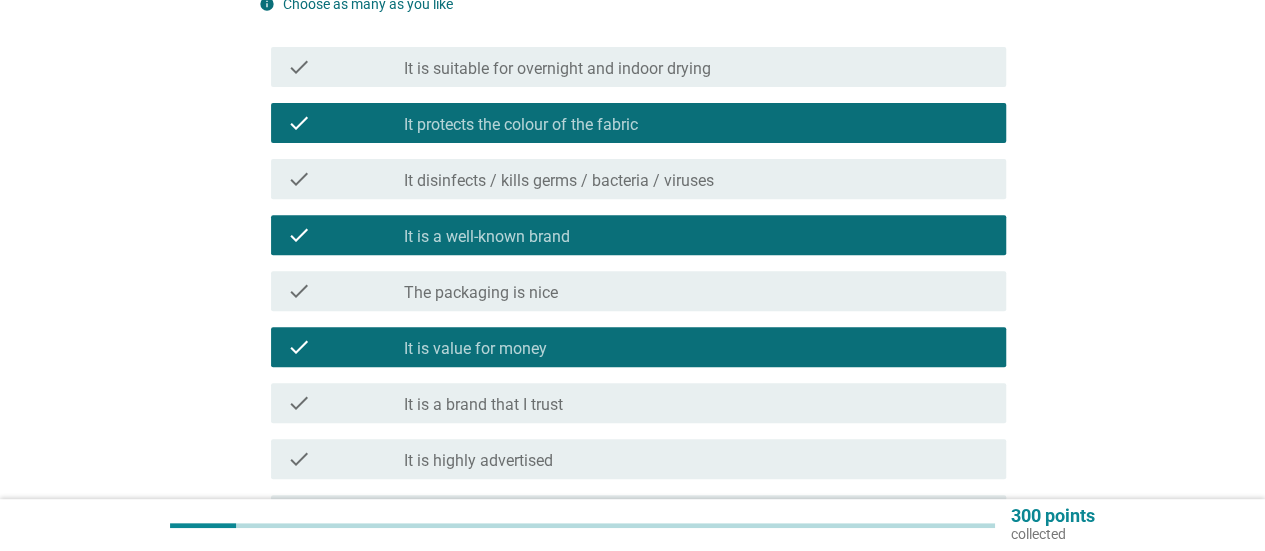scroll, scrollTop: 400, scrollLeft: 0, axis: vertical 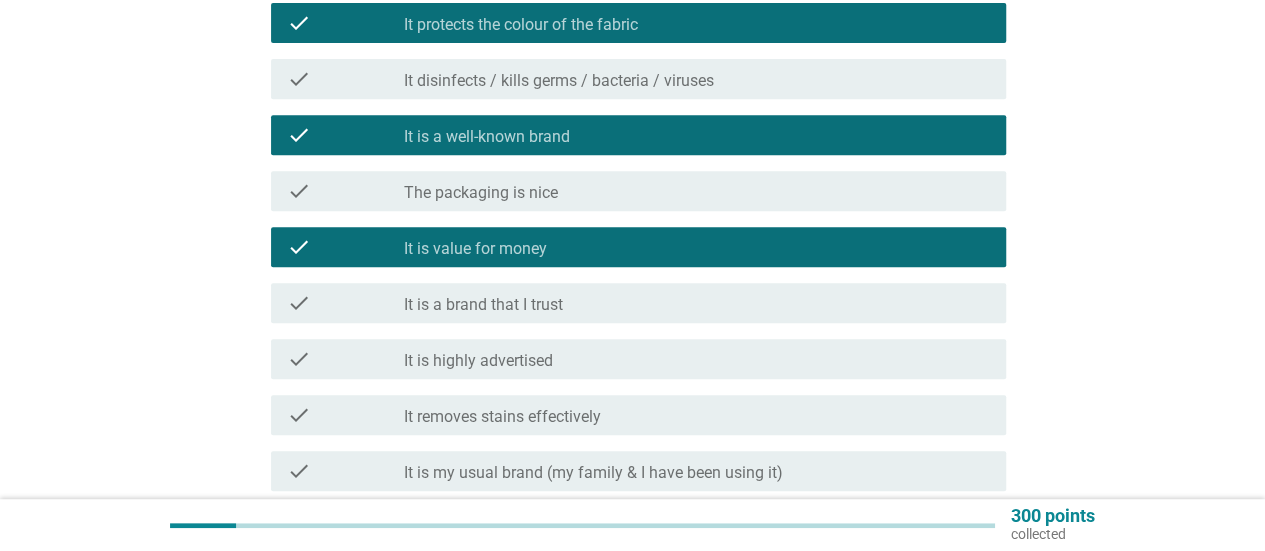 click on "check_box_outline_blank It is a brand that I trust" at bounding box center [697, 303] 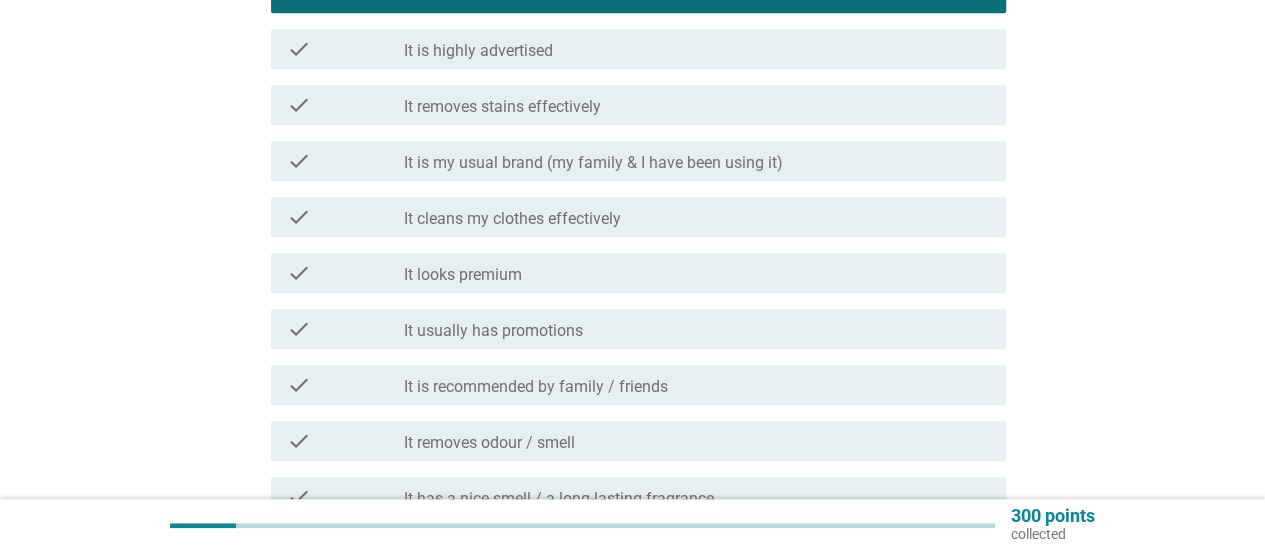 scroll, scrollTop: 800, scrollLeft: 0, axis: vertical 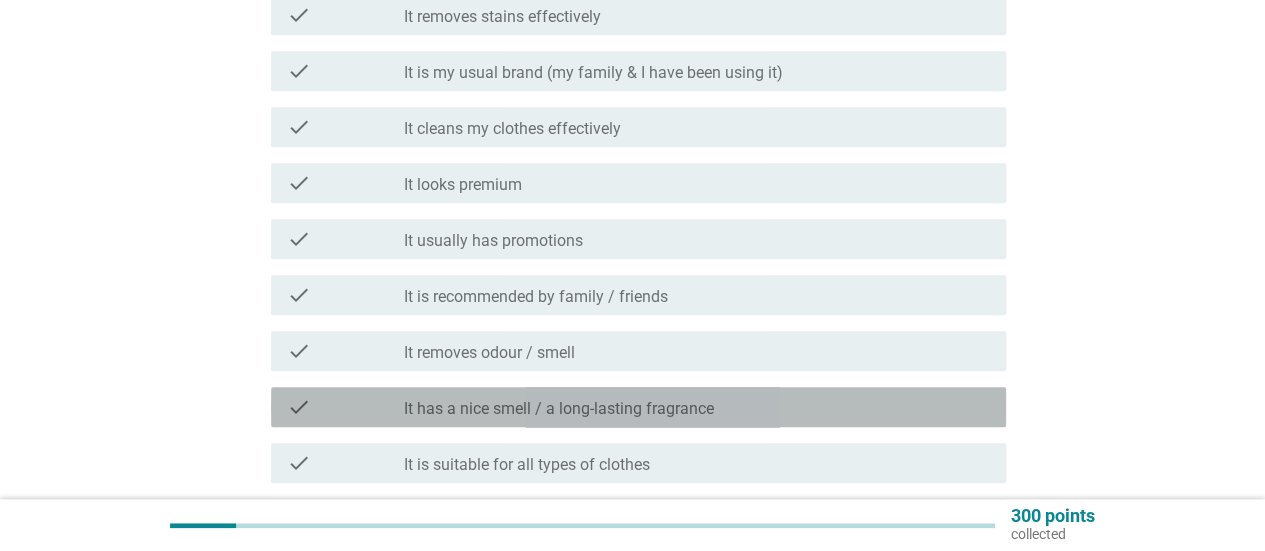 click on "It has a nice smell / a long-lasting fragrance" at bounding box center [559, 409] 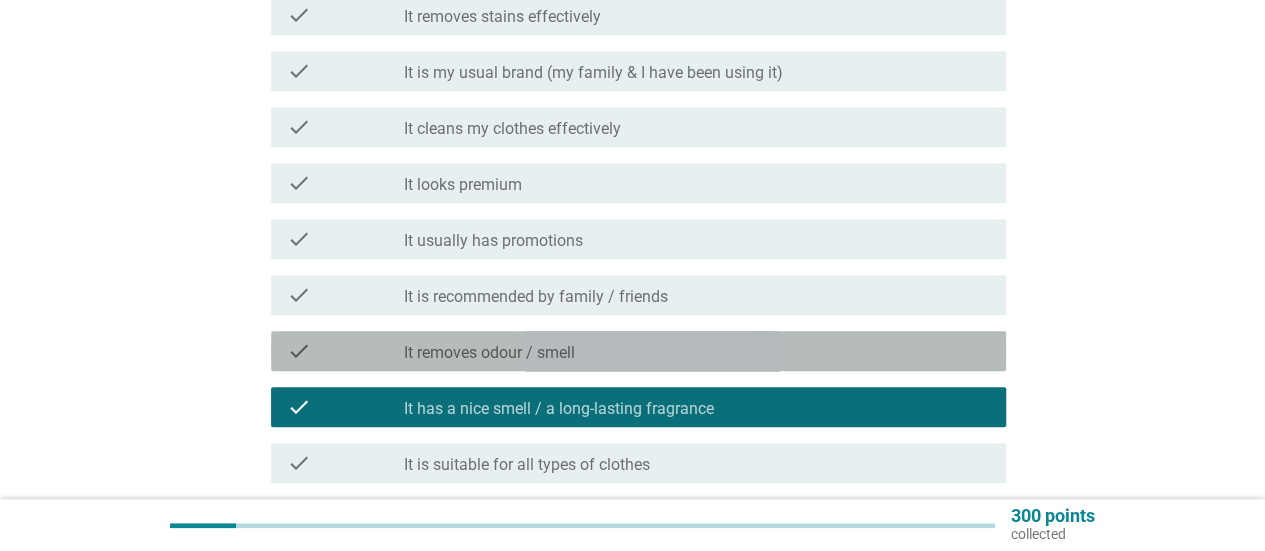 click on "check_box_outline_blank It removes odour / smell" at bounding box center (697, 351) 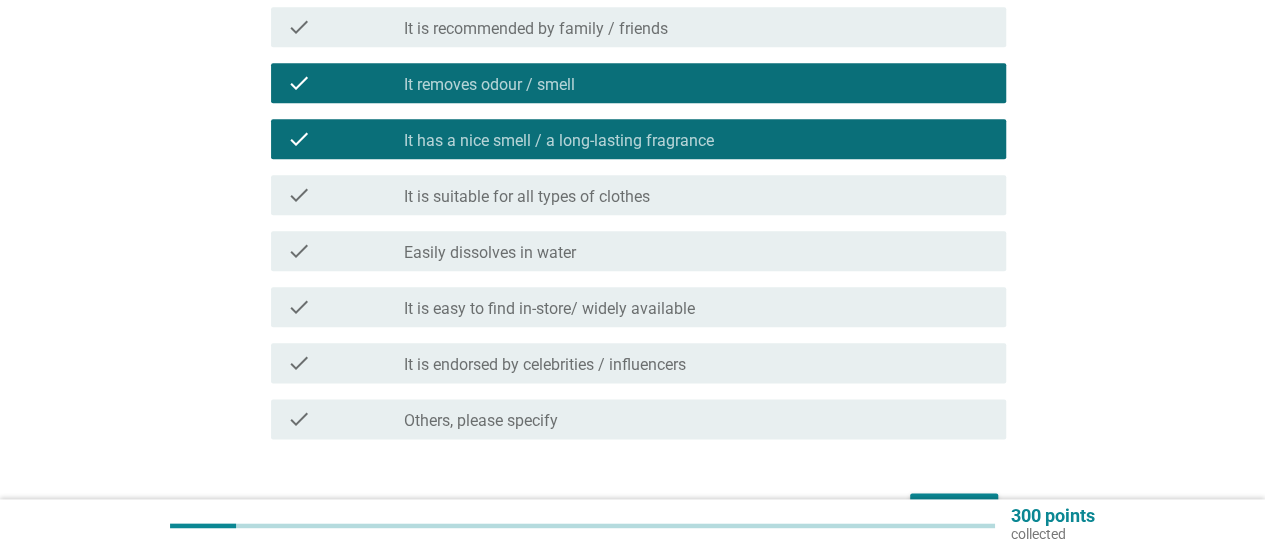 scroll, scrollTop: 1100, scrollLeft: 0, axis: vertical 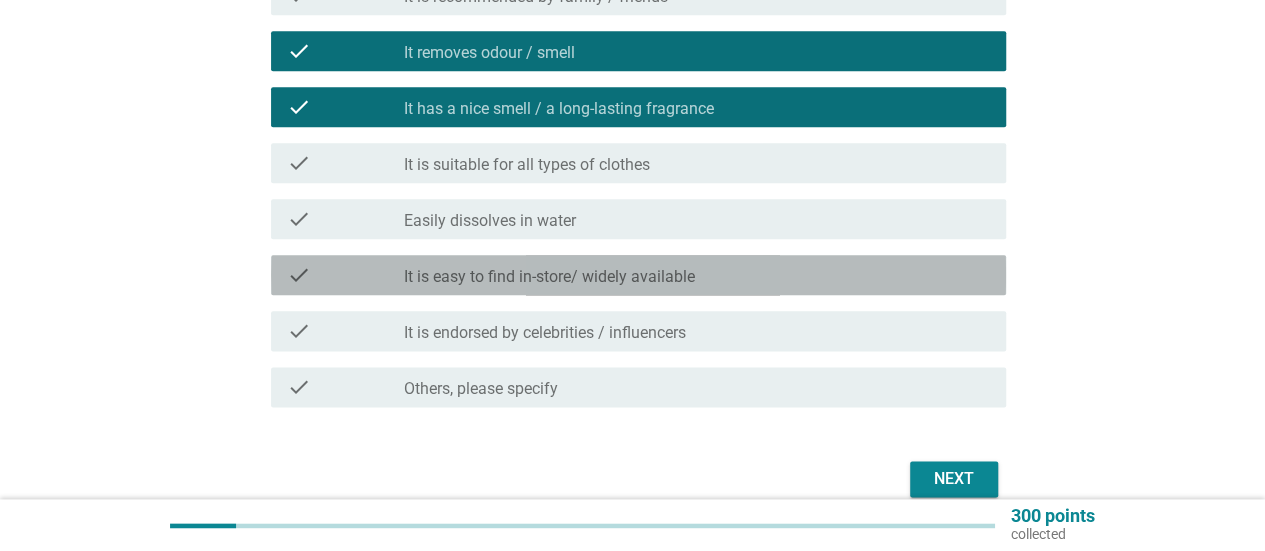 click on "It is easy to find in-store/ widely available" at bounding box center [549, 277] 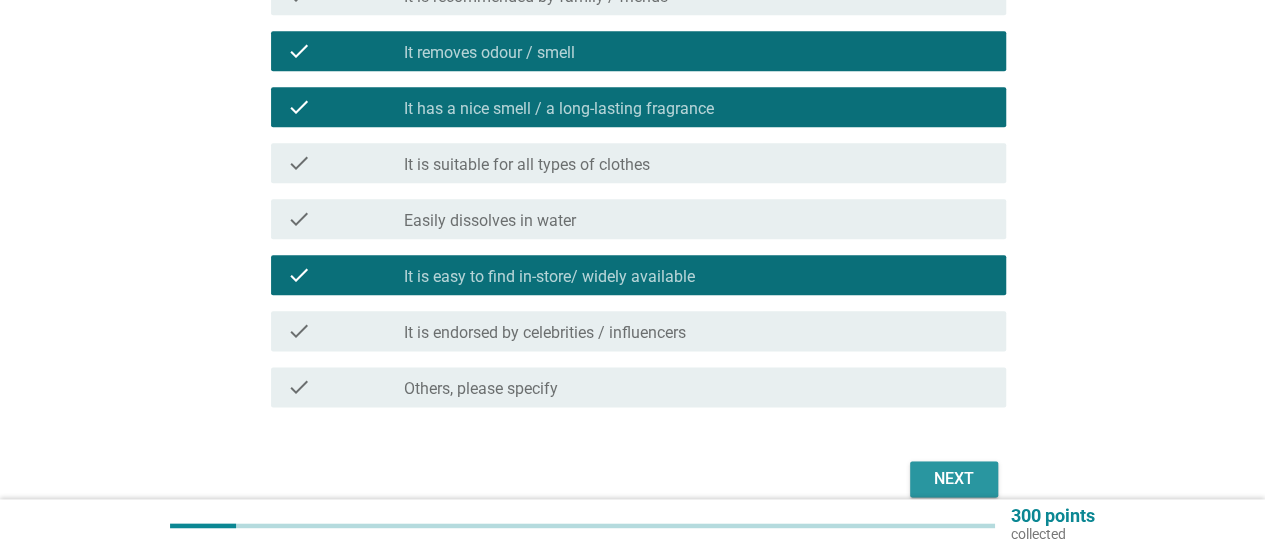 click on "Next" at bounding box center [954, 479] 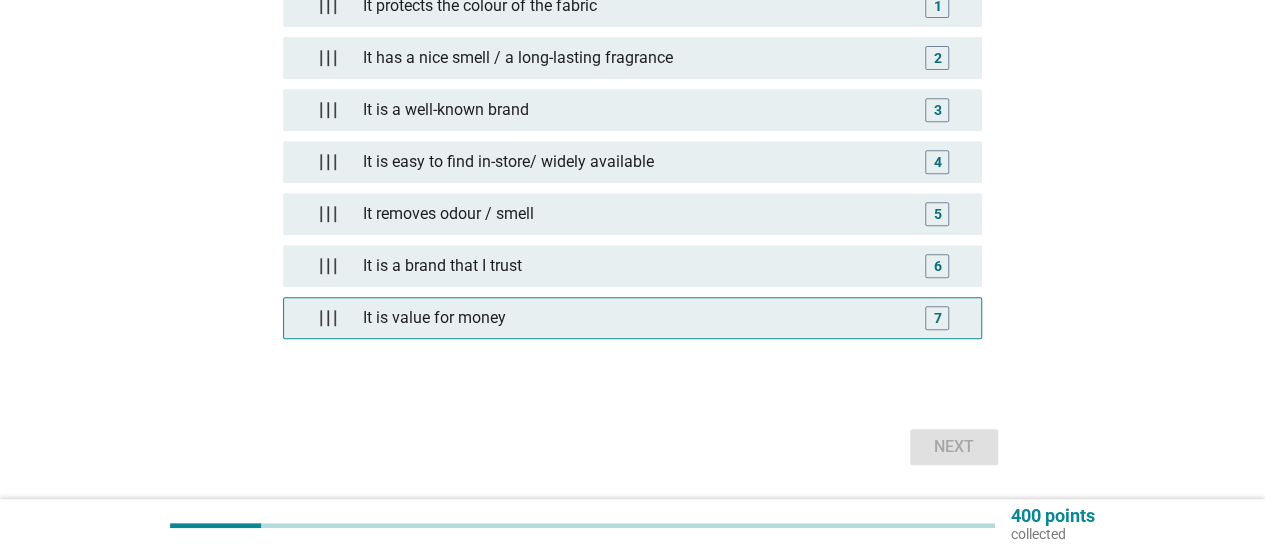 scroll, scrollTop: 300, scrollLeft: 0, axis: vertical 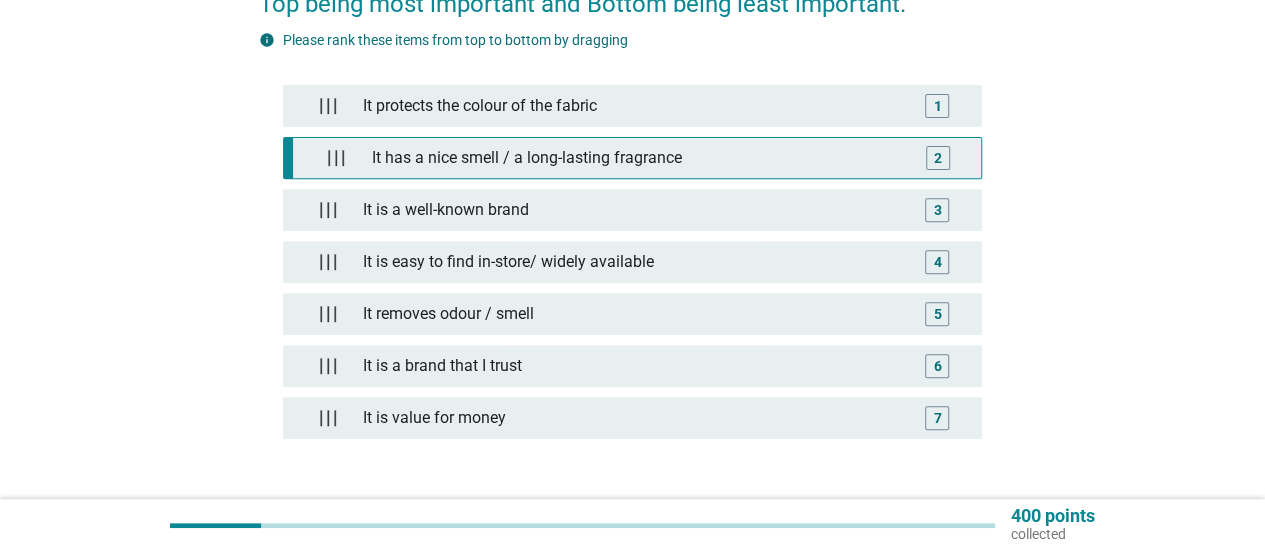 type 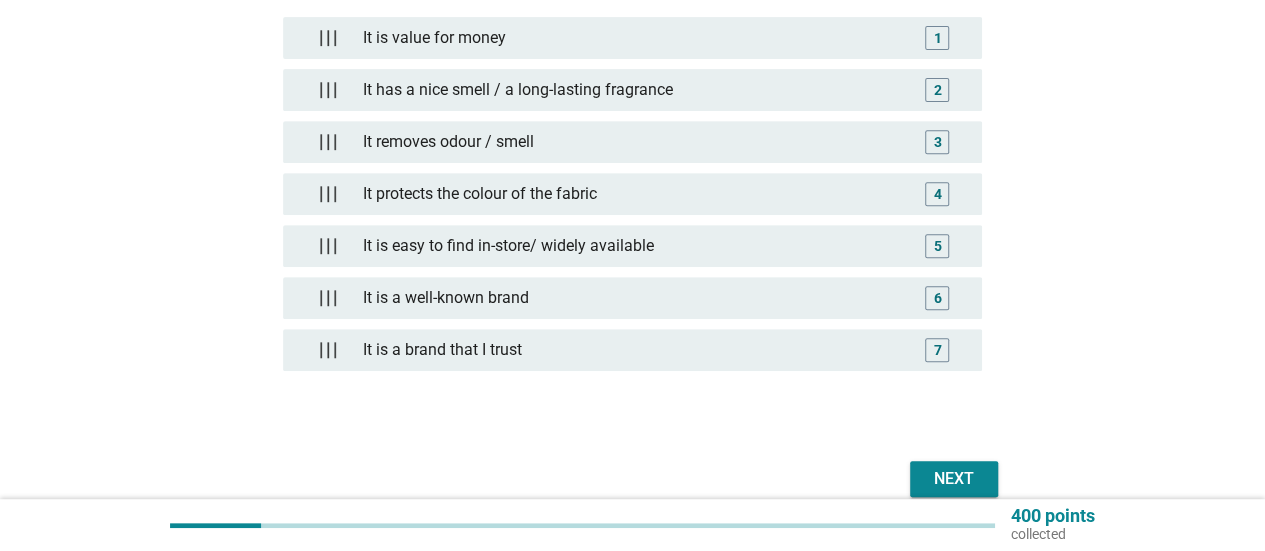 scroll, scrollTop: 400, scrollLeft: 0, axis: vertical 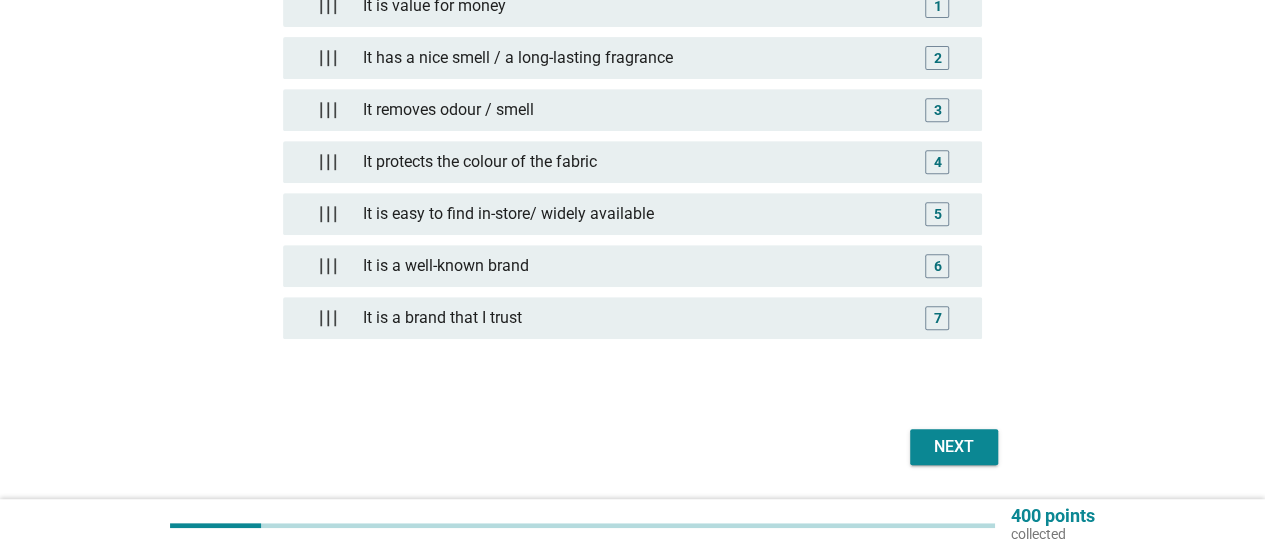 click on "Next" at bounding box center [954, 447] 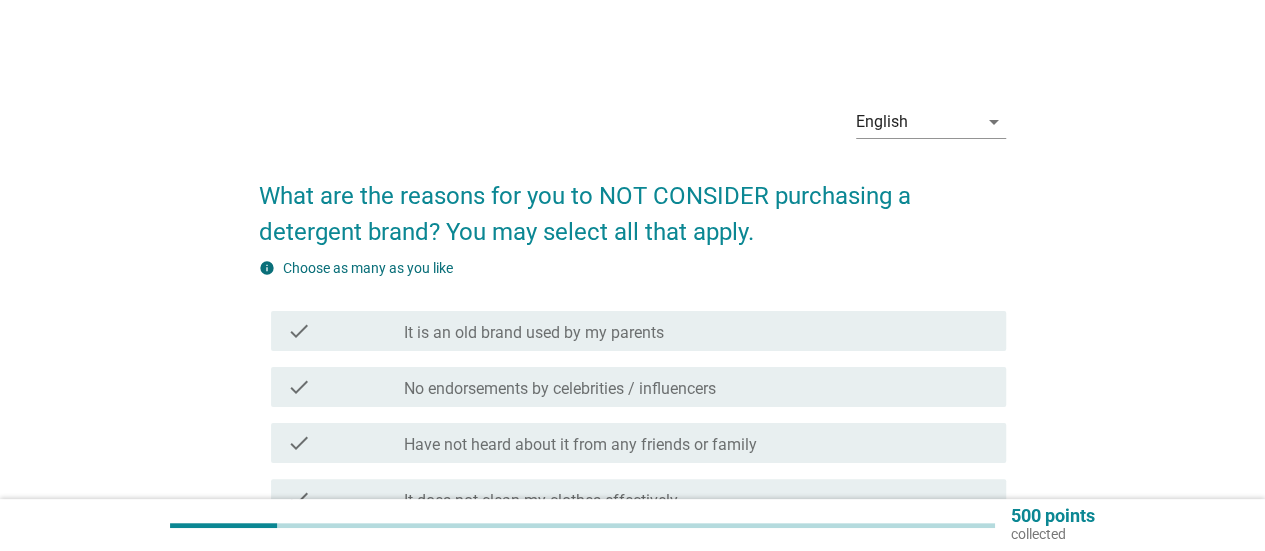 scroll, scrollTop: 100, scrollLeft: 0, axis: vertical 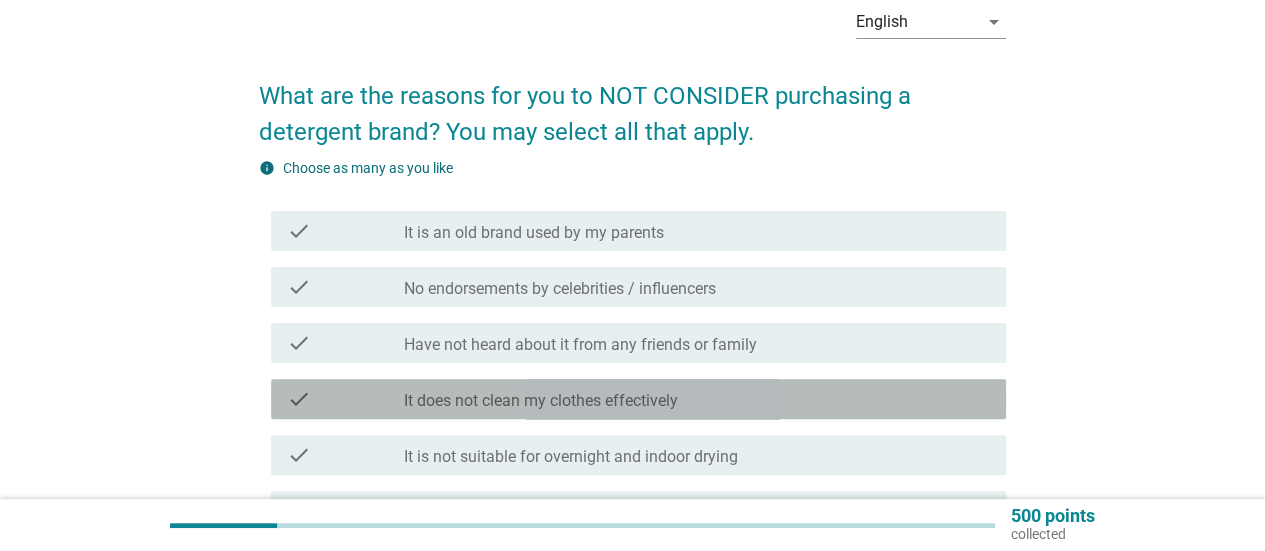 click on "It does not clean my clothes effectively" at bounding box center (541, 401) 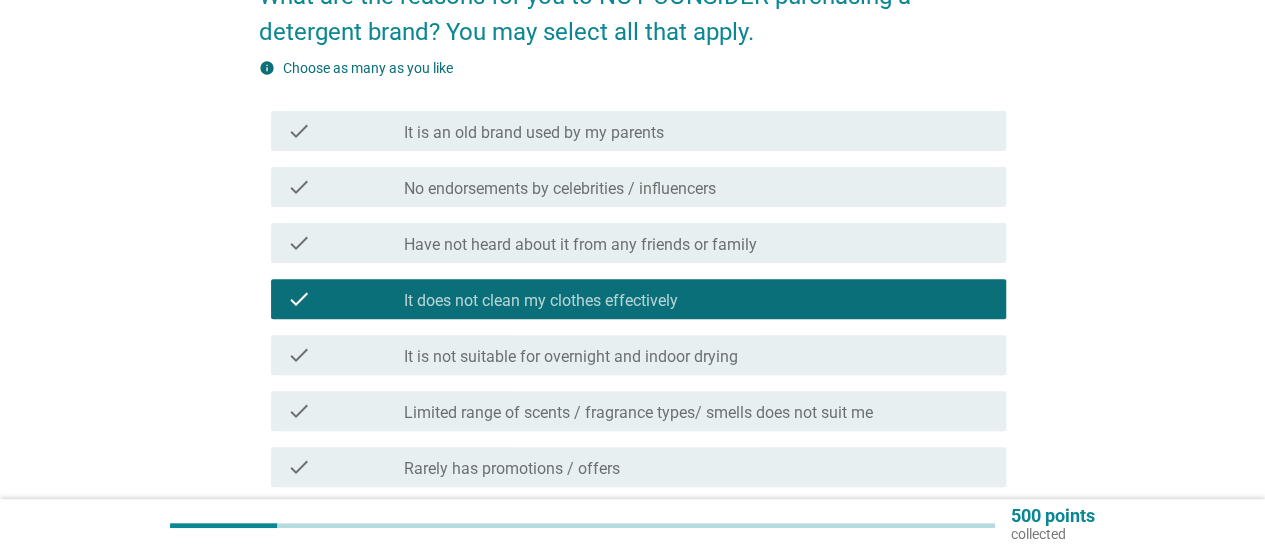 click on "It is not suitable for overnight and indoor drying" at bounding box center [571, 357] 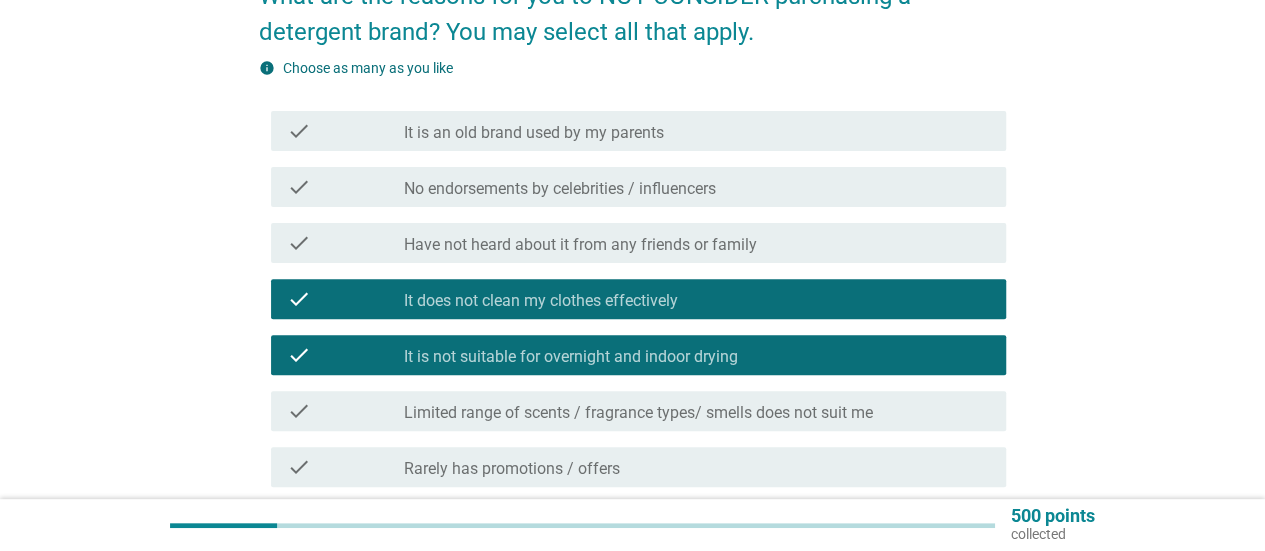 scroll, scrollTop: 300, scrollLeft: 0, axis: vertical 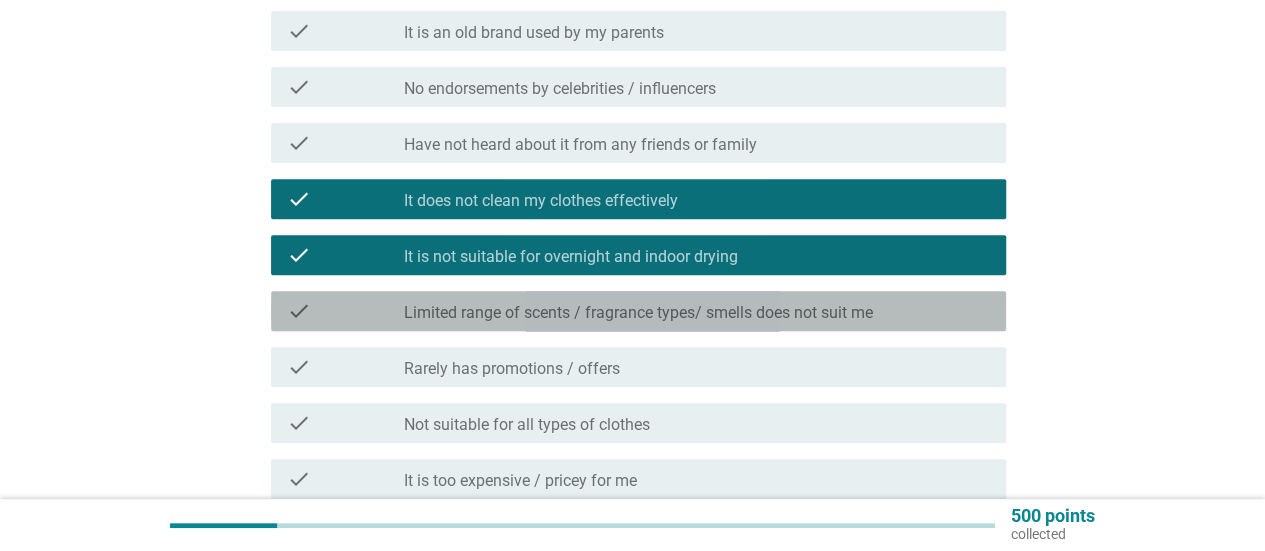 click on "Limited range of scents / fragrance types/ smells does not suit me" at bounding box center (638, 313) 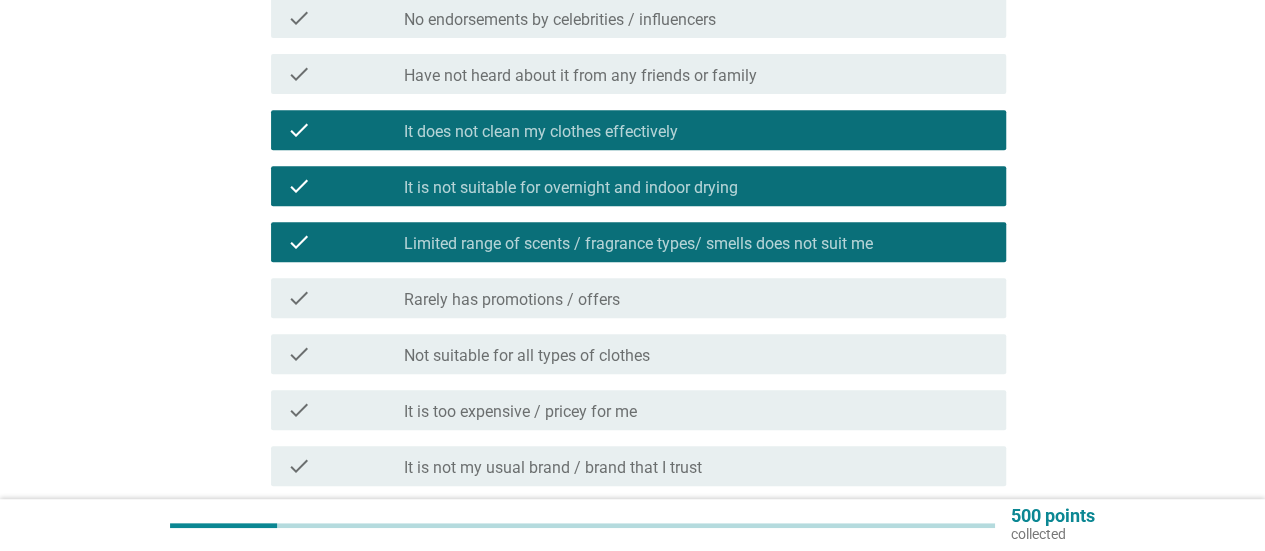 scroll, scrollTop: 400, scrollLeft: 0, axis: vertical 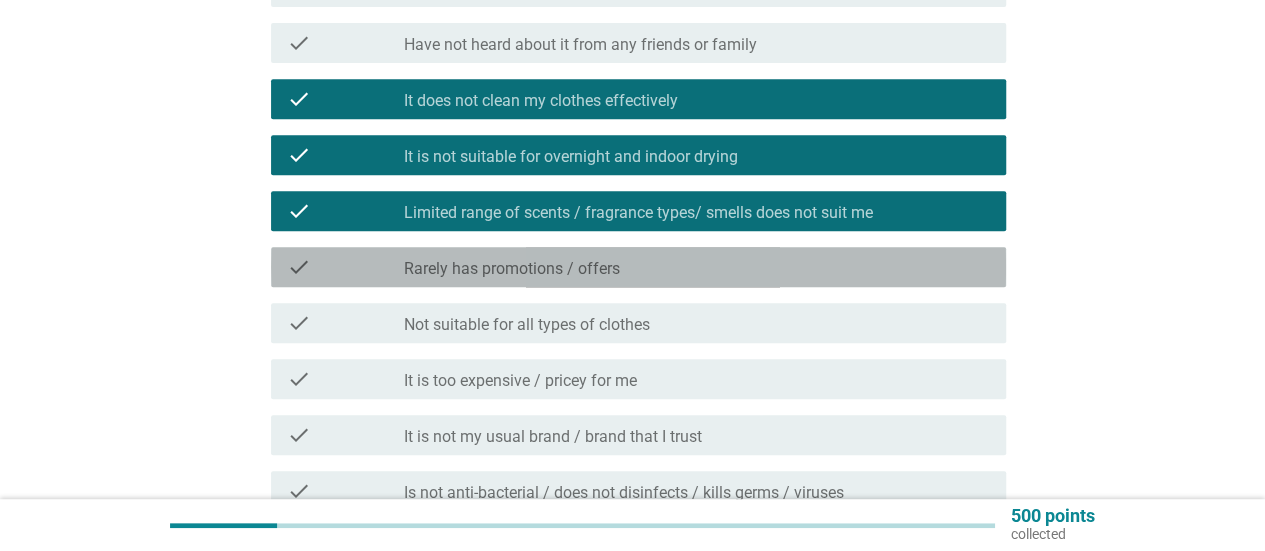 click on "Rarely has promotions / offers" at bounding box center (512, 269) 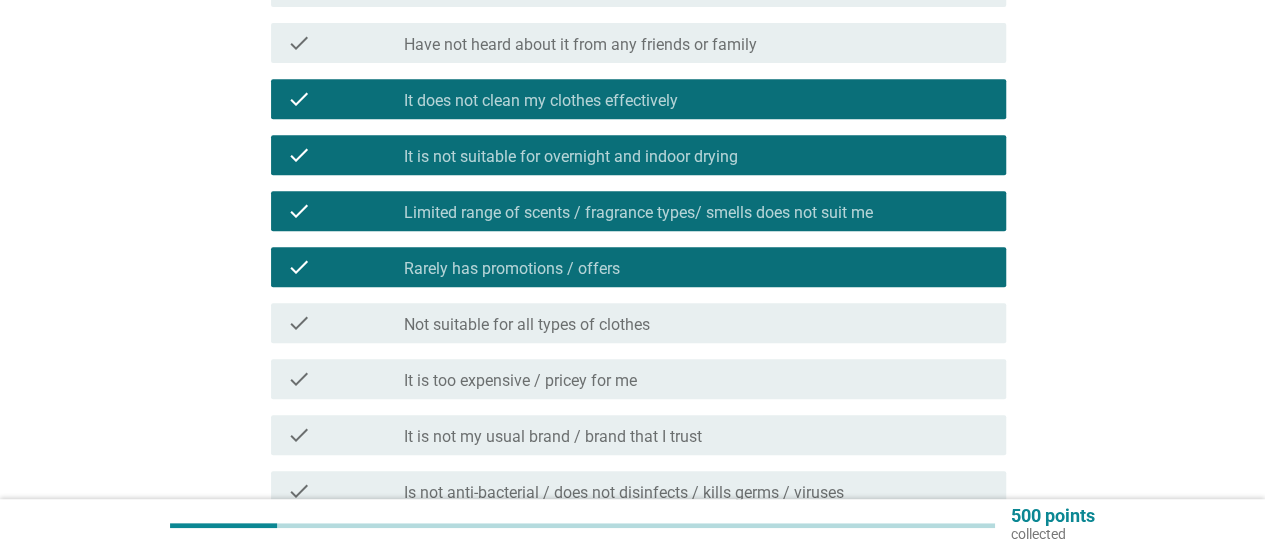 scroll, scrollTop: 500, scrollLeft: 0, axis: vertical 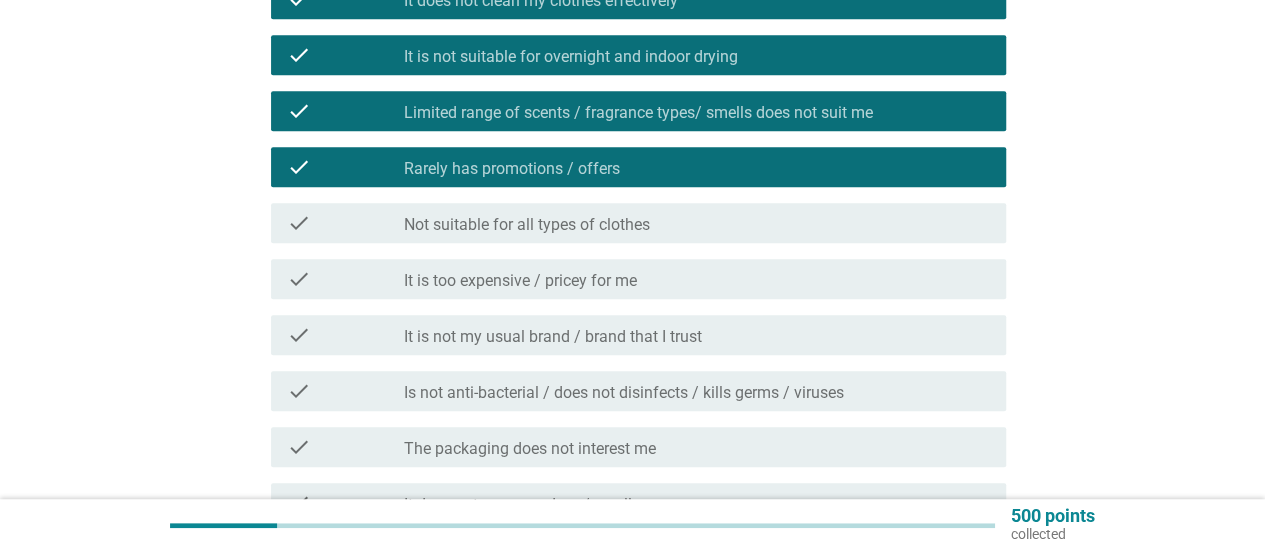 click on "It is too expensive / pricey for me" at bounding box center [520, 281] 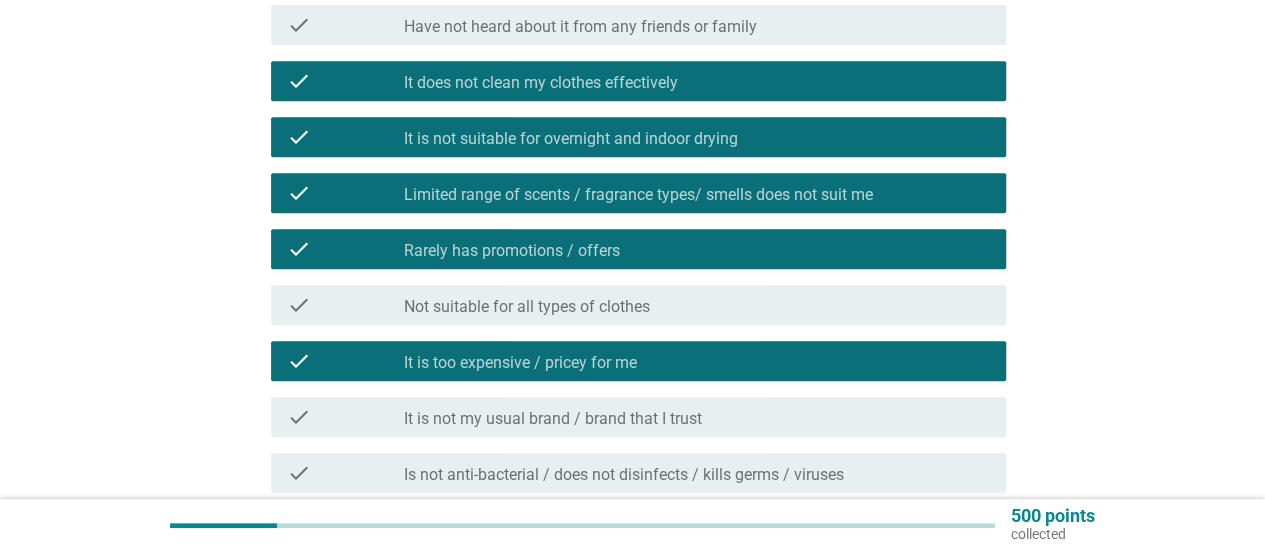 scroll, scrollTop: 400, scrollLeft: 0, axis: vertical 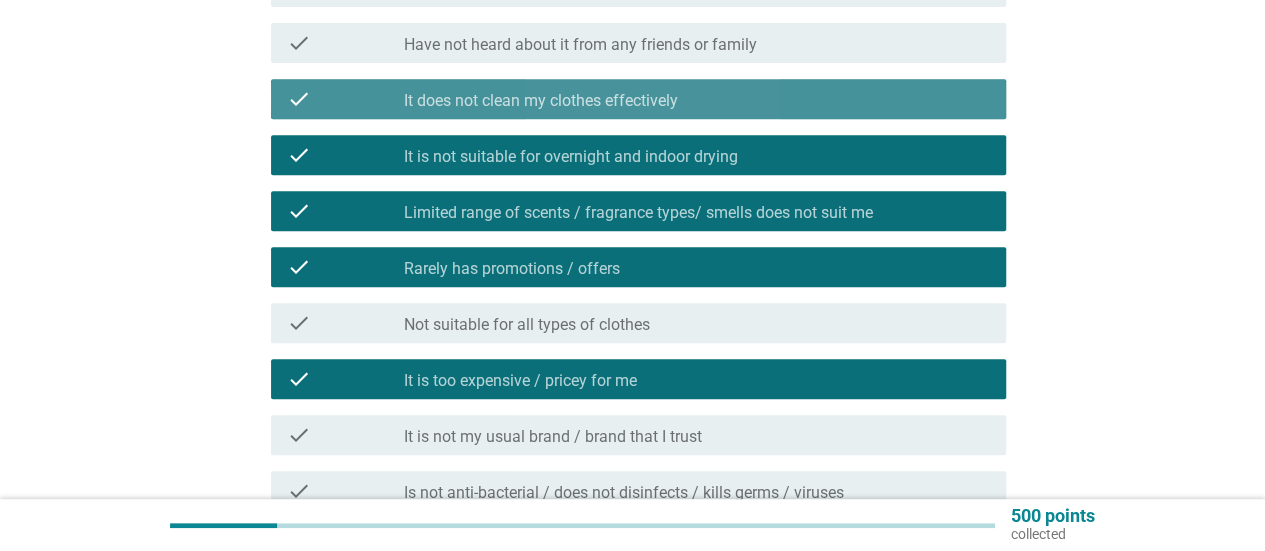 click on "check     check_box It does not clean my clothes effectively" at bounding box center (638, 99) 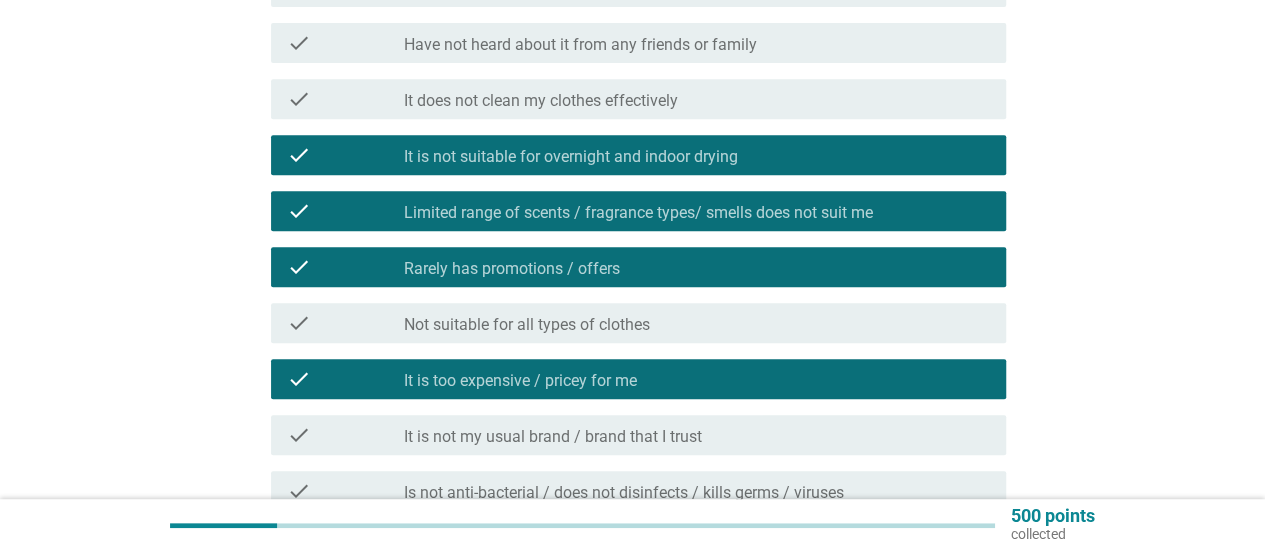 click on "It does not clean my clothes effectively" at bounding box center [541, 101] 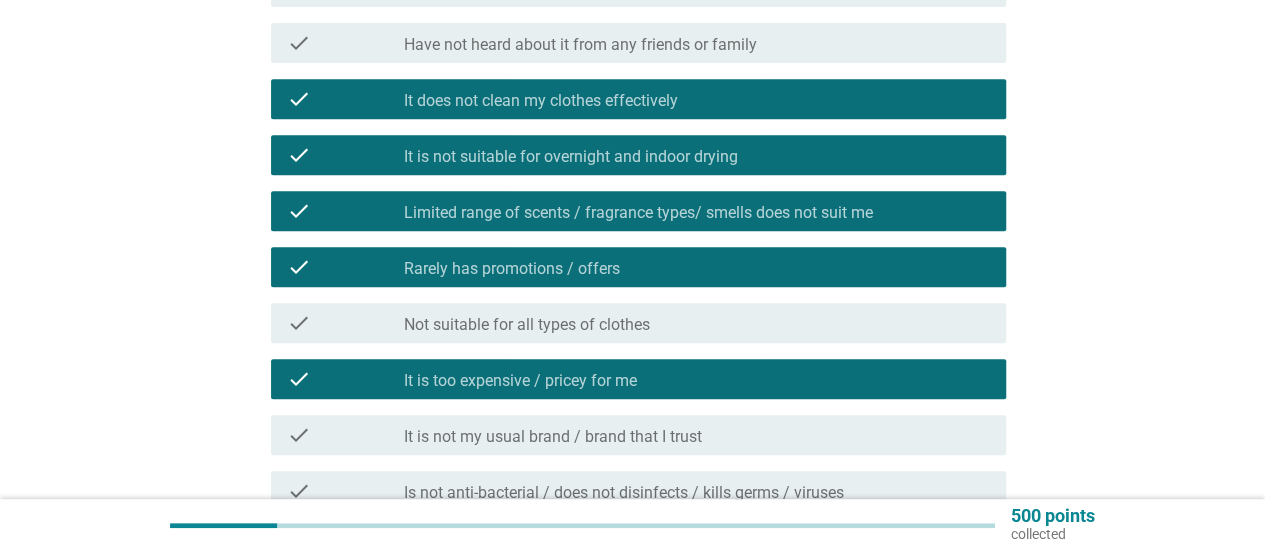 click on "It does not clean my clothes effectively" at bounding box center (541, 101) 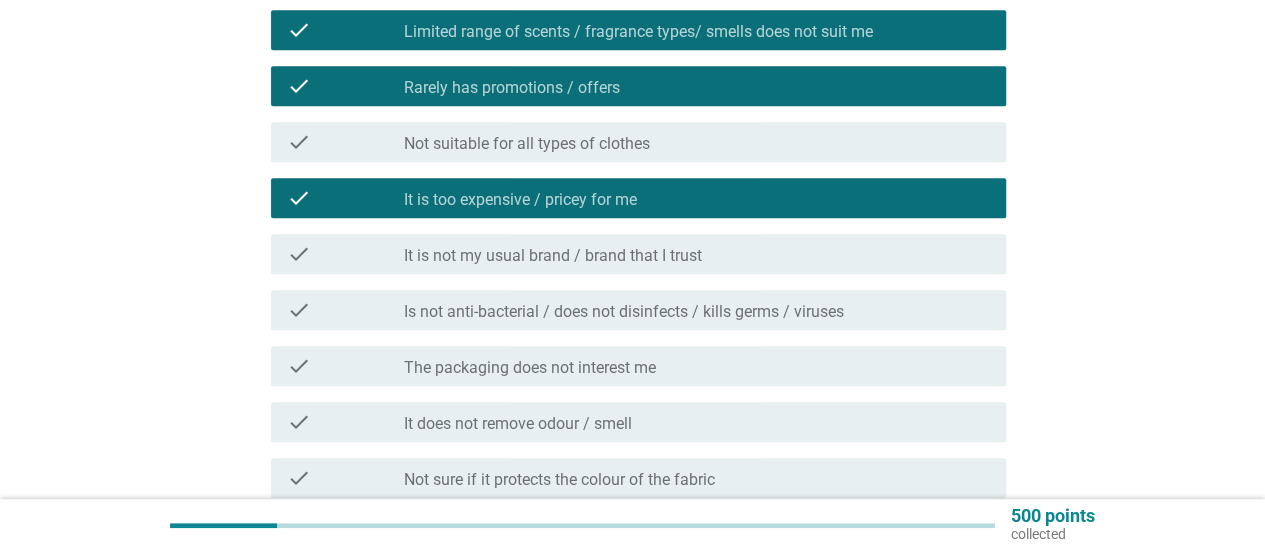 scroll, scrollTop: 600, scrollLeft: 0, axis: vertical 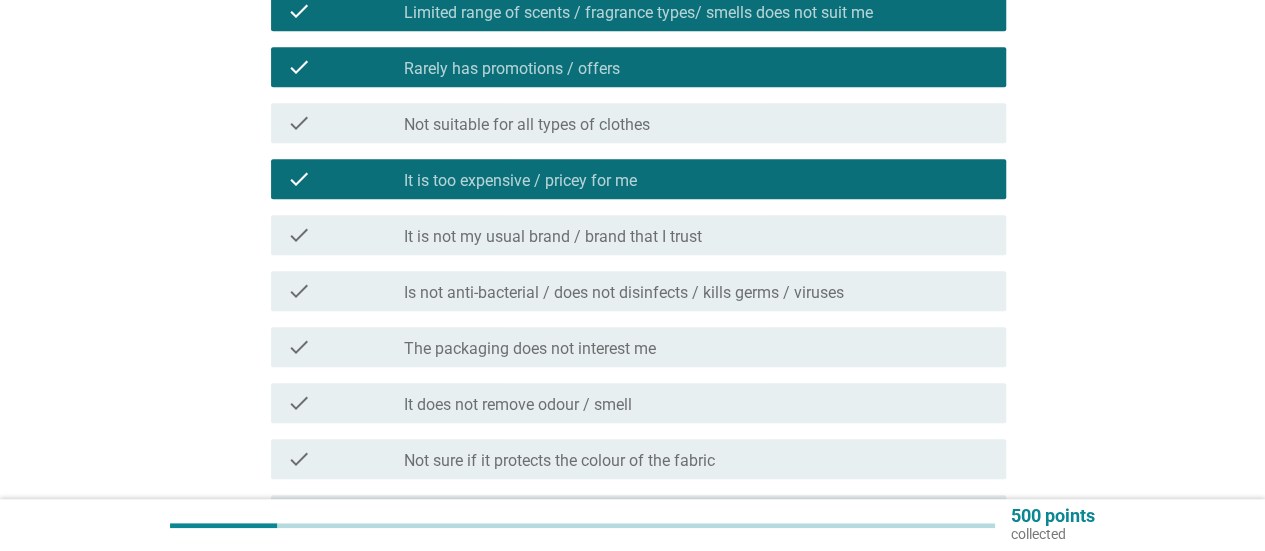 click on "It does not remove odour / smell" at bounding box center (518, 405) 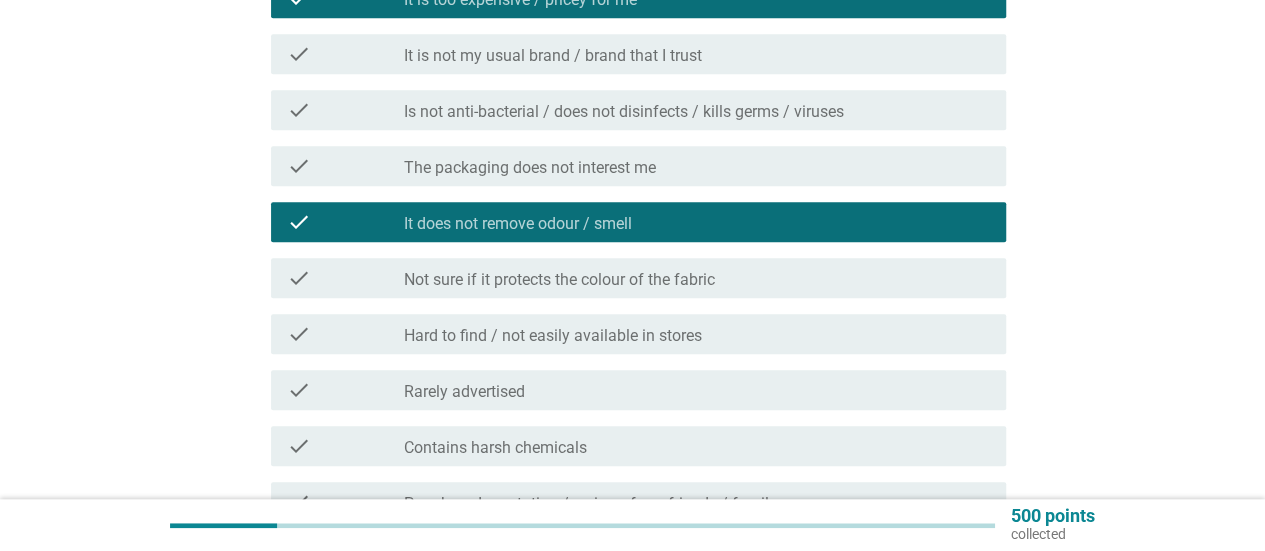 scroll, scrollTop: 800, scrollLeft: 0, axis: vertical 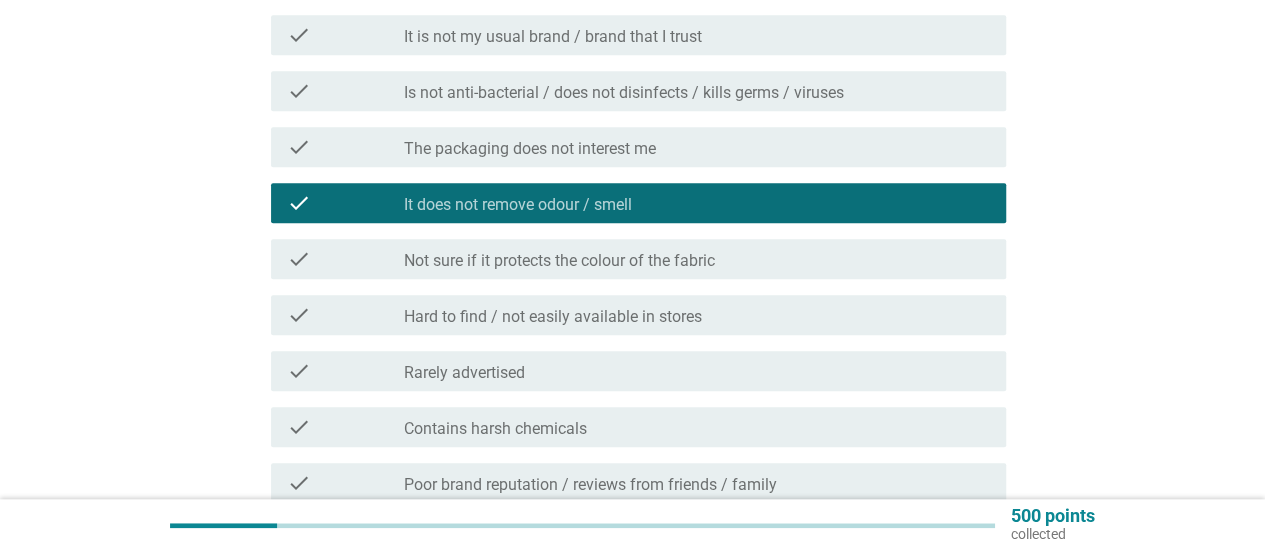 click on "Hard to find / not easily available in stores" at bounding box center [553, 317] 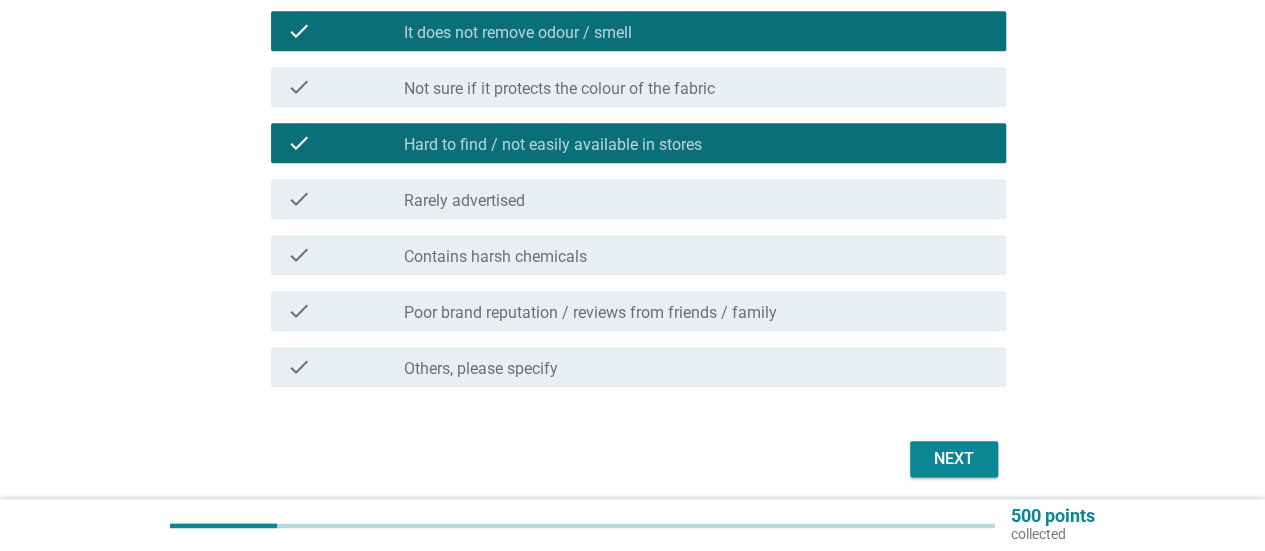 scroll, scrollTop: 1046, scrollLeft: 0, axis: vertical 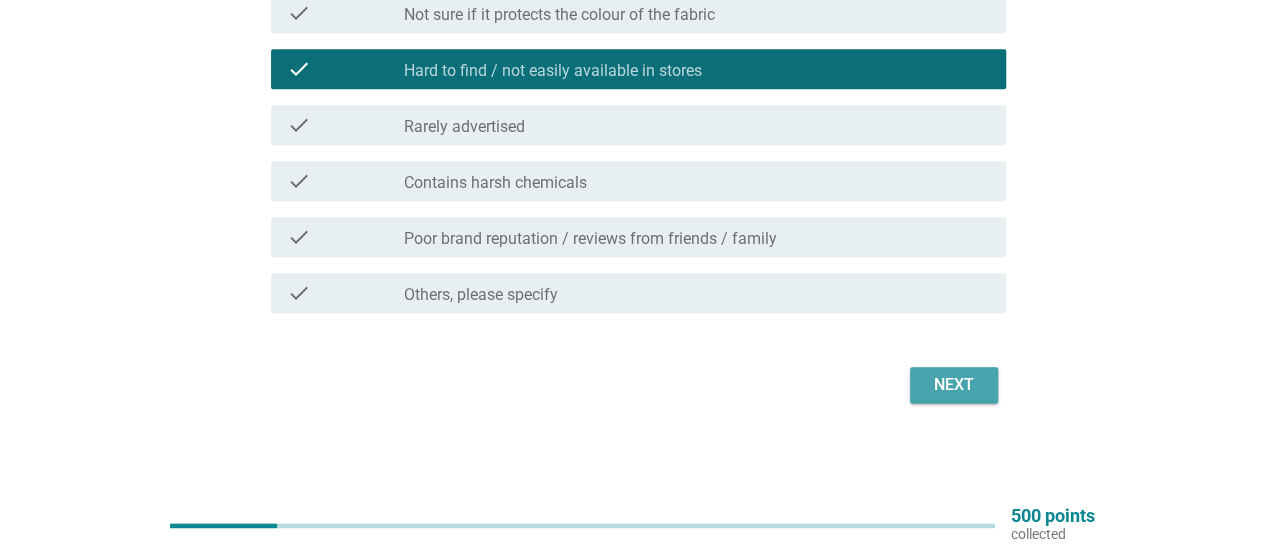 click on "Next" at bounding box center (954, 385) 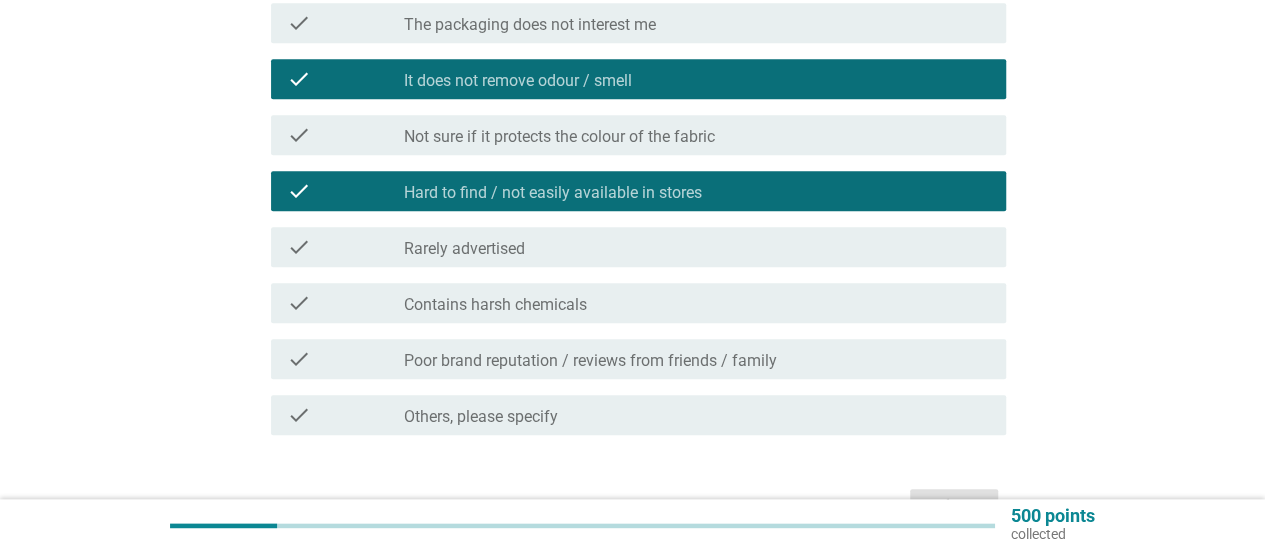 scroll, scrollTop: 1046, scrollLeft: 0, axis: vertical 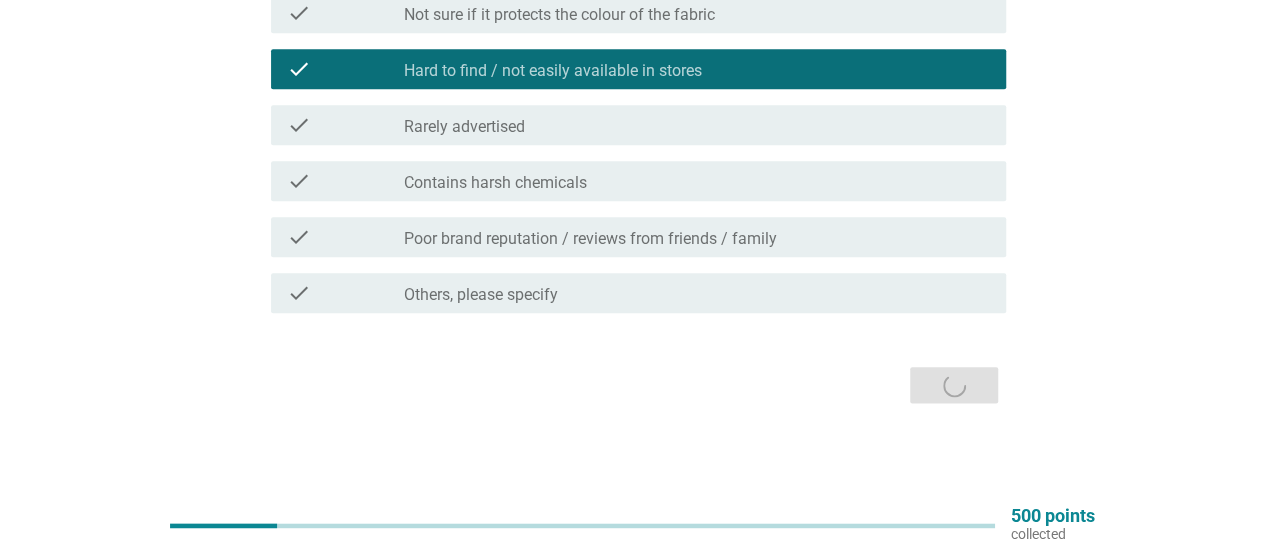 click on "Next" at bounding box center [632, 385] 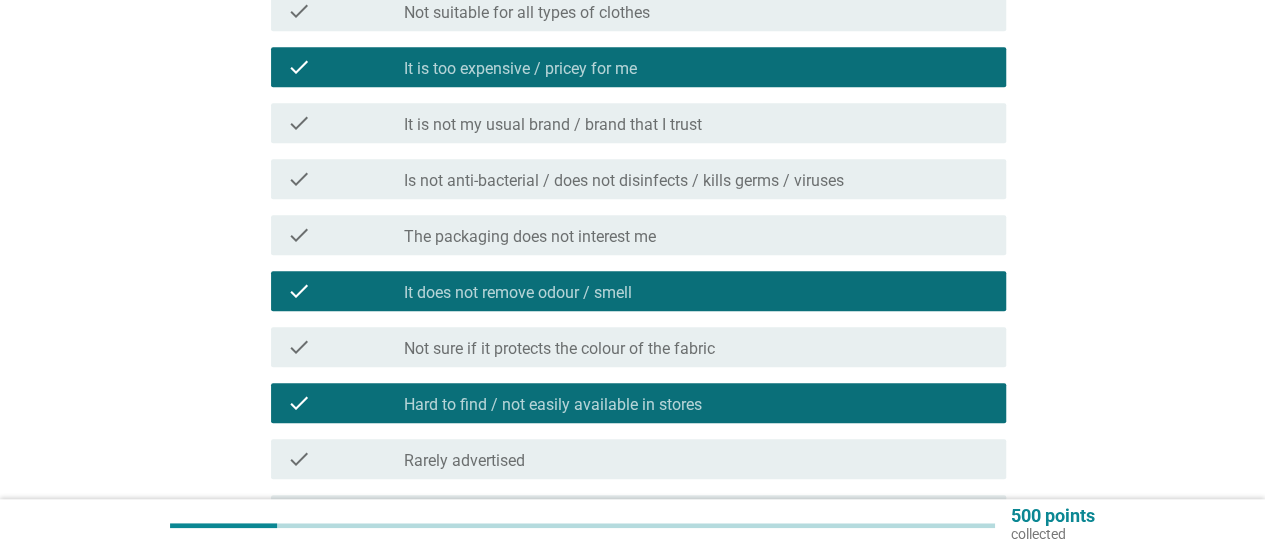 scroll, scrollTop: 1046, scrollLeft: 0, axis: vertical 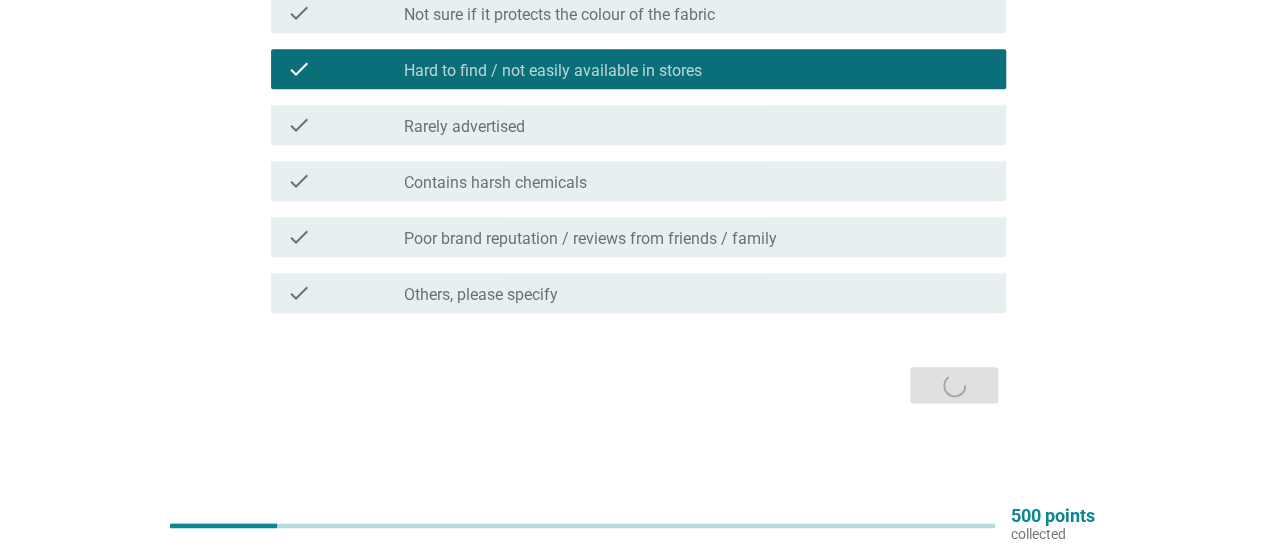 click on "Contains harsh chemicals" at bounding box center [495, 183] 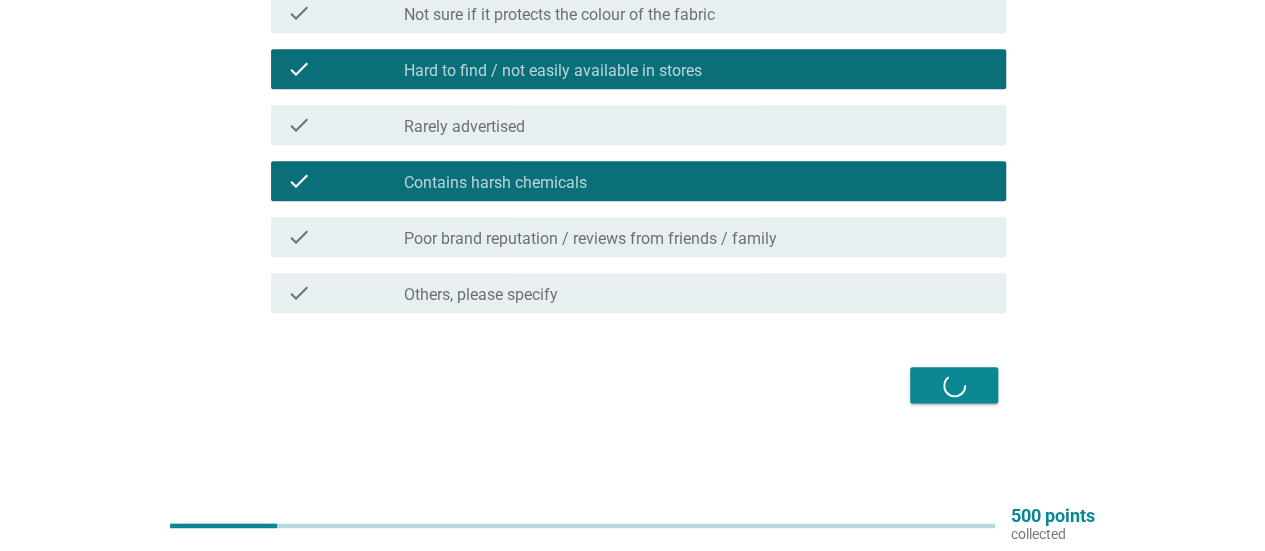 click on "check_box Contains harsh chemicals" at bounding box center (697, 181) 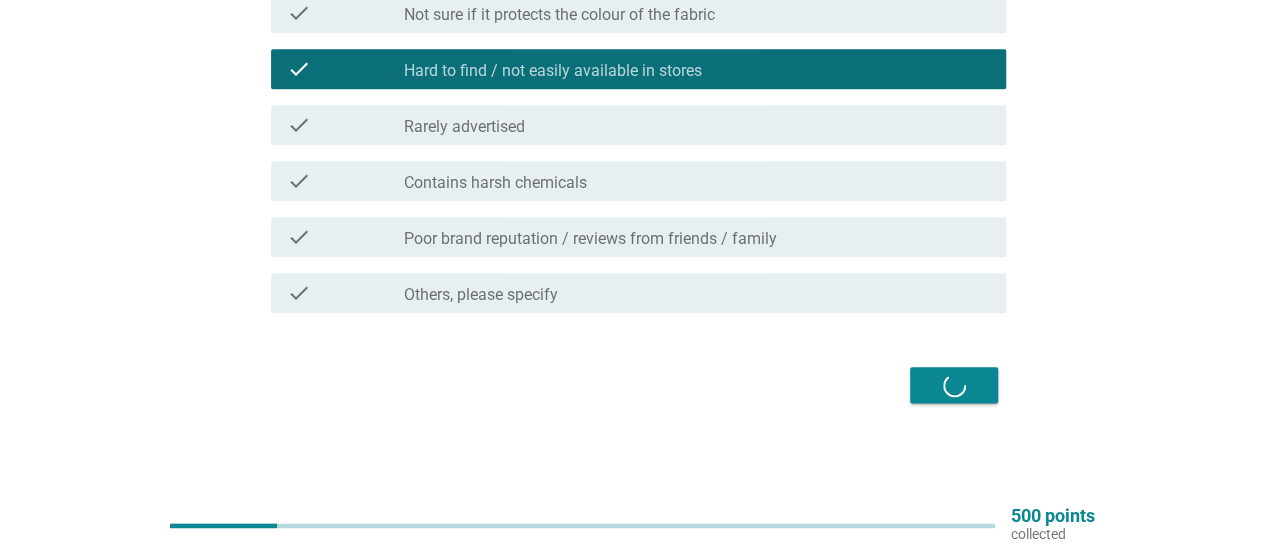 click on "check_box Contains harsh chemicals" at bounding box center [697, 181] 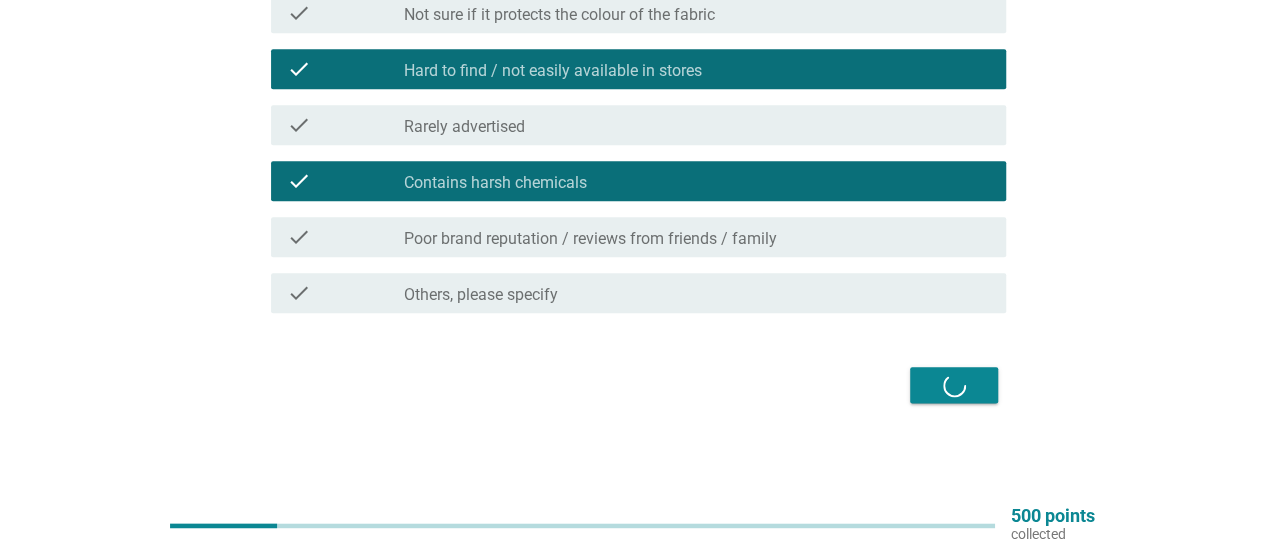 click on "Next" at bounding box center (632, 385) 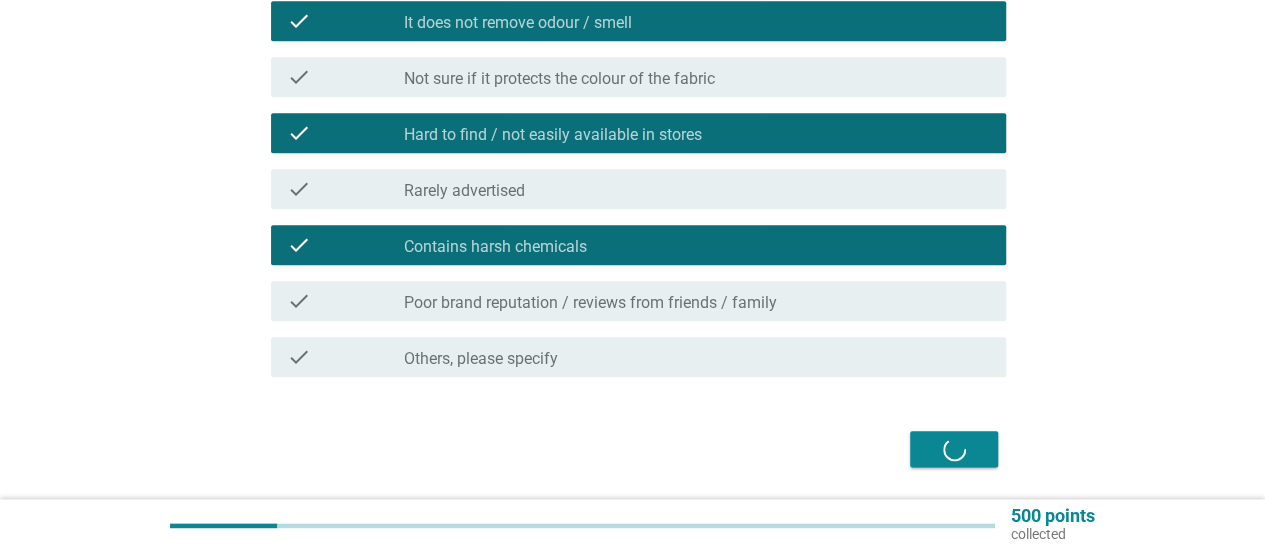 scroll, scrollTop: 1046, scrollLeft: 0, axis: vertical 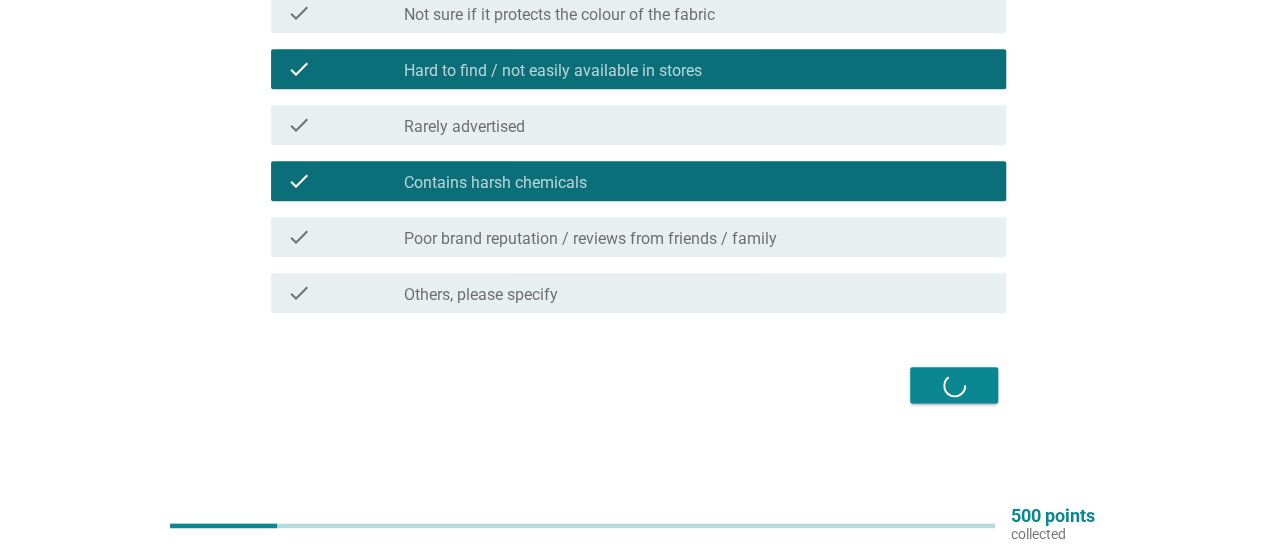 click on "Next" at bounding box center [632, 385] 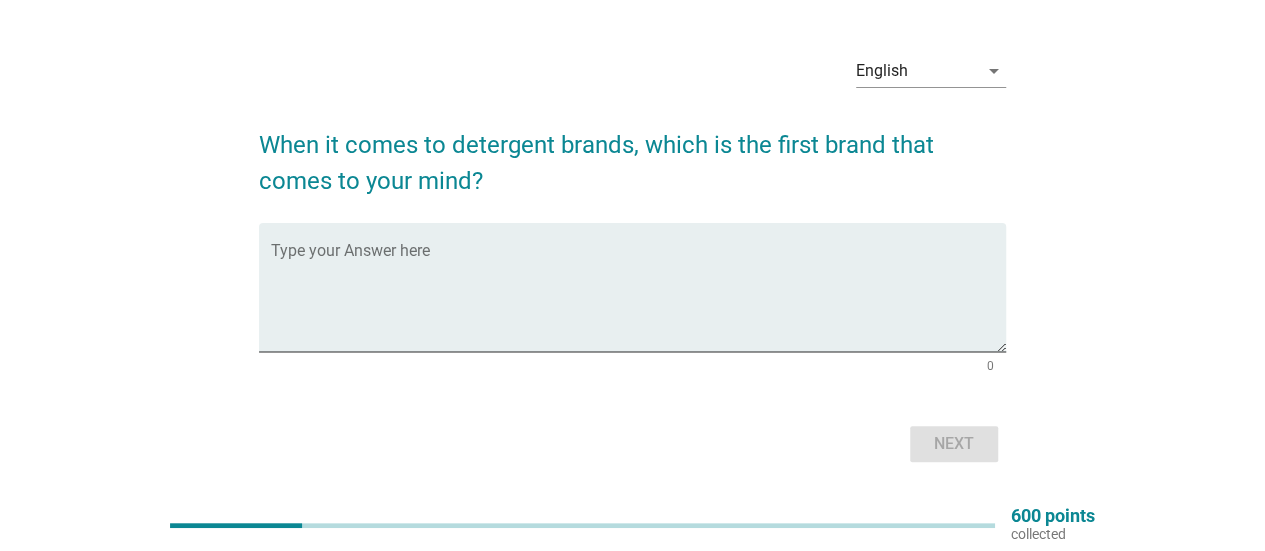scroll, scrollTop: 0, scrollLeft: 0, axis: both 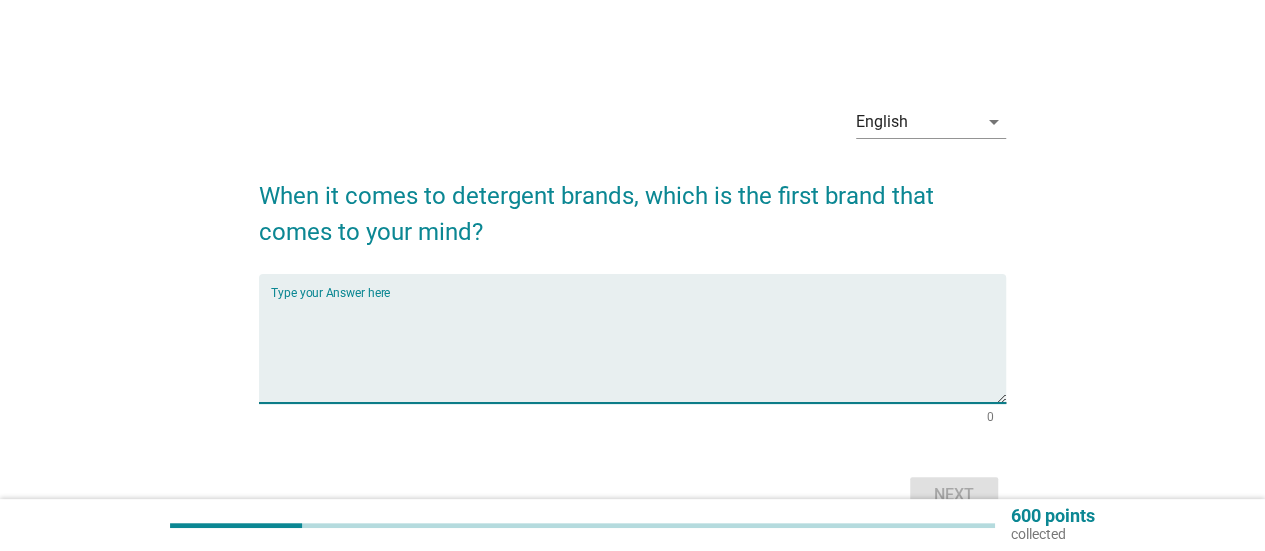 click at bounding box center (638, 350) 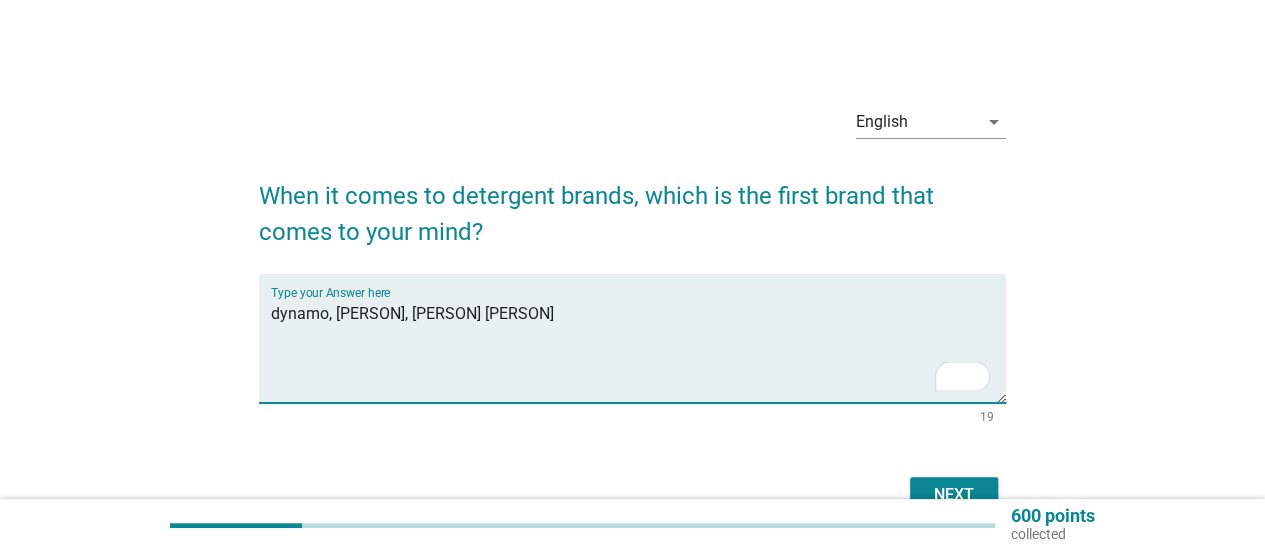 type on "dynamo, breeze, top" 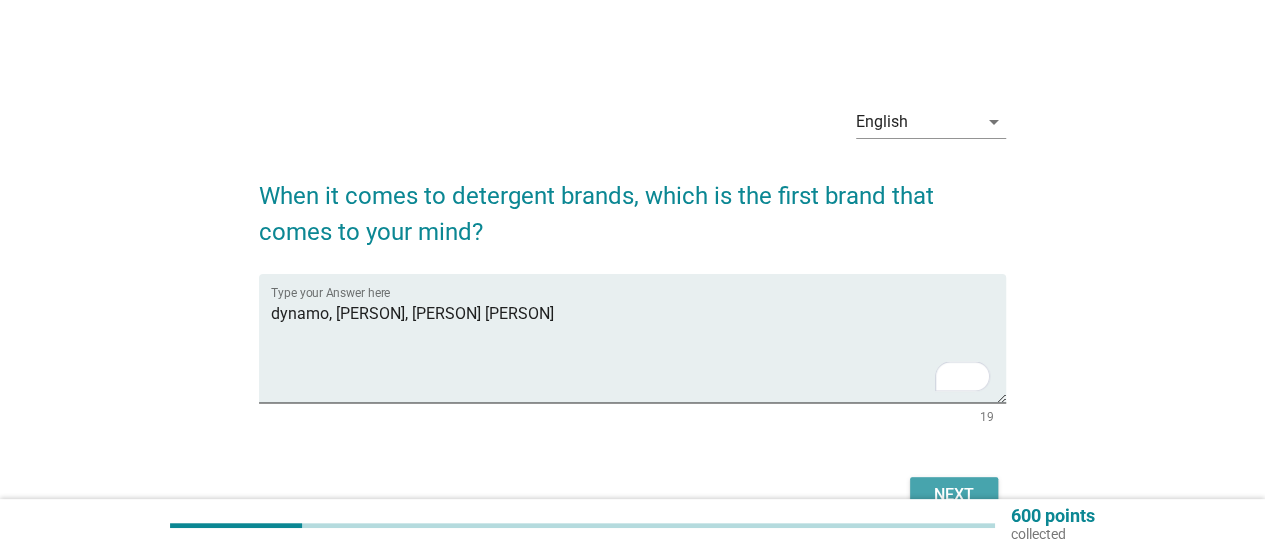 click on "Next" at bounding box center (954, 495) 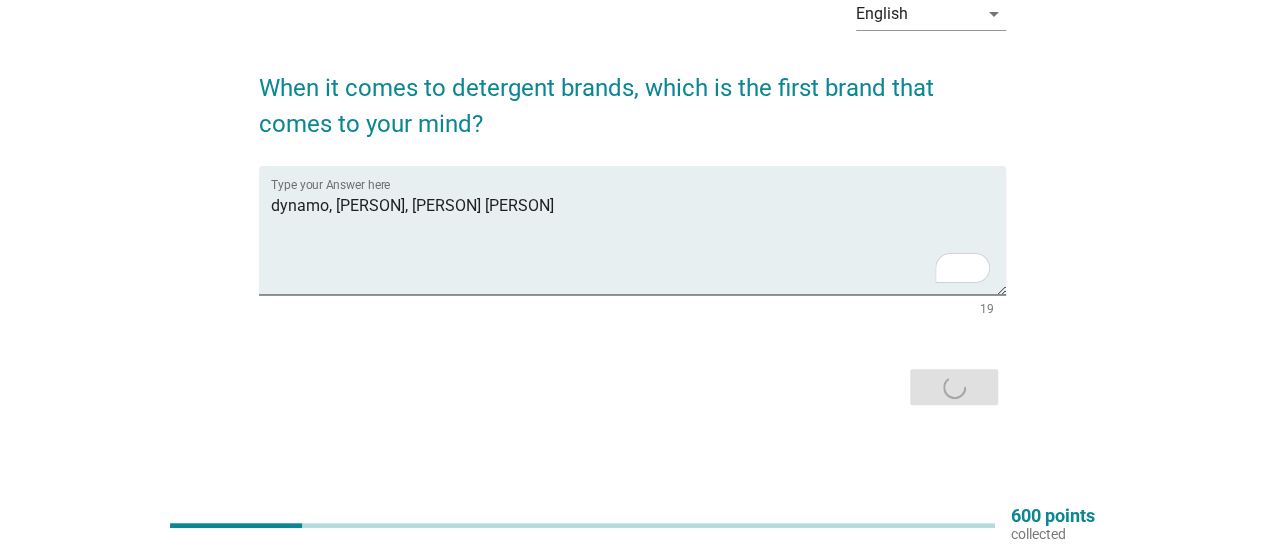 scroll, scrollTop: 110, scrollLeft: 0, axis: vertical 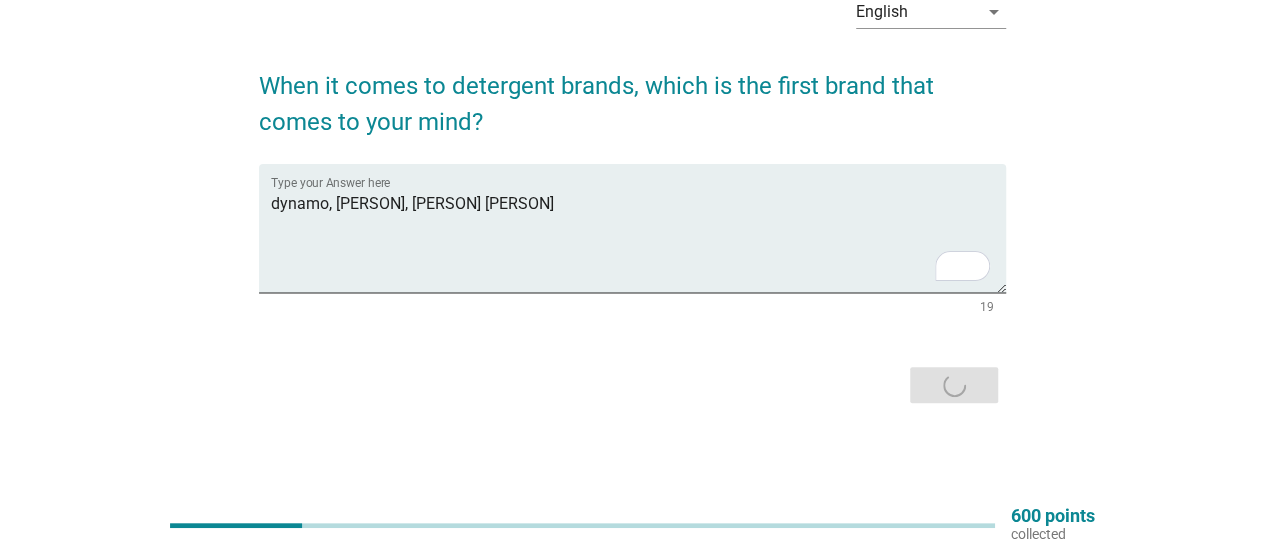 click on "English arrow_drop_down   When it comes to detergent brands, which is the first brand that comes to your mind?     Type your Answer here dynamo, breeze, top 19   Next" at bounding box center (632, 194) 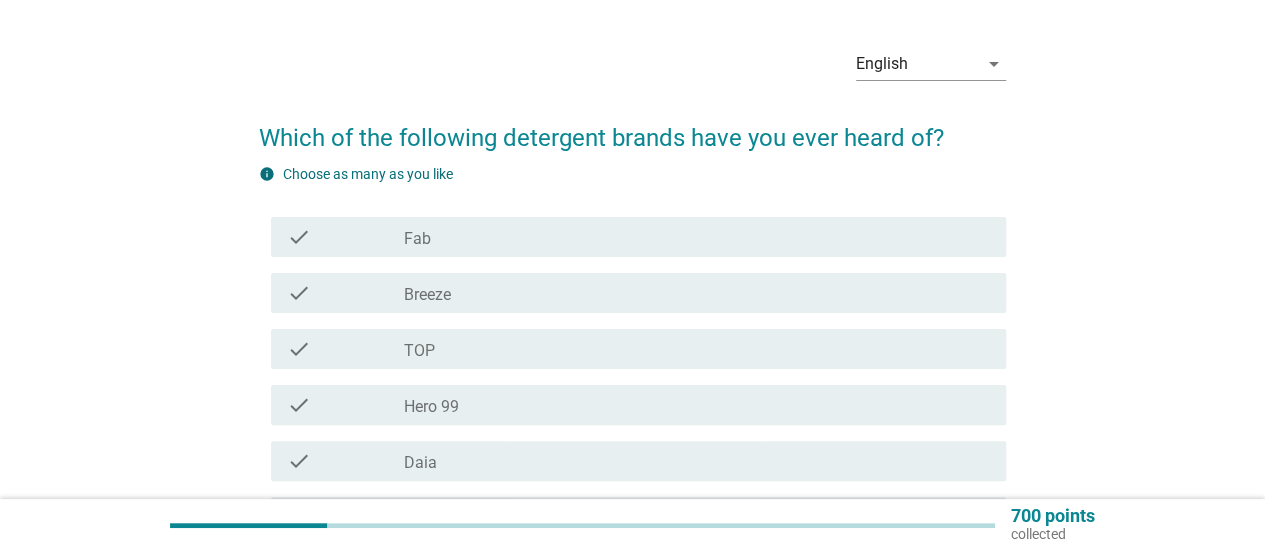 scroll, scrollTop: 100, scrollLeft: 0, axis: vertical 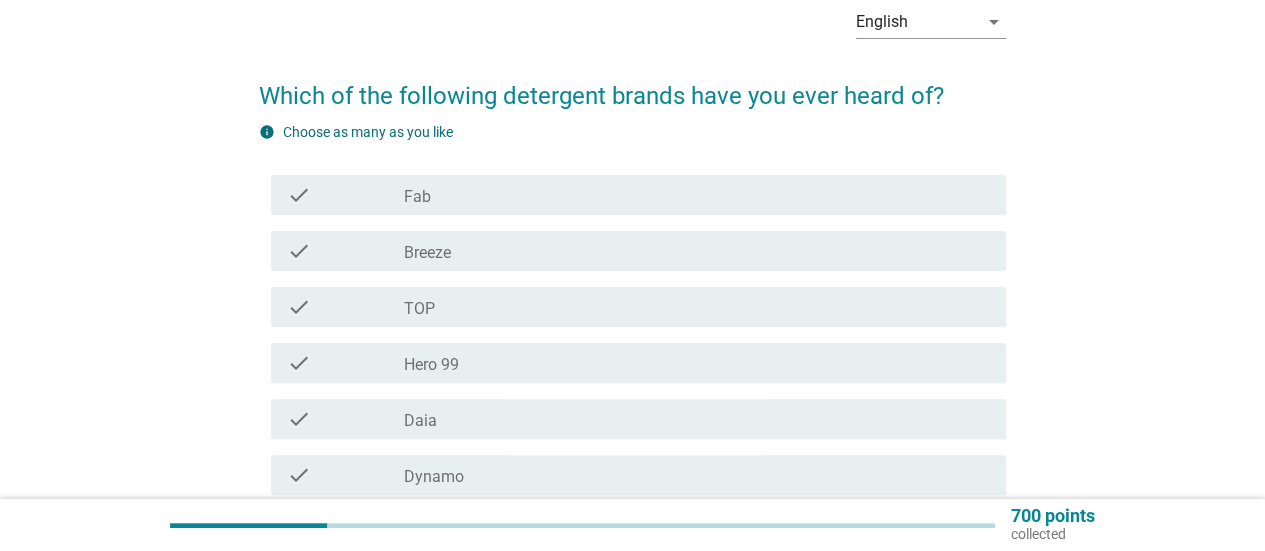 click on "check" at bounding box center (345, 195) 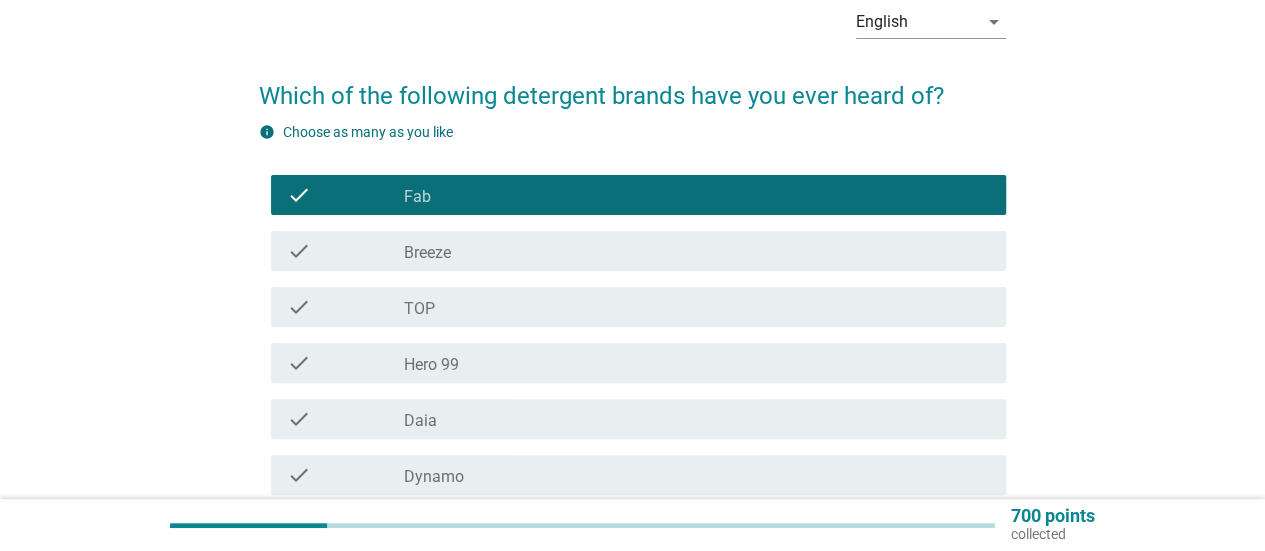 click on "check" at bounding box center (345, 251) 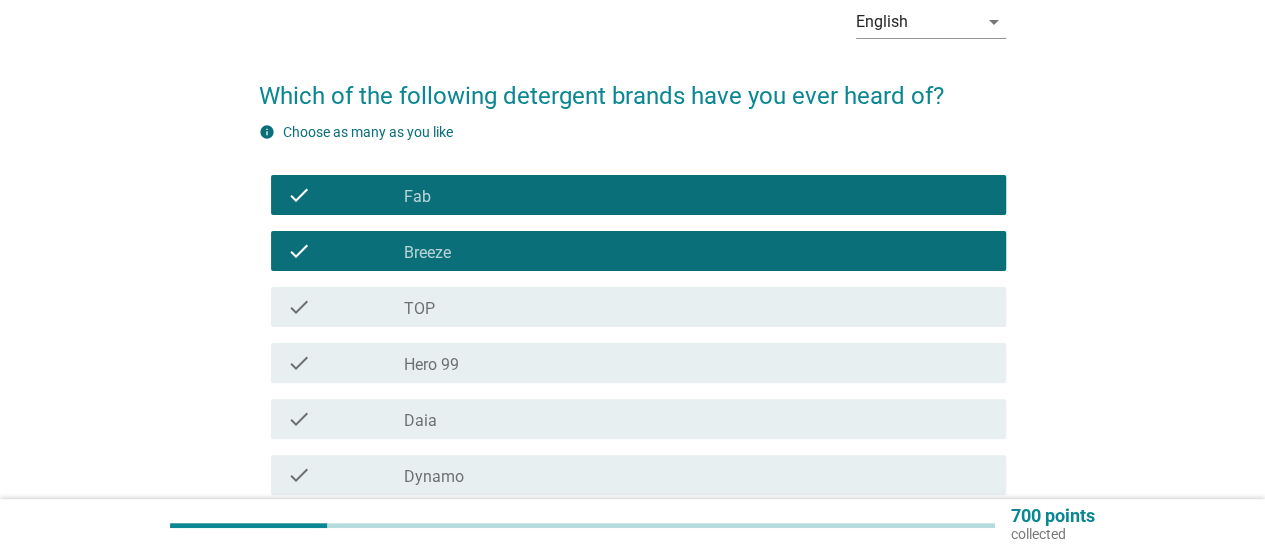 click on "check" at bounding box center [345, 307] 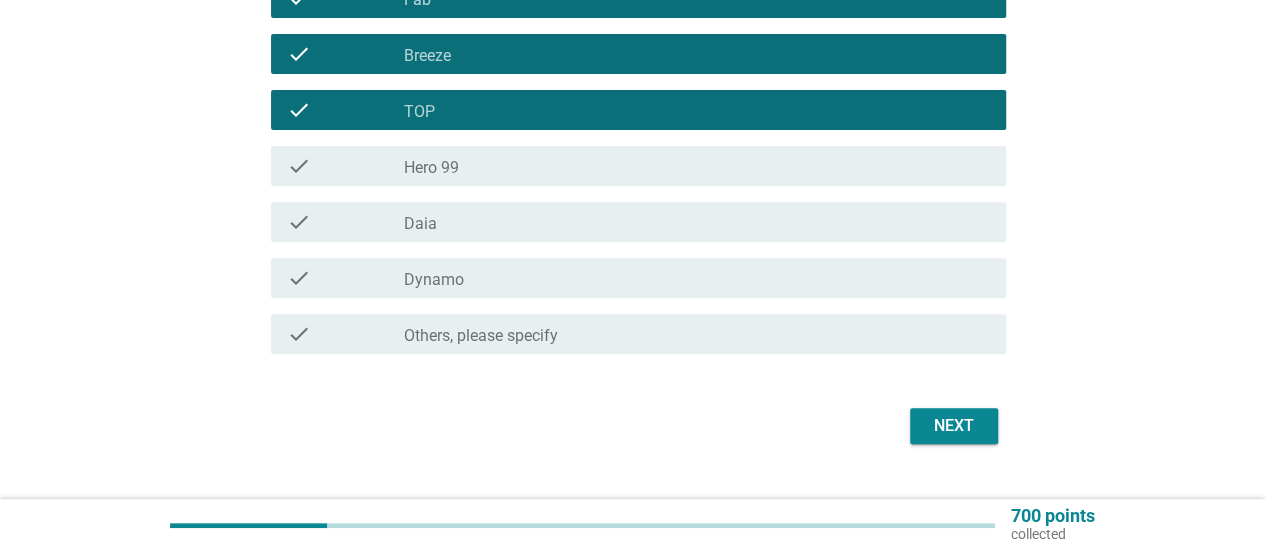 scroll, scrollTop: 300, scrollLeft: 0, axis: vertical 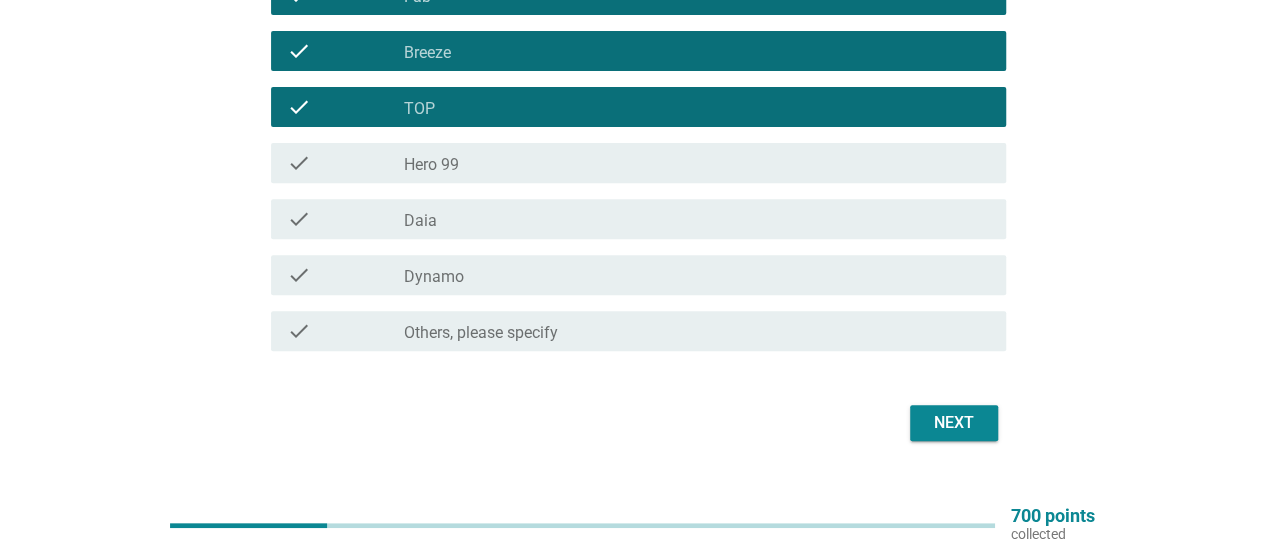 click on "Daia" at bounding box center [420, 221] 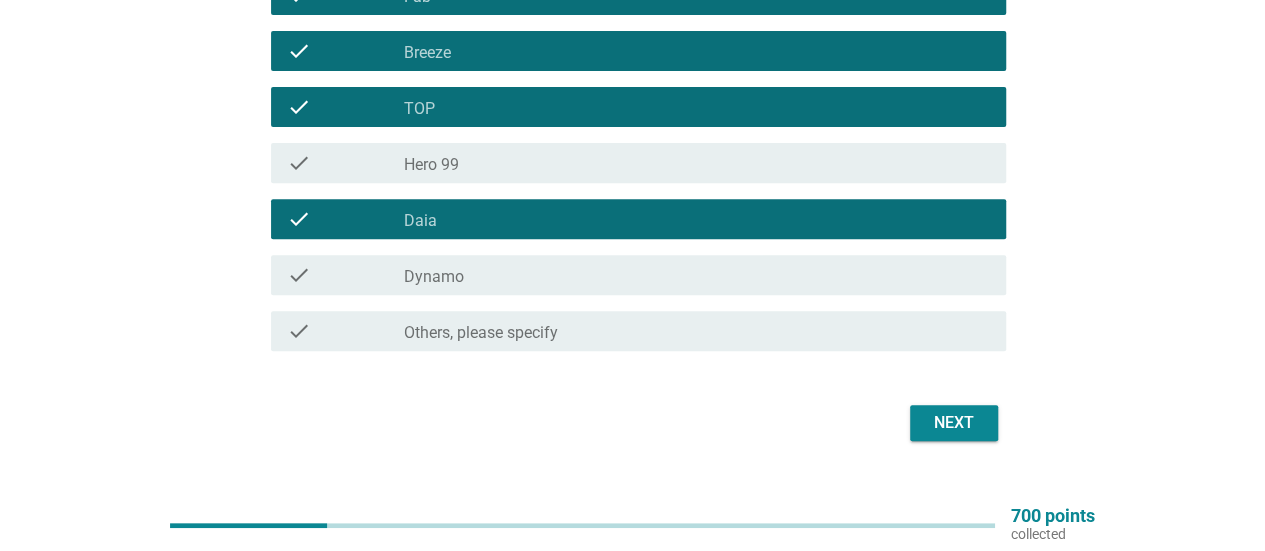 click on "Dynamo" at bounding box center [434, 277] 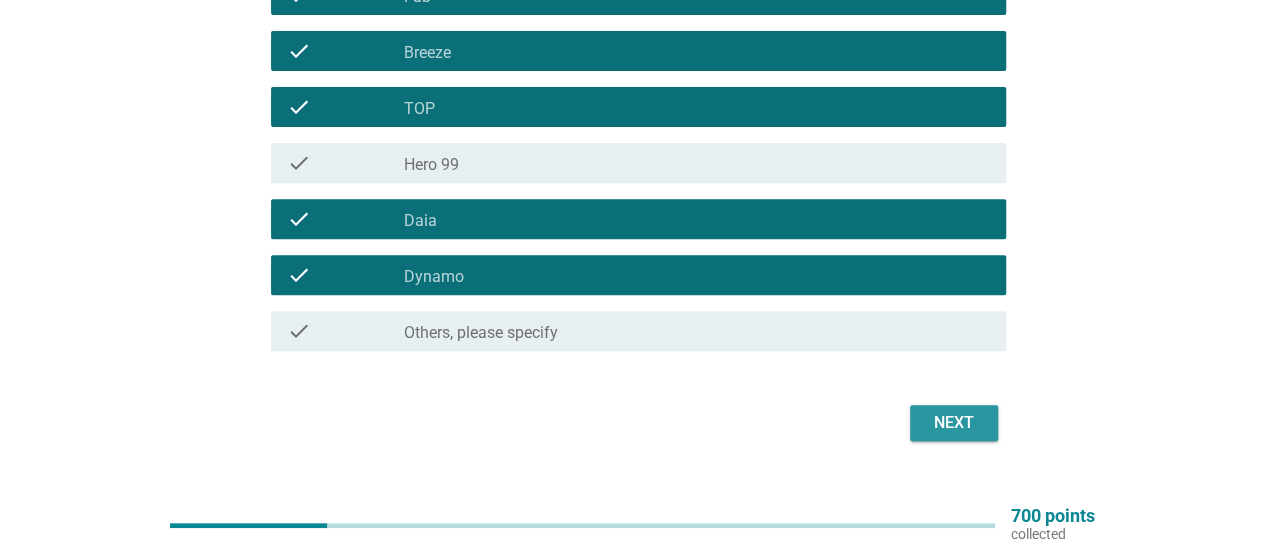 click on "Next" at bounding box center (954, 423) 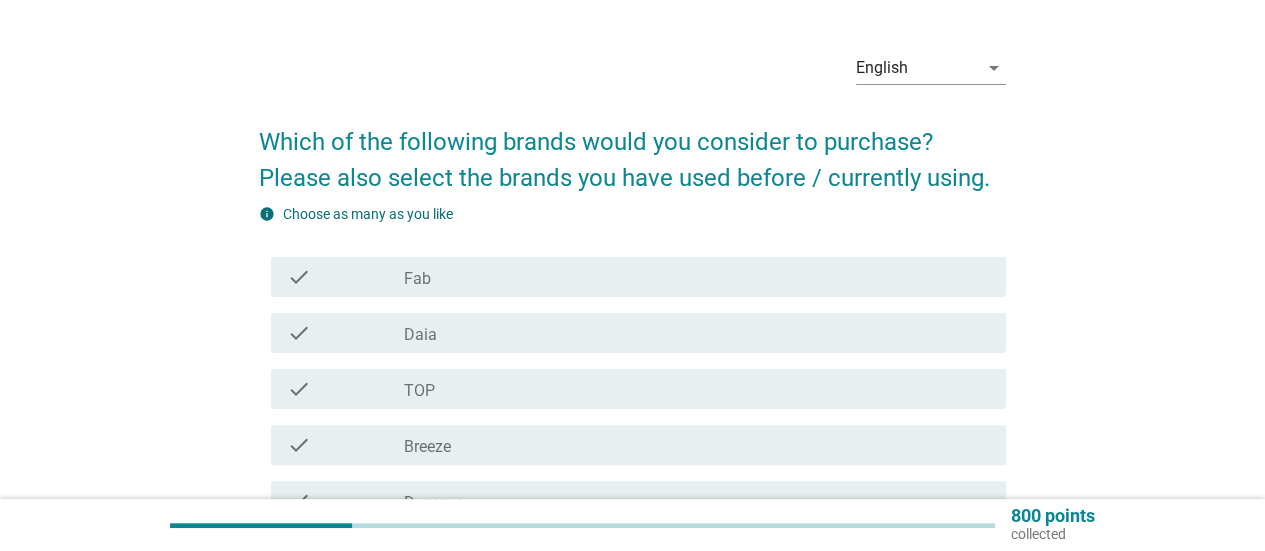 scroll, scrollTop: 100, scrollLeft: 0, axis: vertical 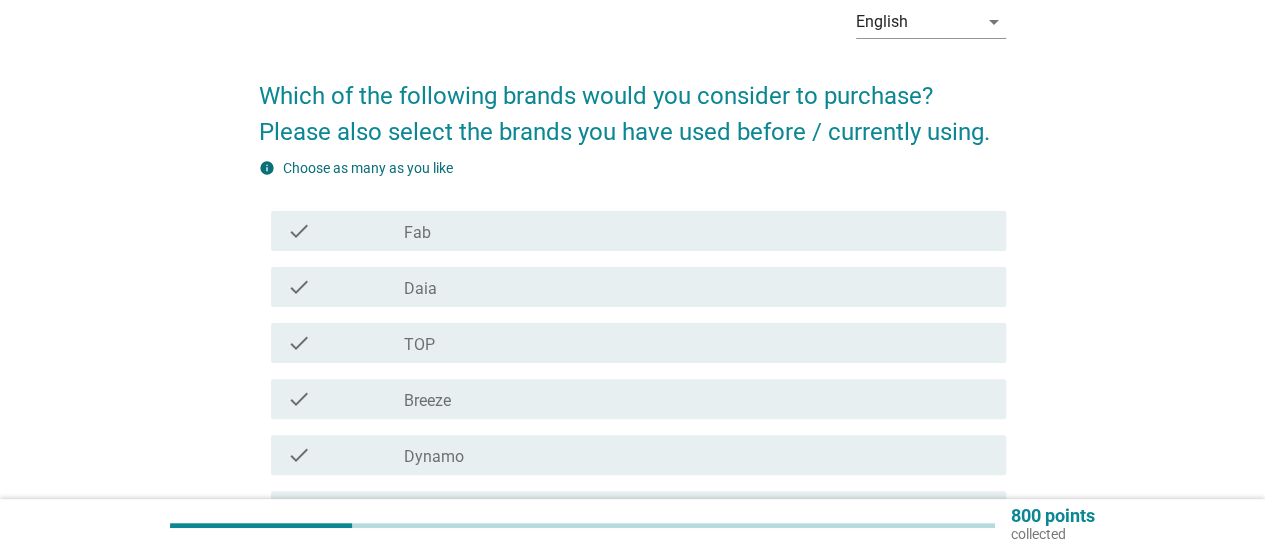 click on "TOP" at bounding box center [419, 345] 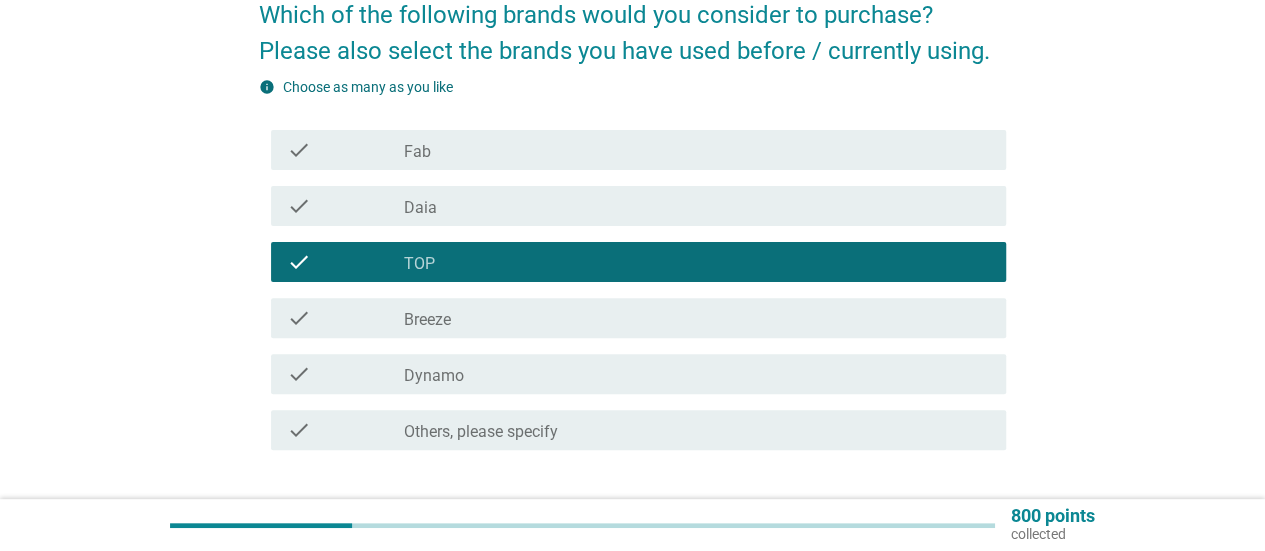scroll, scrollTop: 200, scrollLeft: 0, axis: vertical 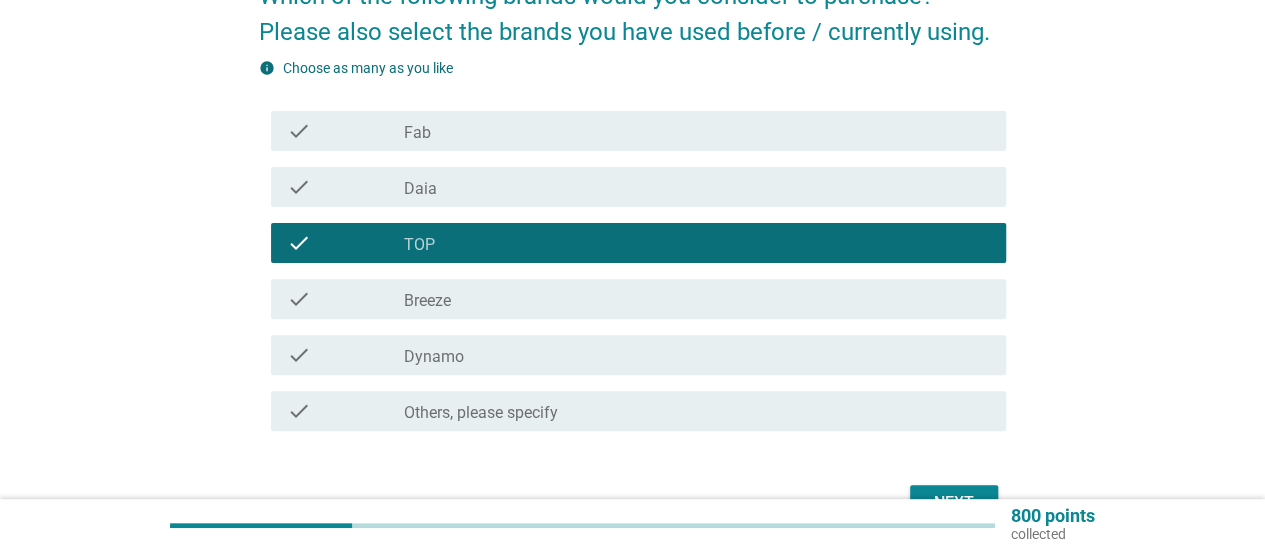 click on "Breeze" at bounding box center (427, 301) 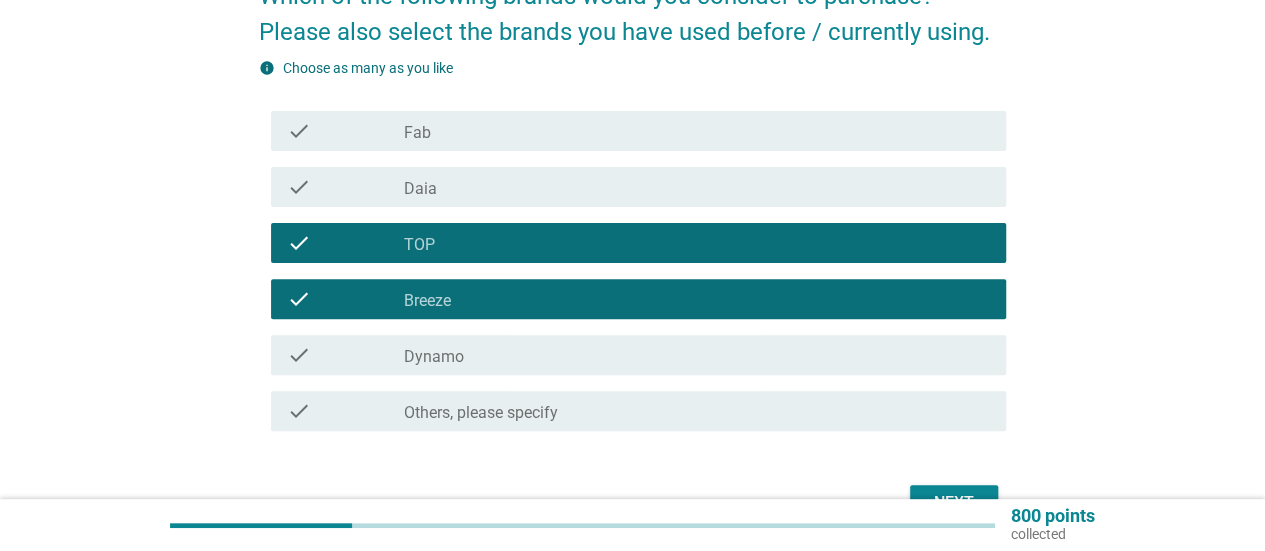 click on "Dynamo" at bounding box center [434, 357] 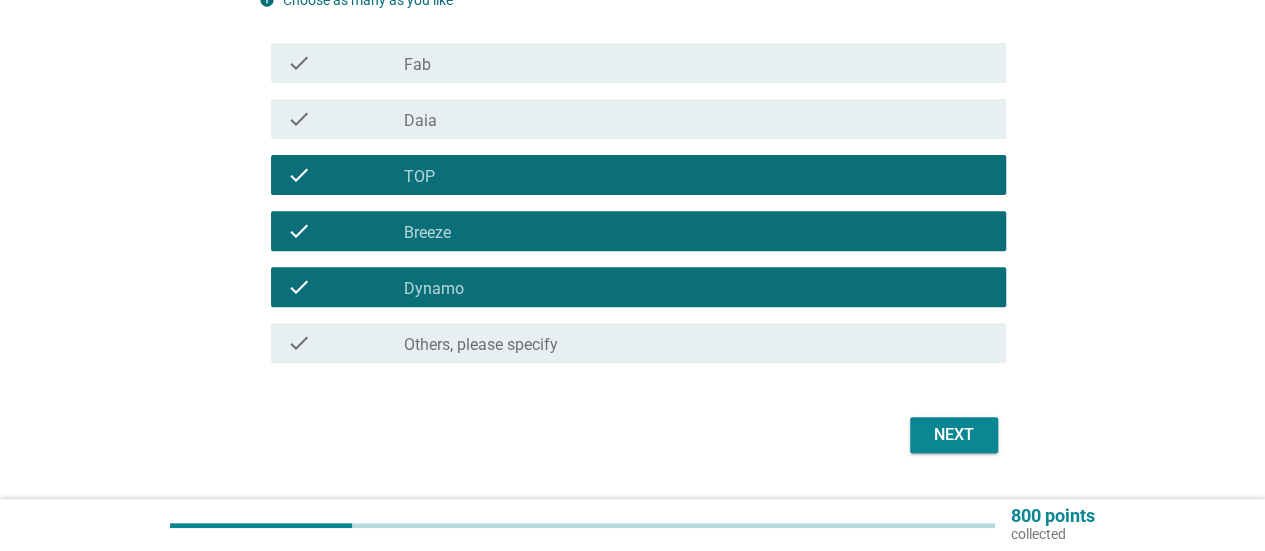 scroll, scrollTop: 300, scrollLeft: 0, axis: vertical 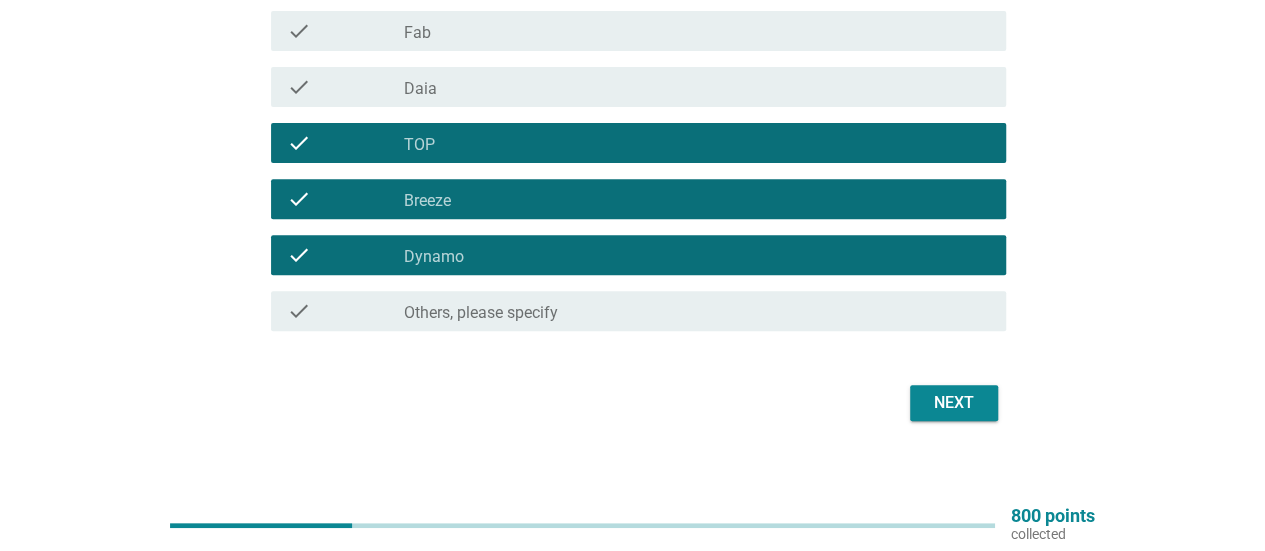 click on "Next" at bounding box center (954, 403) 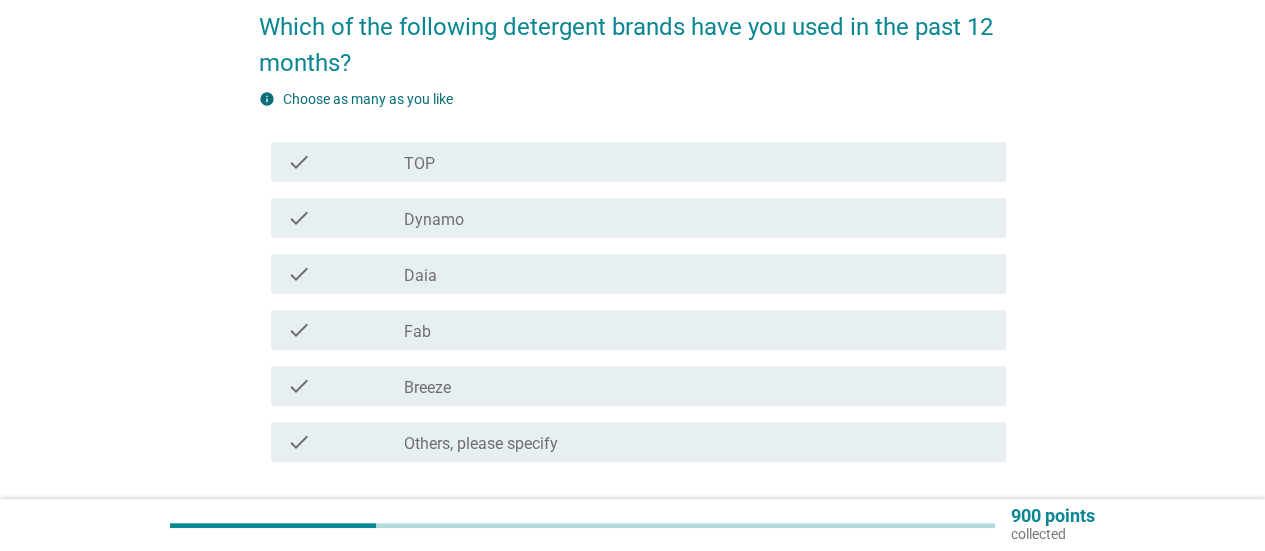 scroll, scrollTop: 200, scrollLeft: 0, axis: vertical 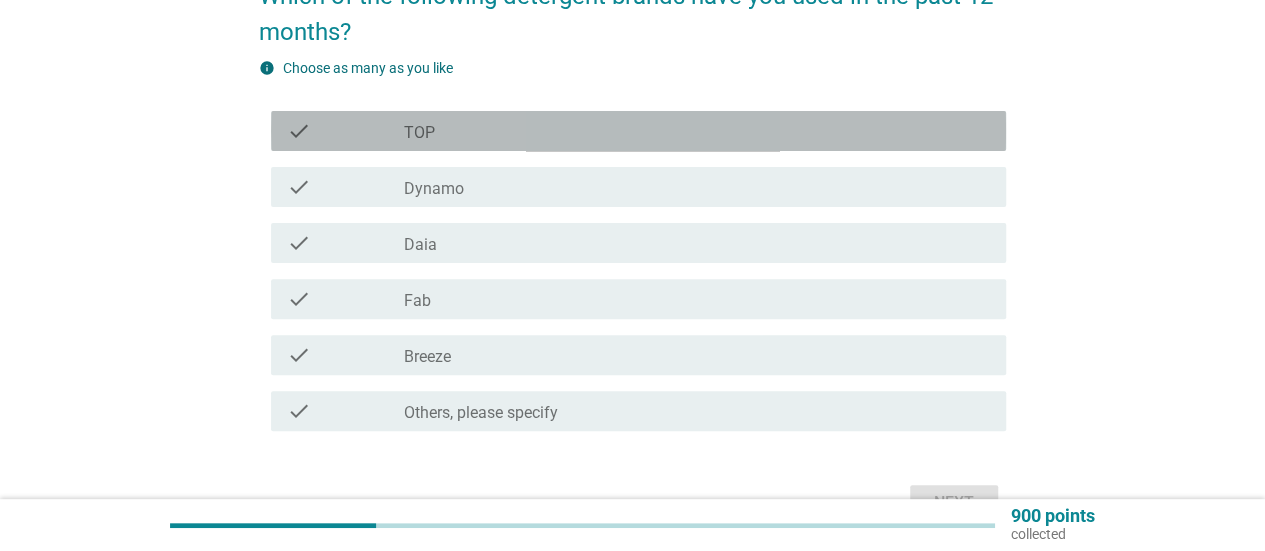 click on "check_box TOP" at bounding box center [697, 131] 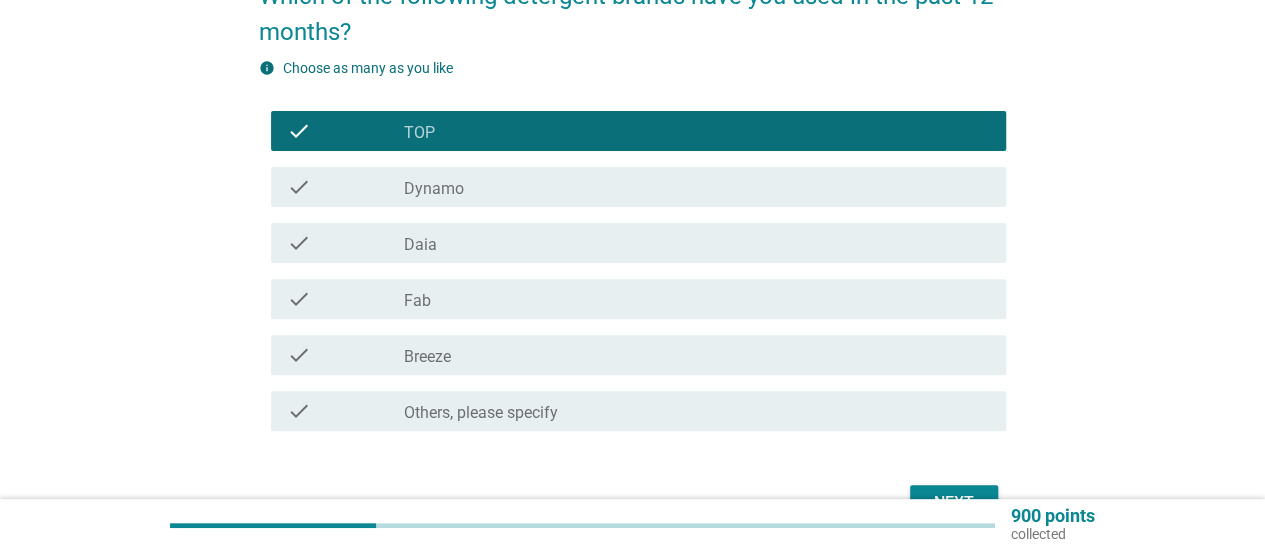 click on "check_box Daia" at bounding box center (697, 243) 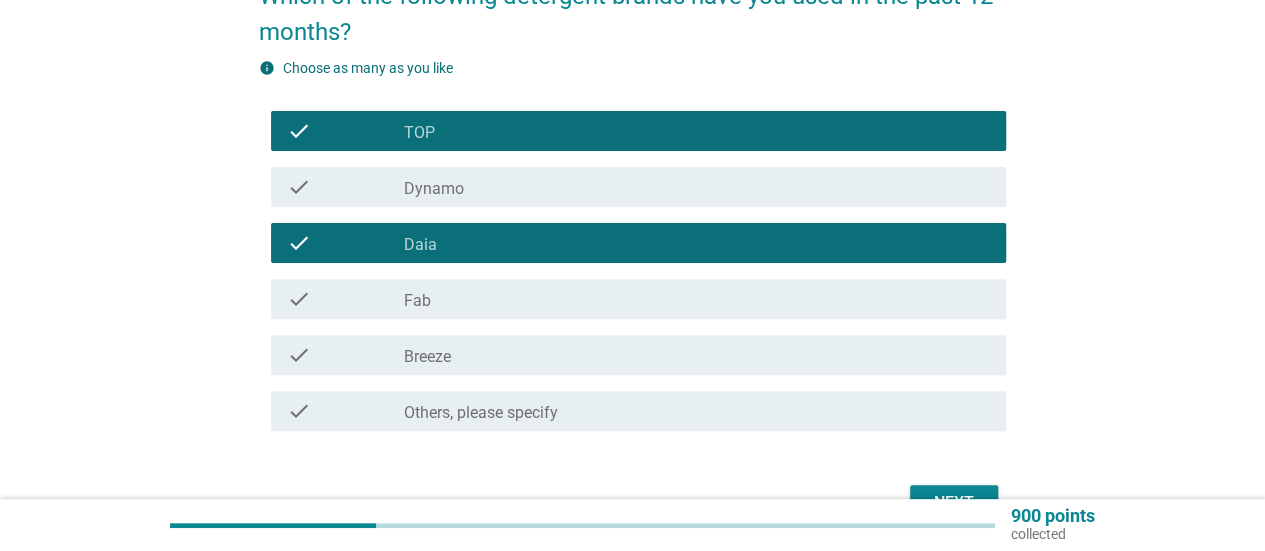 click on "check_box Daia" at bounding box center [697, 243] 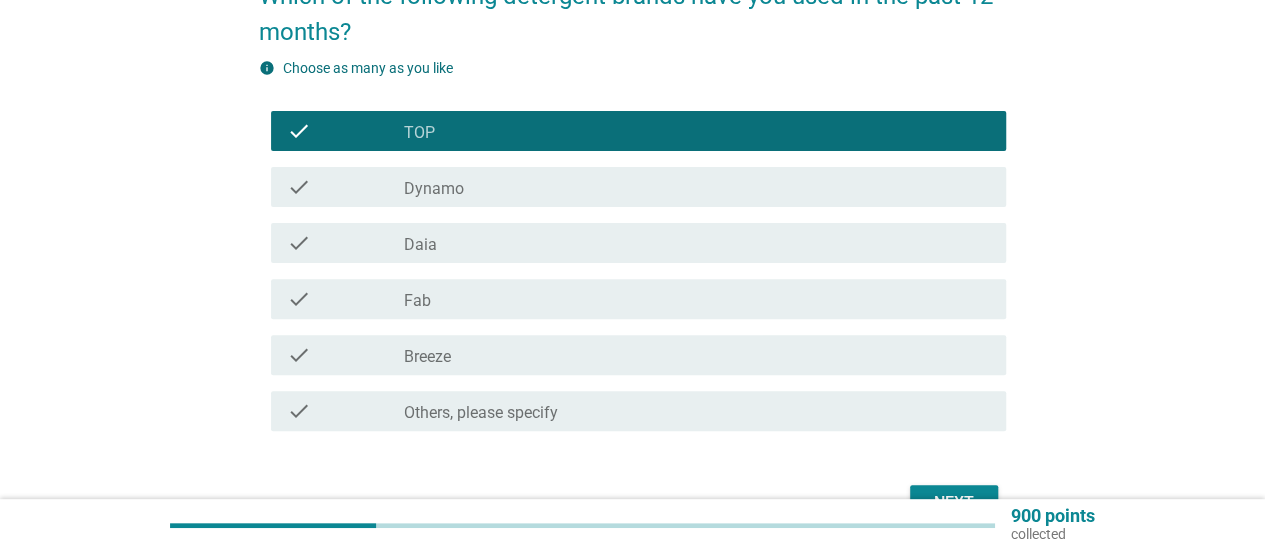 click on "check     check_box Dynamo" at bounding box center (632, 187) 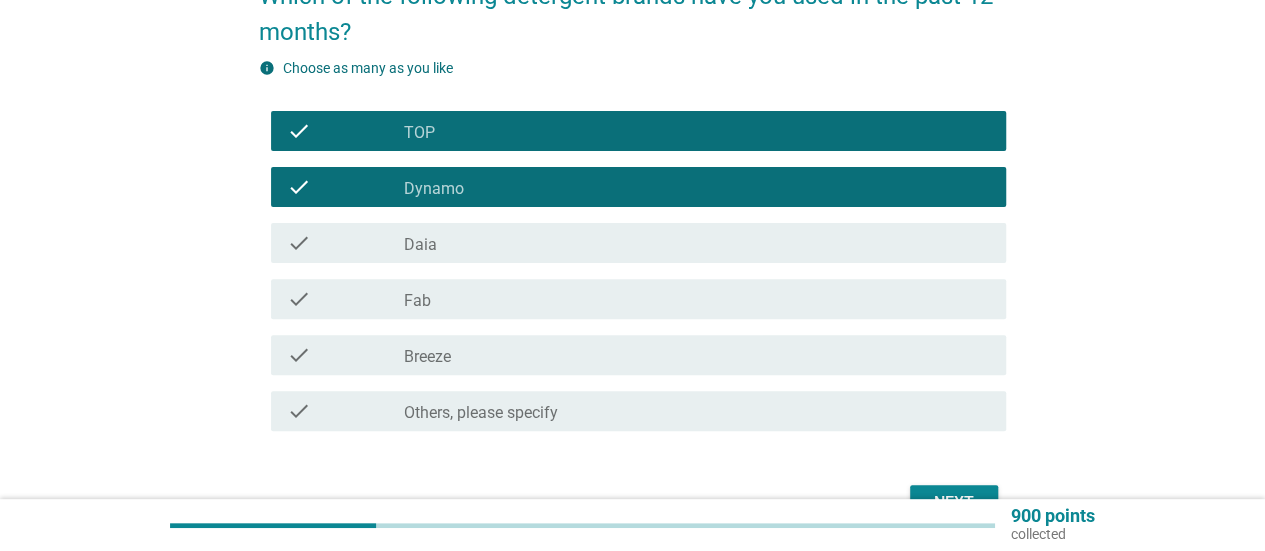 click on "Breeze" at bounding box center (427, 357) 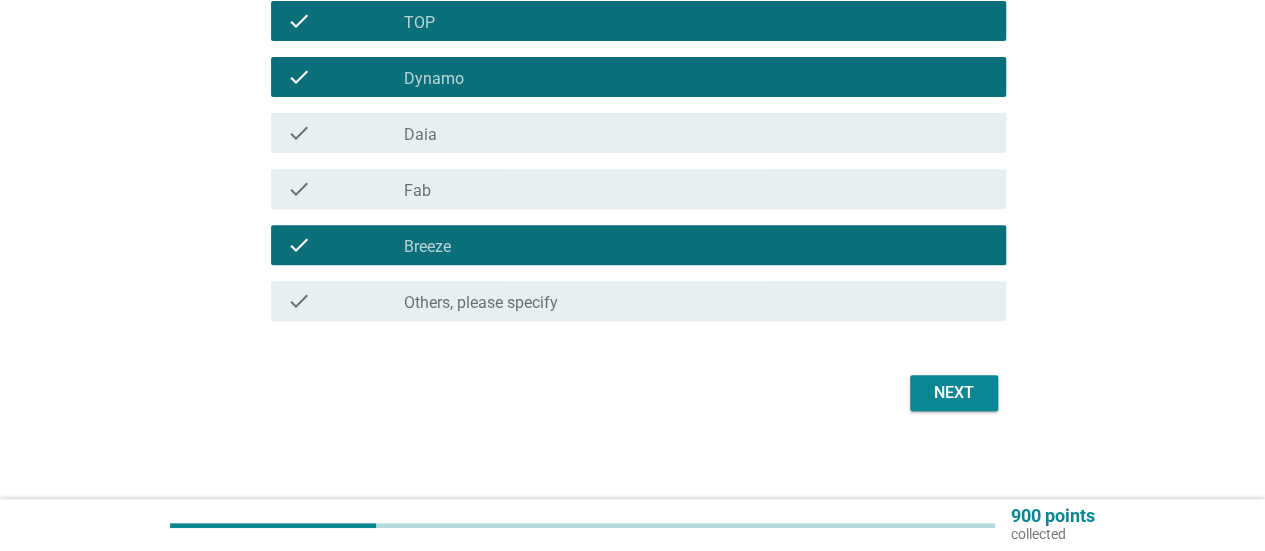 scroll, scrollTop: 318, scrollLeft: 0, axis: vertical 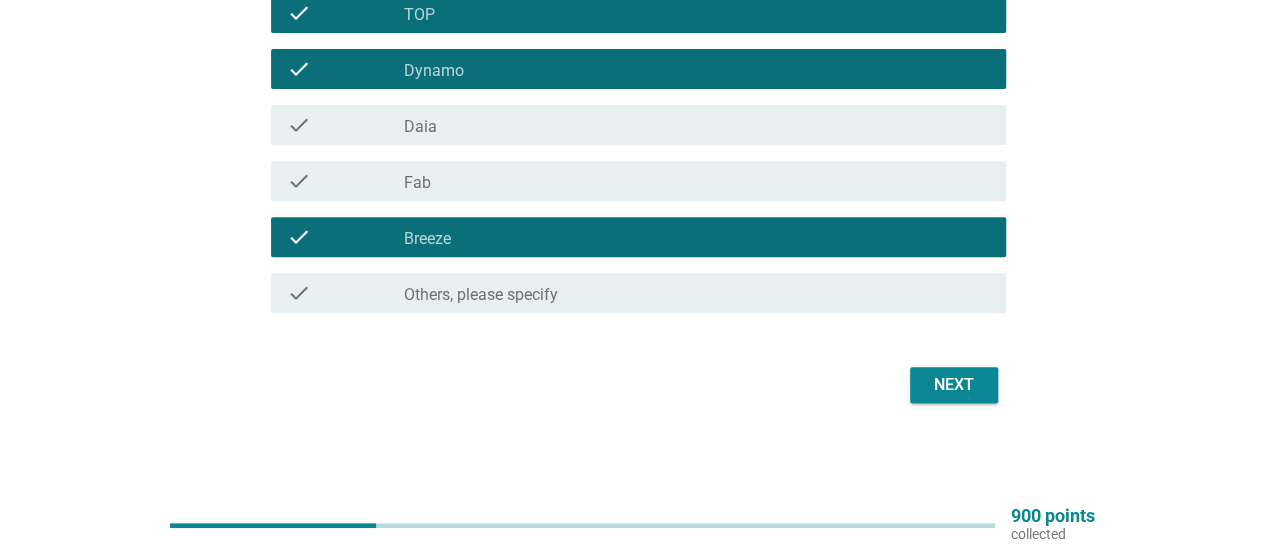 click on "Next" at bounding box center (954, 385) 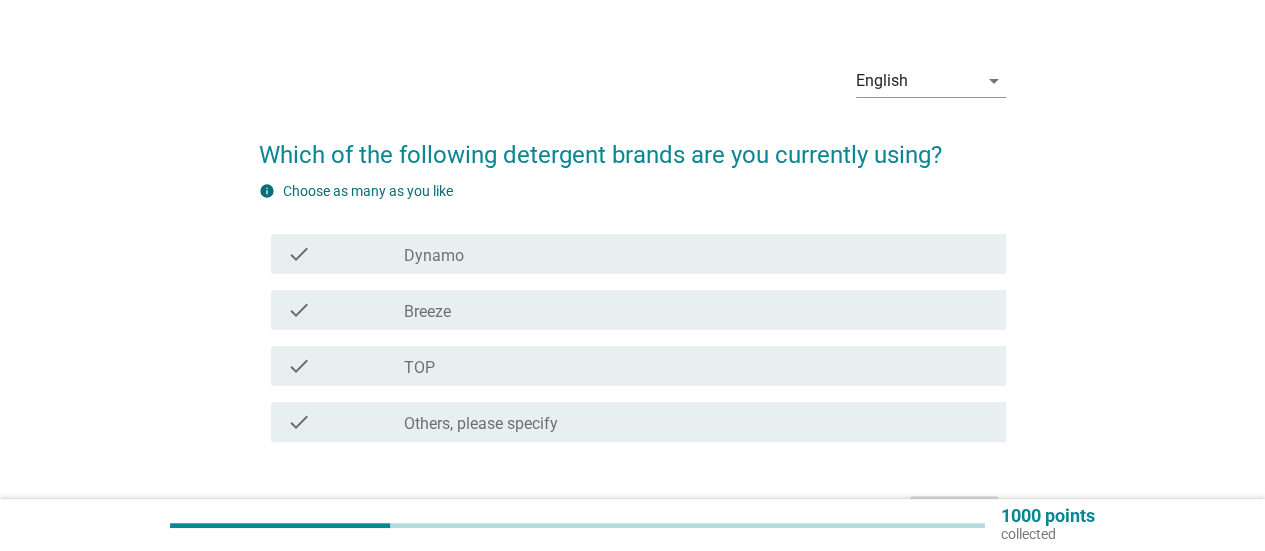 scroll, scrollTop: 100, scrollLeft: 0, axis: vertical 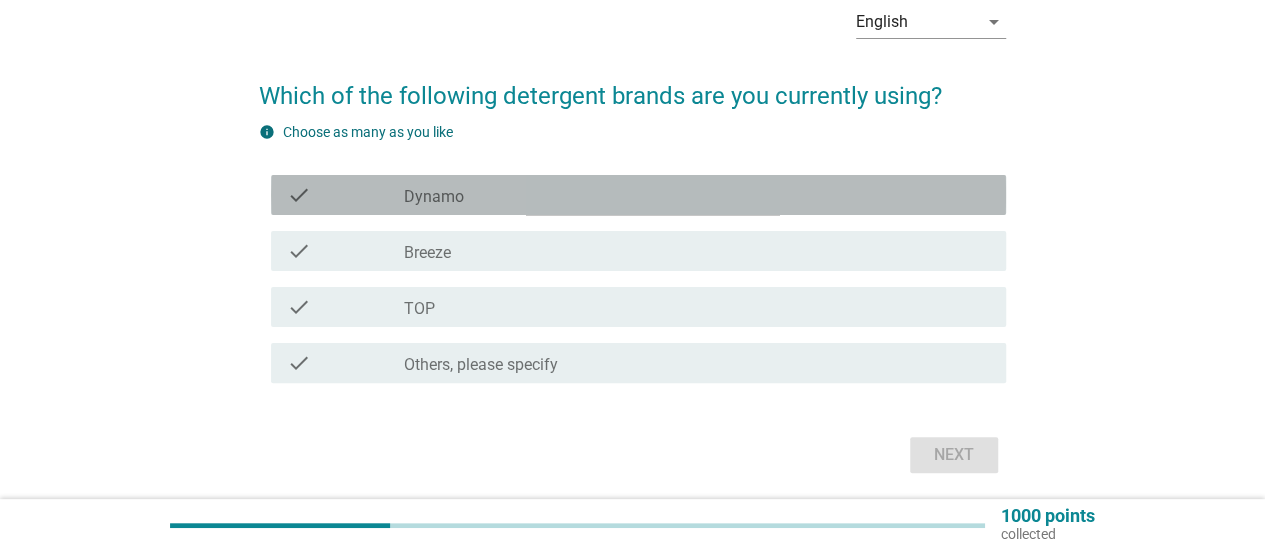 click on "Dynamo" at bounding box center [434, 197] 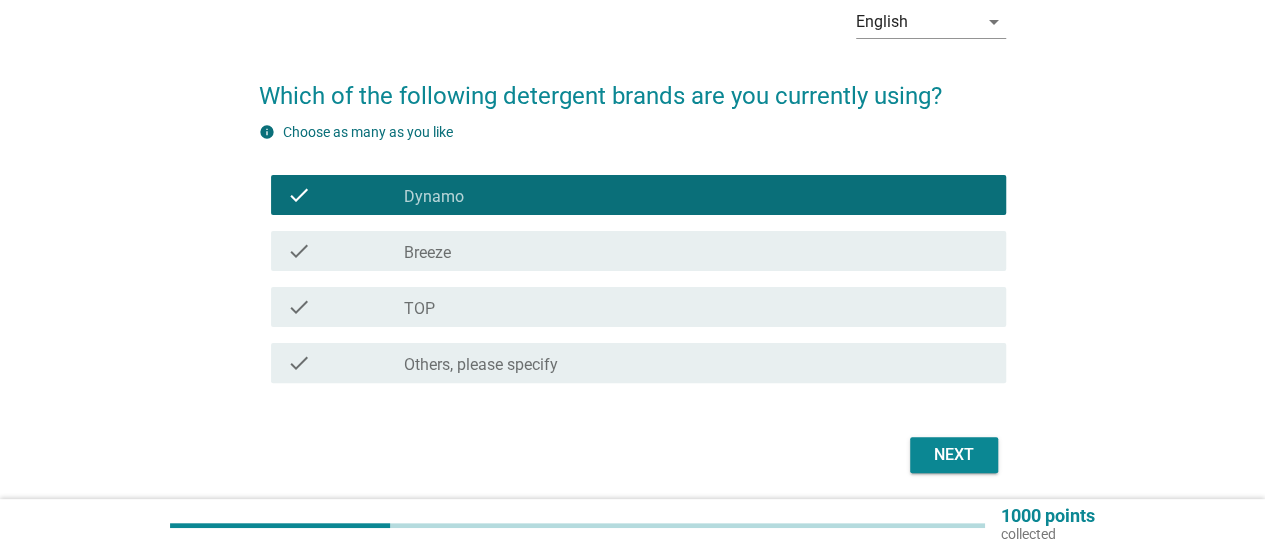 click on "Breeze" at bounding box center (427, 253) 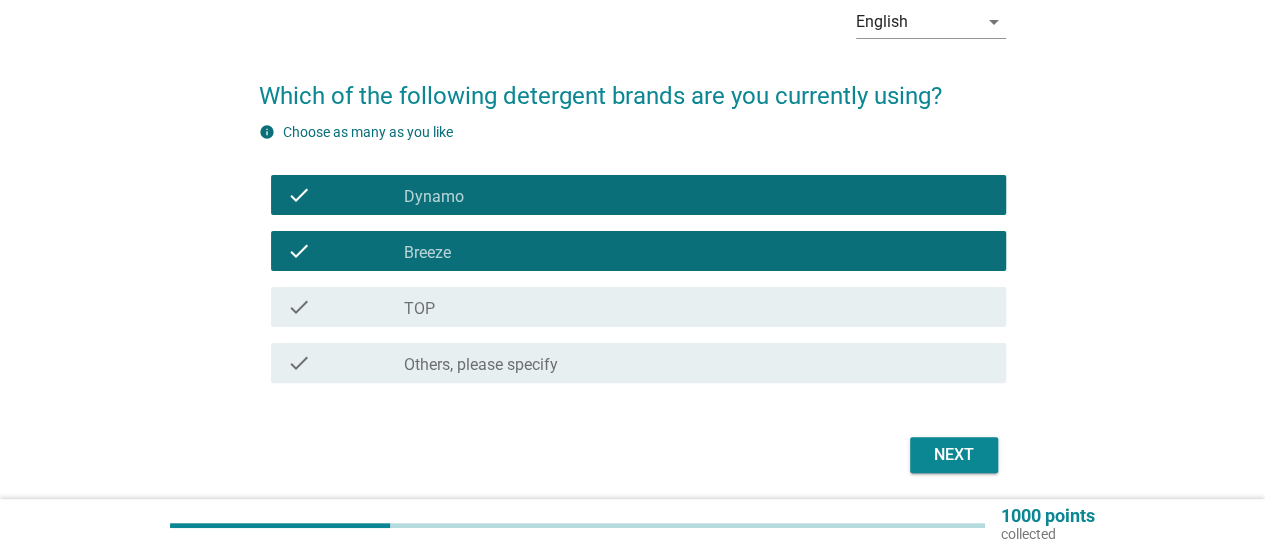 click on "Next" at bounding box center [954, 455] 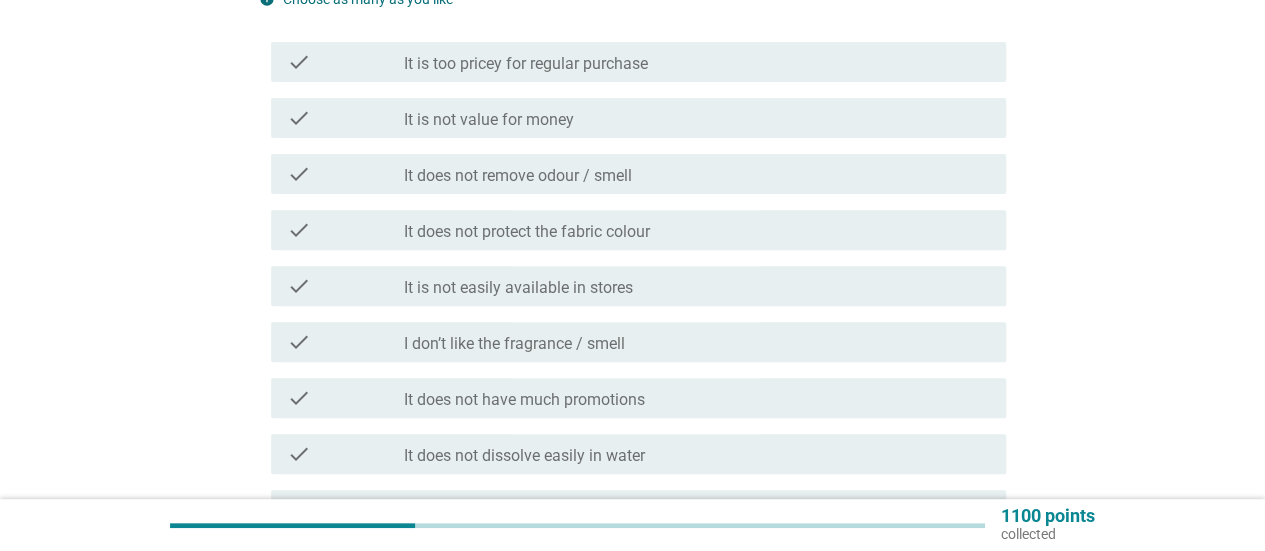 scroll, scrollTop: 300, scrollLeft: 0, axis: vertical 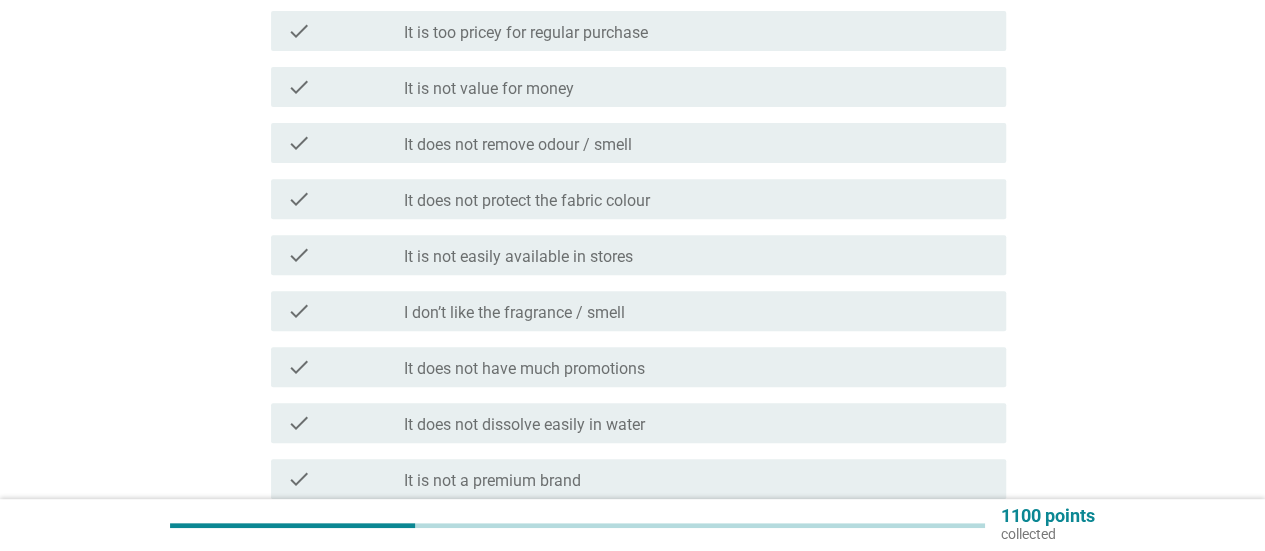 click on "It does not have much promotions" at bounding box center (524, 369) 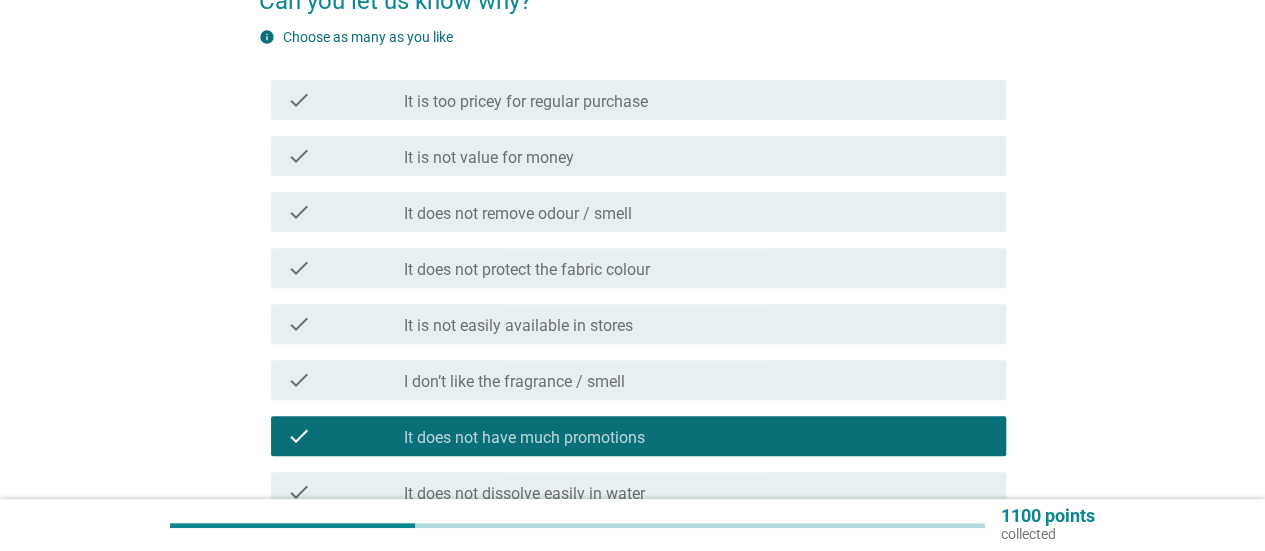 scroll, scrollTop: 200, scrollLeft: 0, axis: vertical 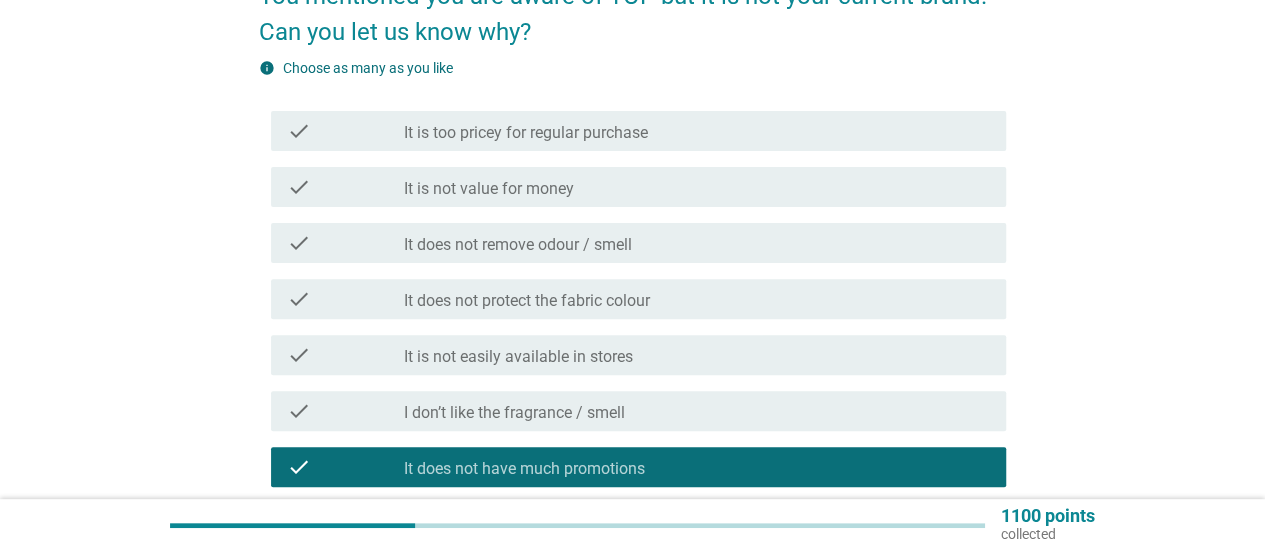 click on "It does not remove odour / smell" at bounding box center (518, 245) 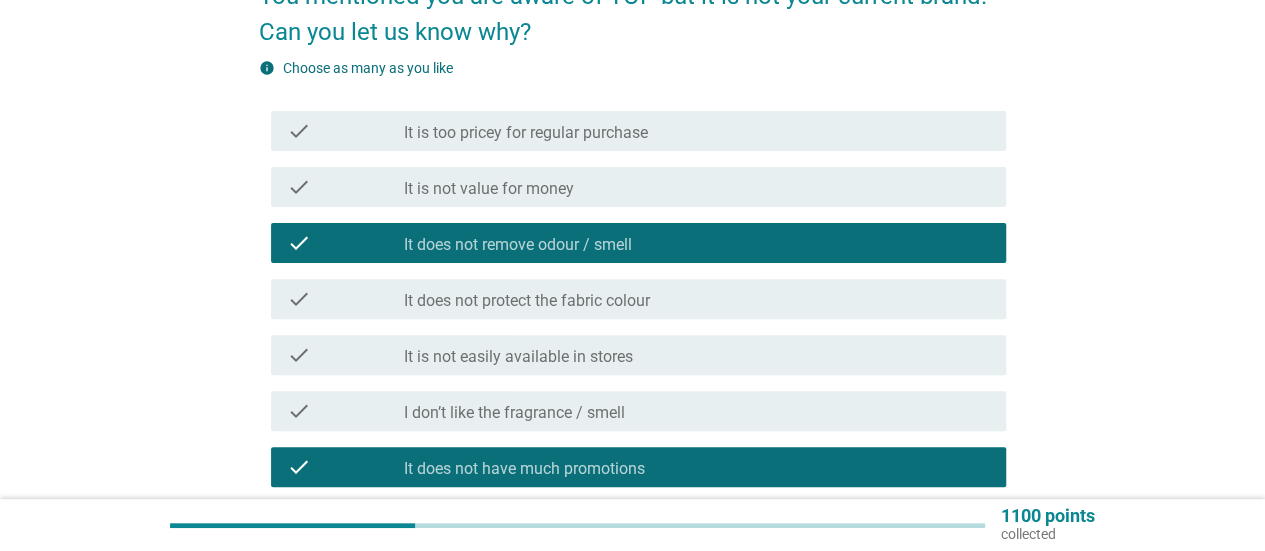 click on "It does not remove odour / smell" at bounding box center [518, 245] 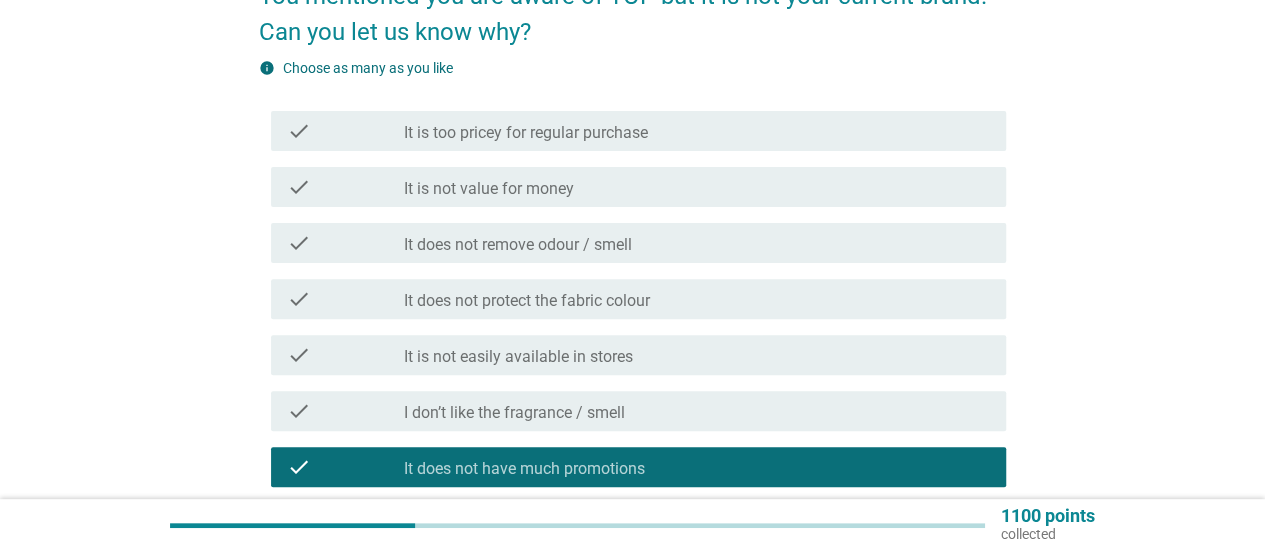 click on "check_box_outline_blank I don’t like the fragrance / smell" at bounding box center (697, 411) 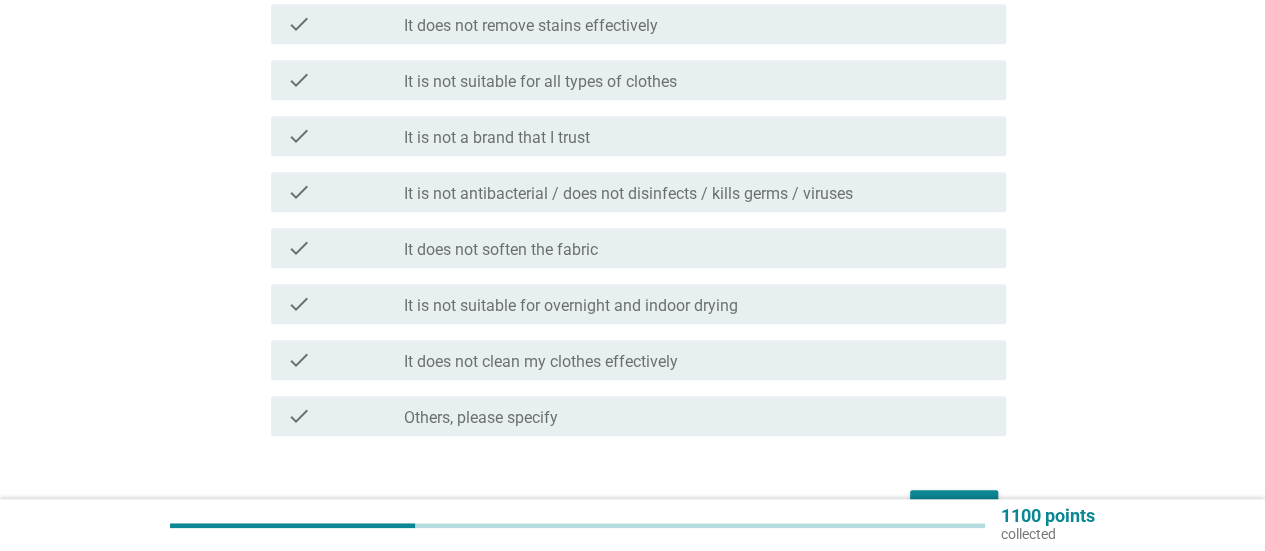 scroll, scrollTop: 934, scrollLeft: 0, axis: vertical 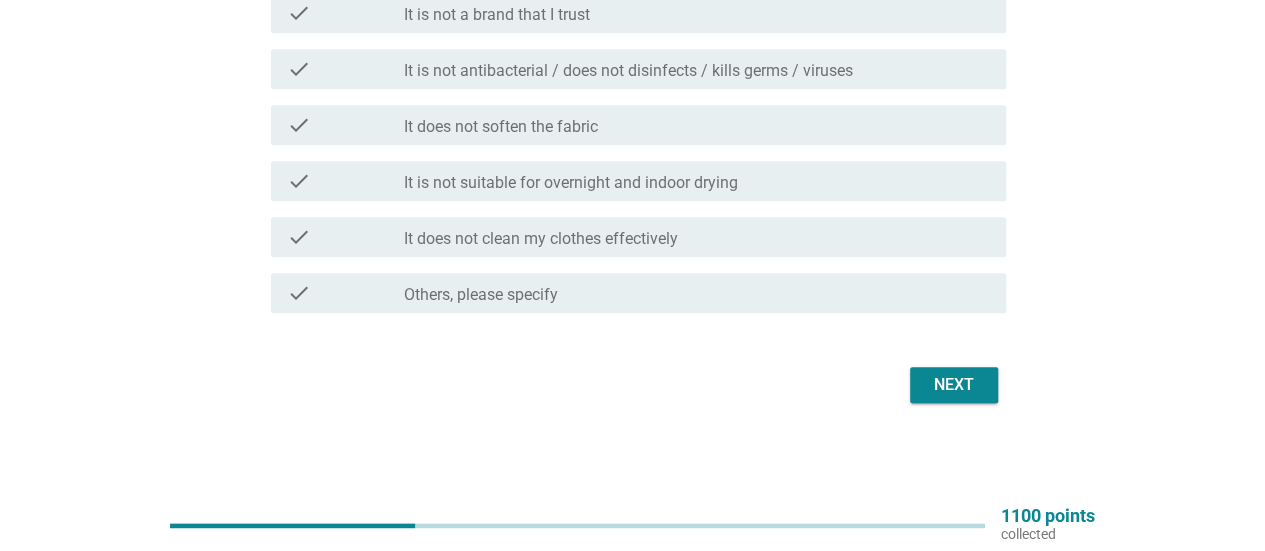 click on "Next" at bounding box center (954, 385) 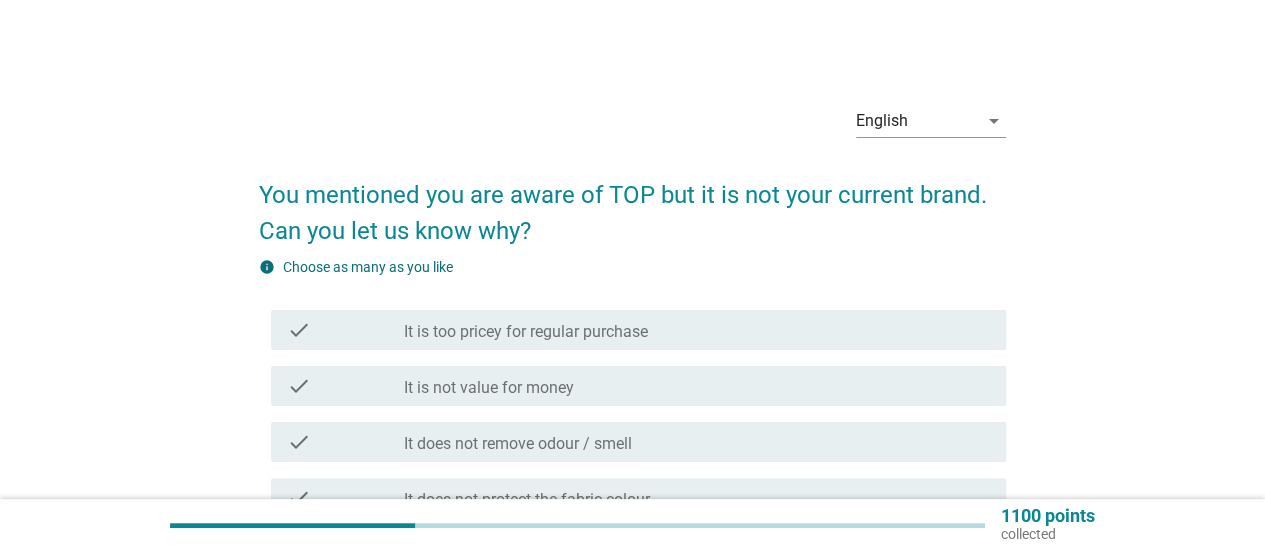 scroll, scrollTop: 0, scrollLeft: 0, axis: both 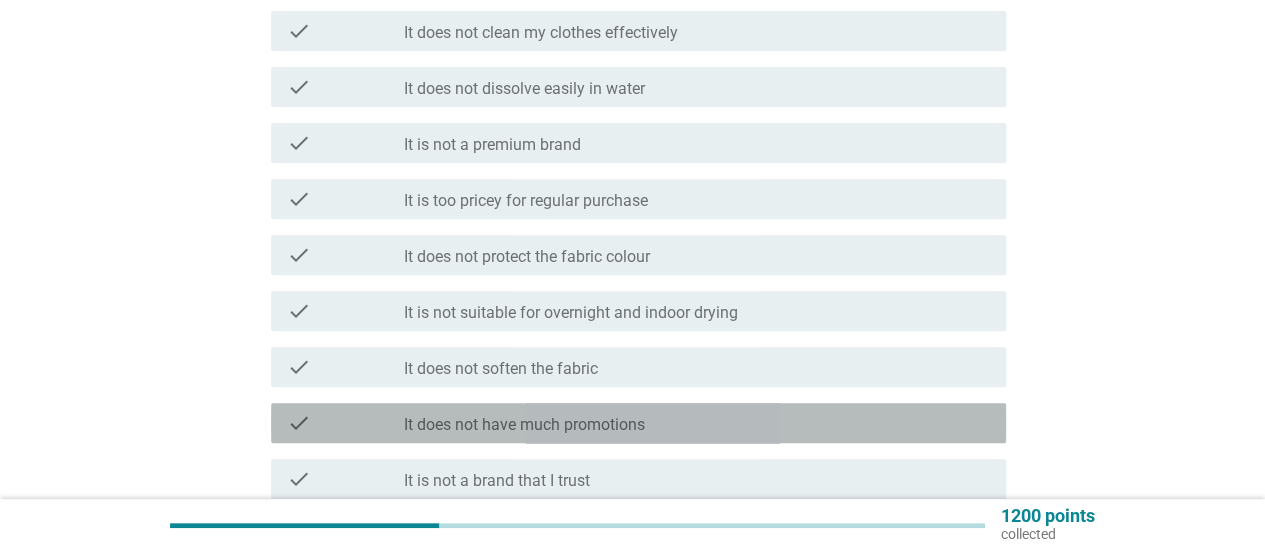 click on "It does not have much promotions" at bounding box center [524, 425] 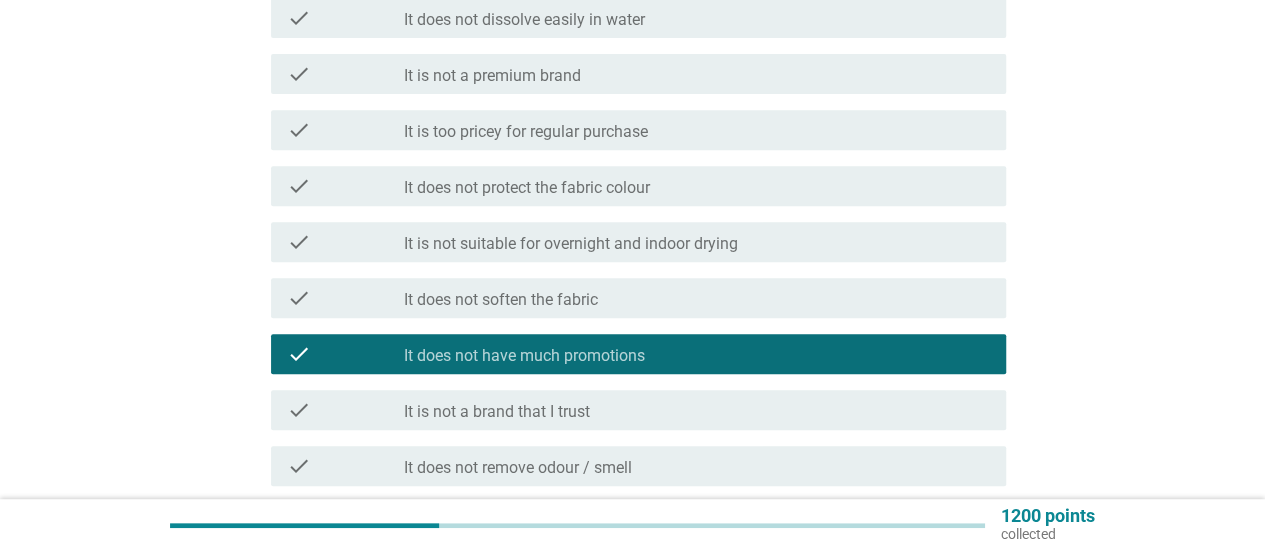 scroll, scrollTop: 400, scrollLeft: 0, axis: vertical 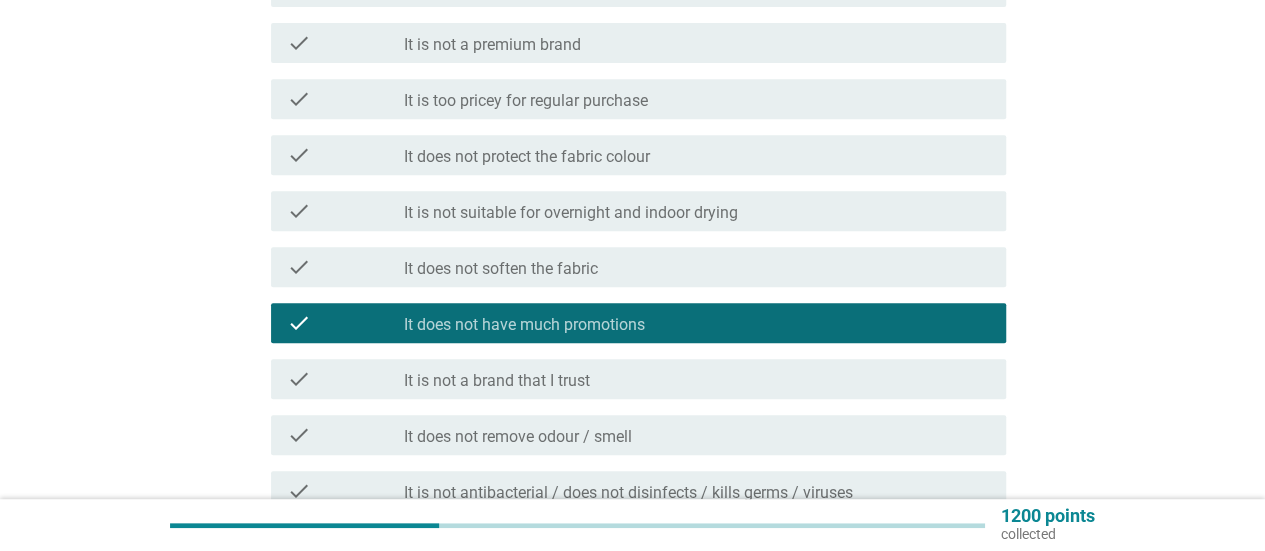 click on "check_box_outline_blank It is not a brand that I trust" at bounding box center (697, 379) 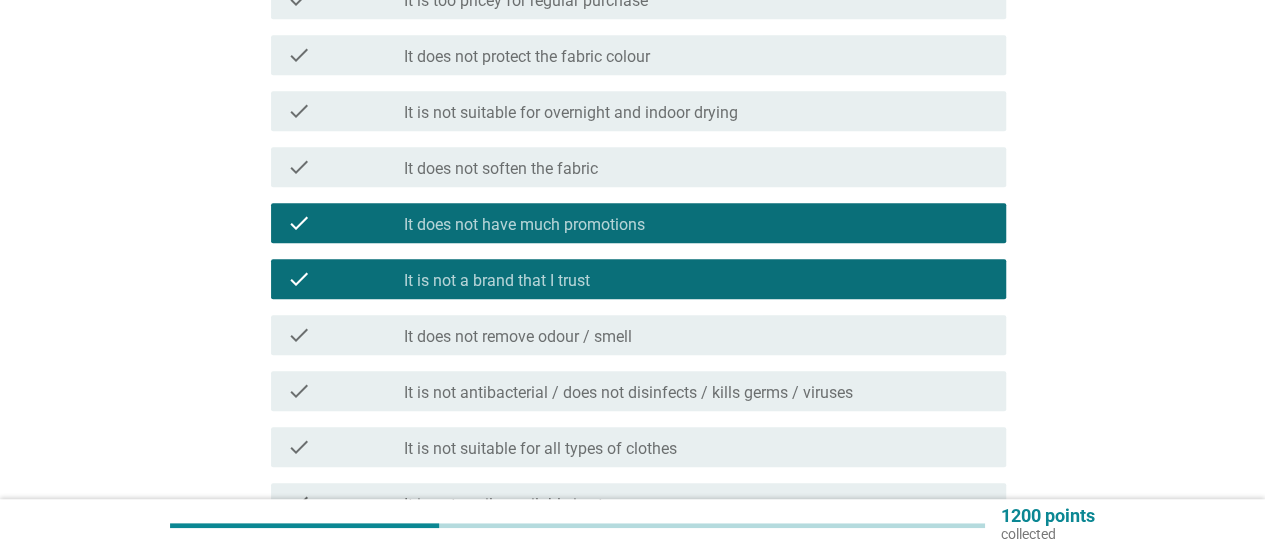 scroll, scrollTop: 600, scrollLeft: 0, axis: vertical 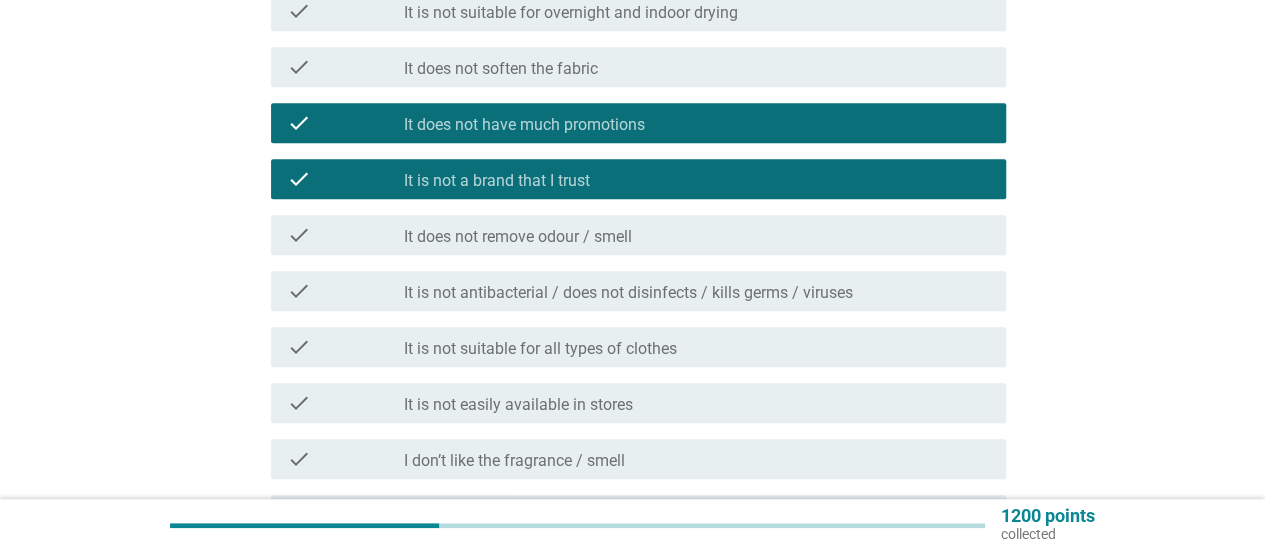 click on "It is not easily available in stores" at bounding box center (518, 405) 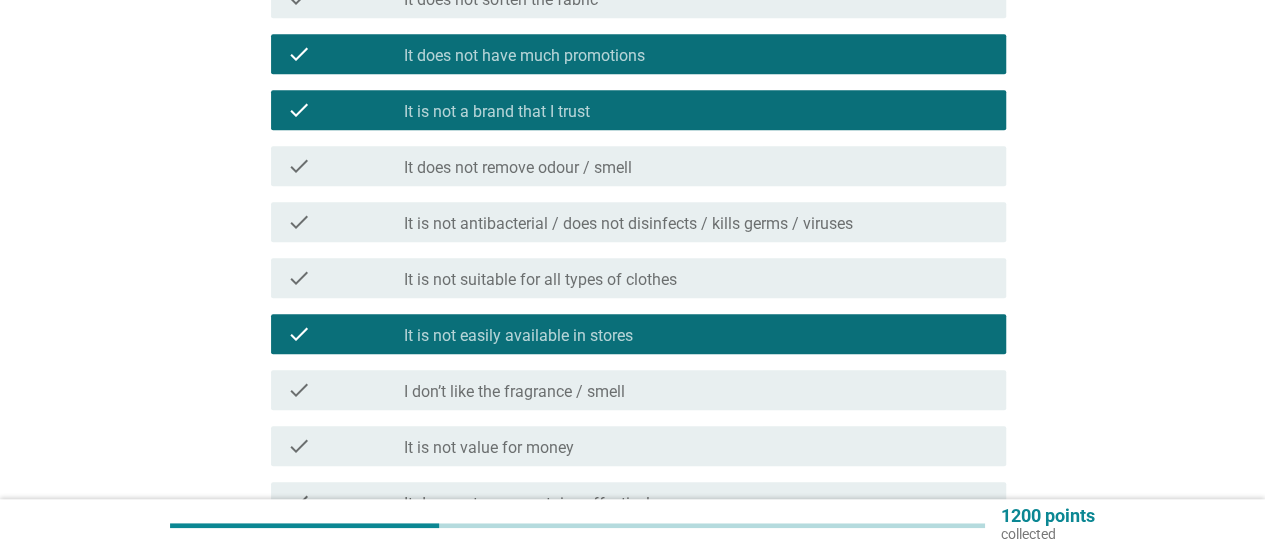 scroll, scrollTop: 700, scrollLeft: 0, axis: vertical 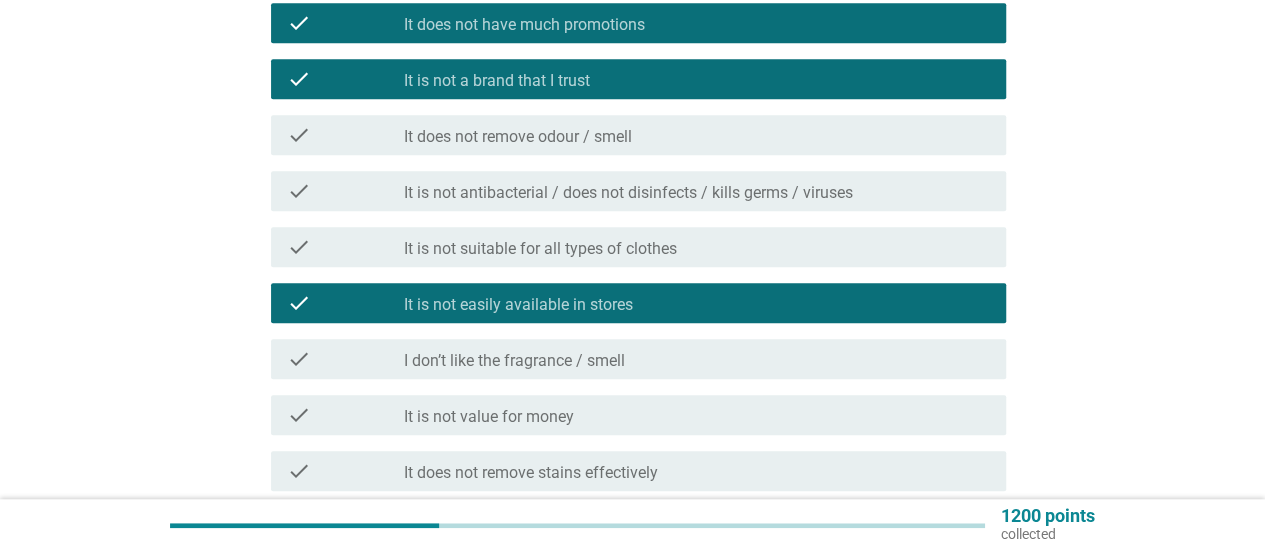 click on "I don’t like the fragrance / smell" at bounding box center [514, 361] 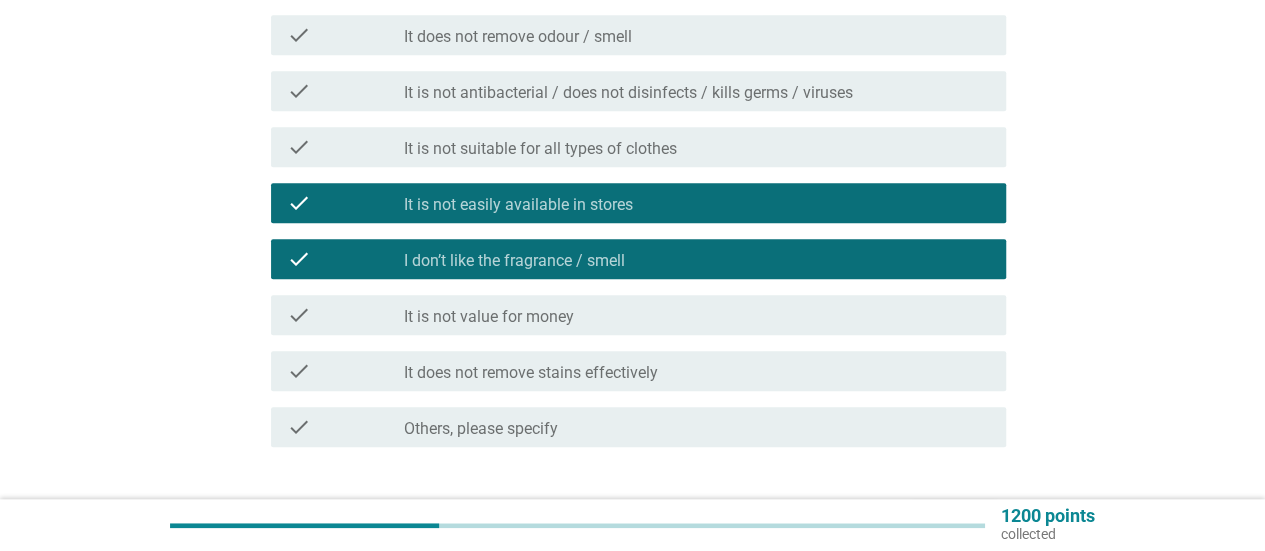 click on "check     check_box_outline_blank It is not value for money" at bounding box center [638, 315] 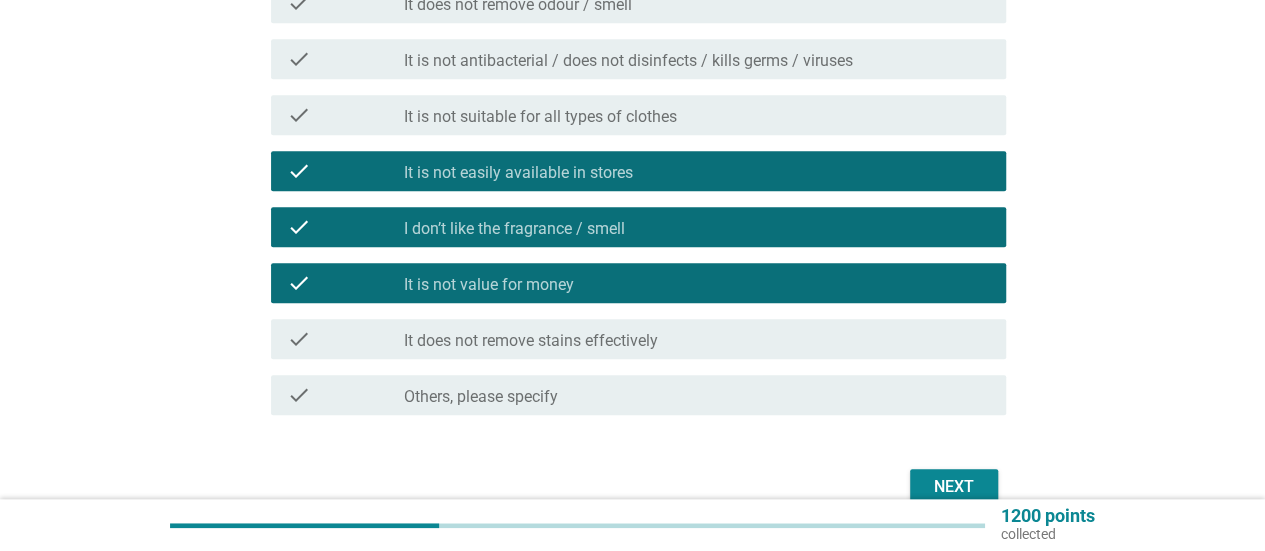 scroll, scrollTop: 900, scrollLeft: 0, axis: vertical 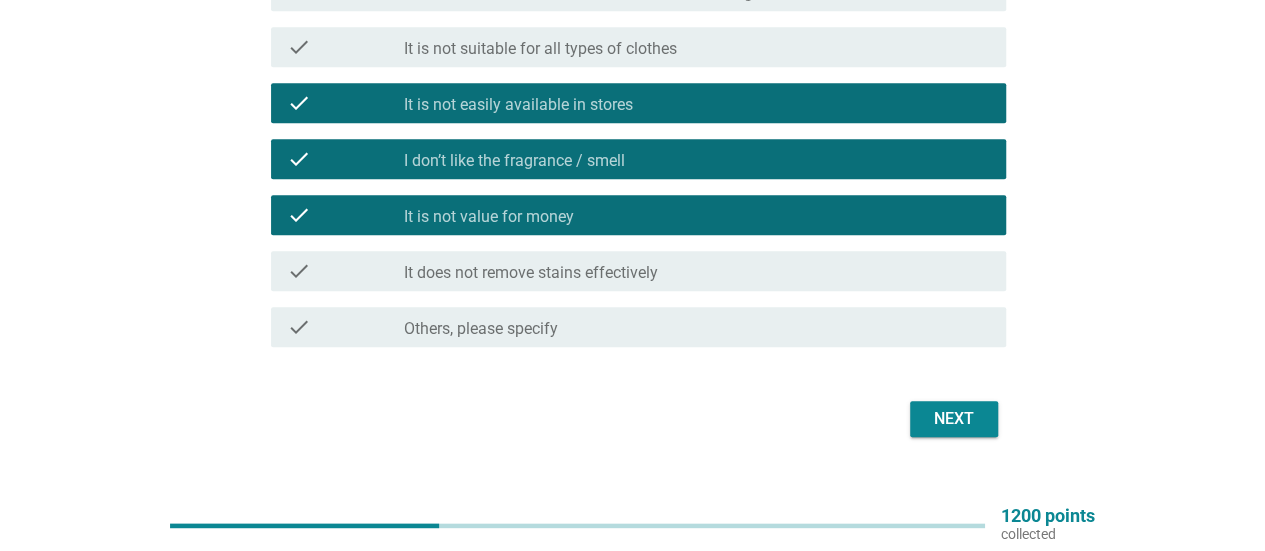 drag, startPoint x: 969, startPoint y: 411, endPoint x: 972, endPoint y: 388, distance: 23.194826 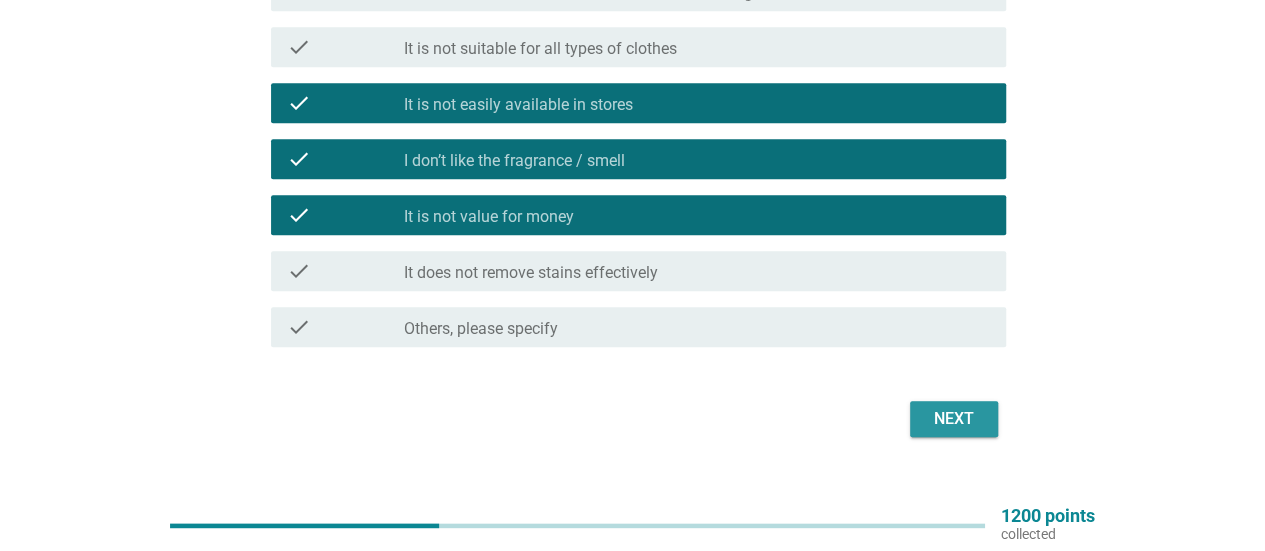 click on "Next" at bounding box center [954, 419] 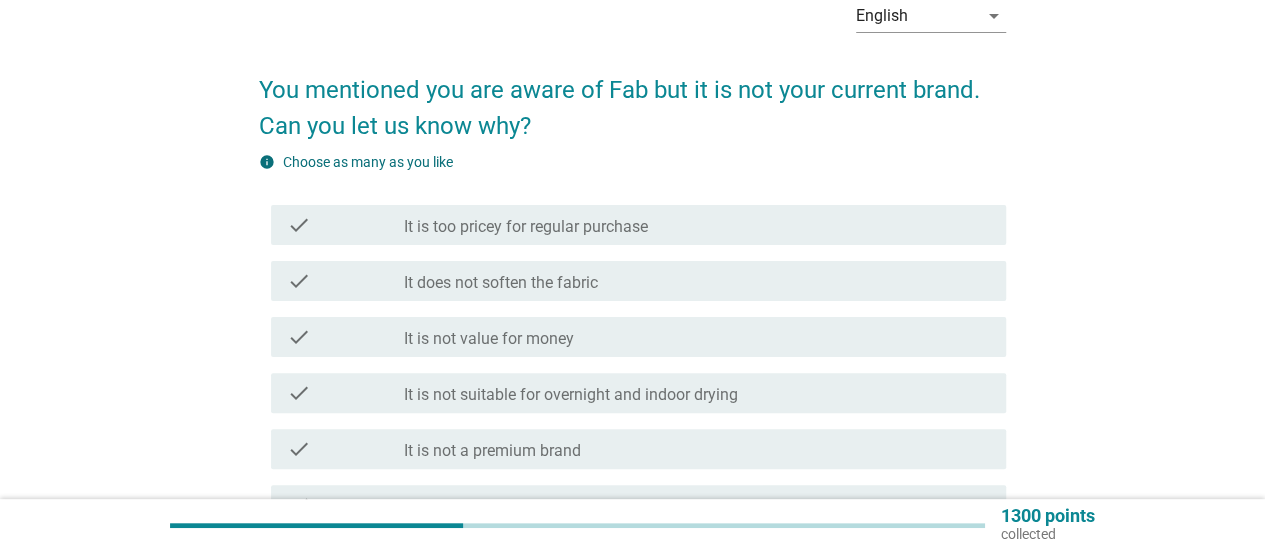 scroll, scrollTop: 100, scrollLeft: 0, axis: vertical 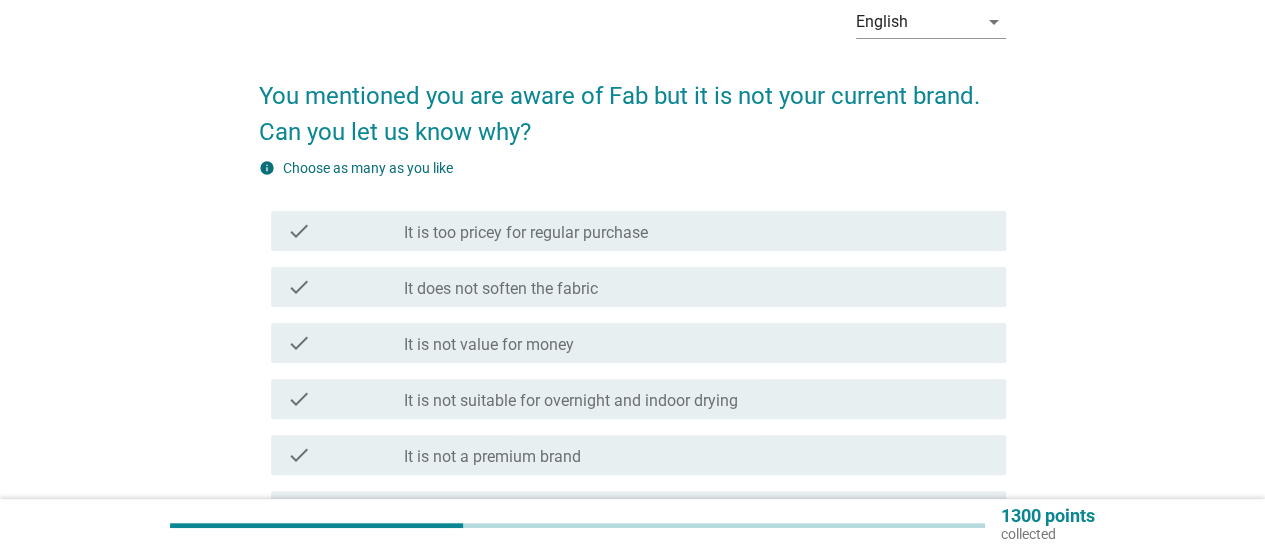 click on "It is too pricey for regular purchase" at bounding box center [526, 233] 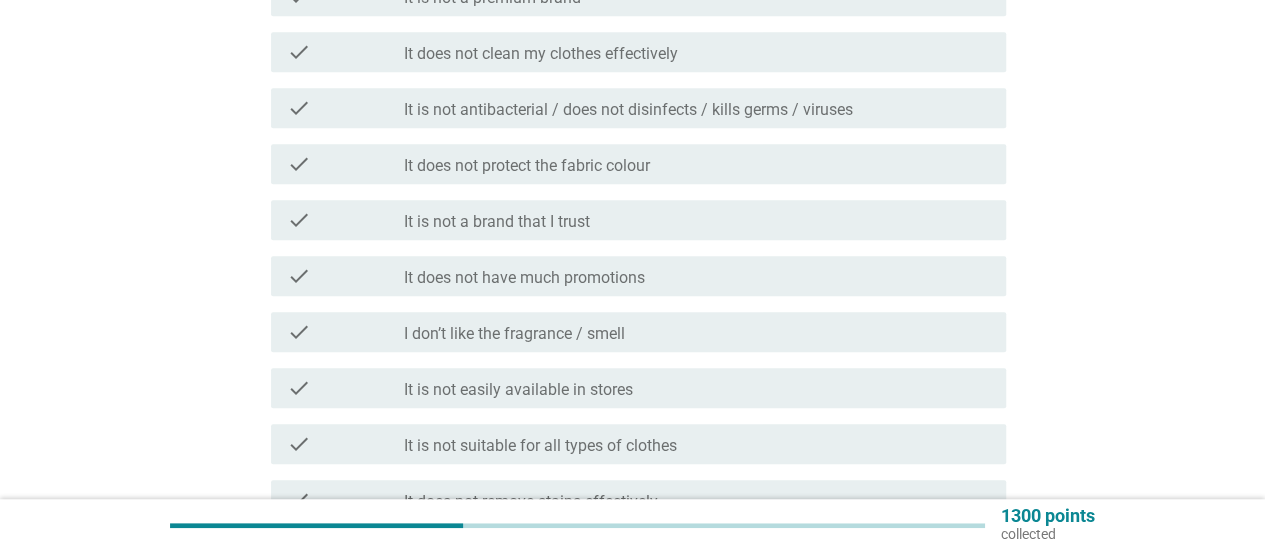 scroll, scrollTop: 600, scrollLeft: 0, axis: vertical 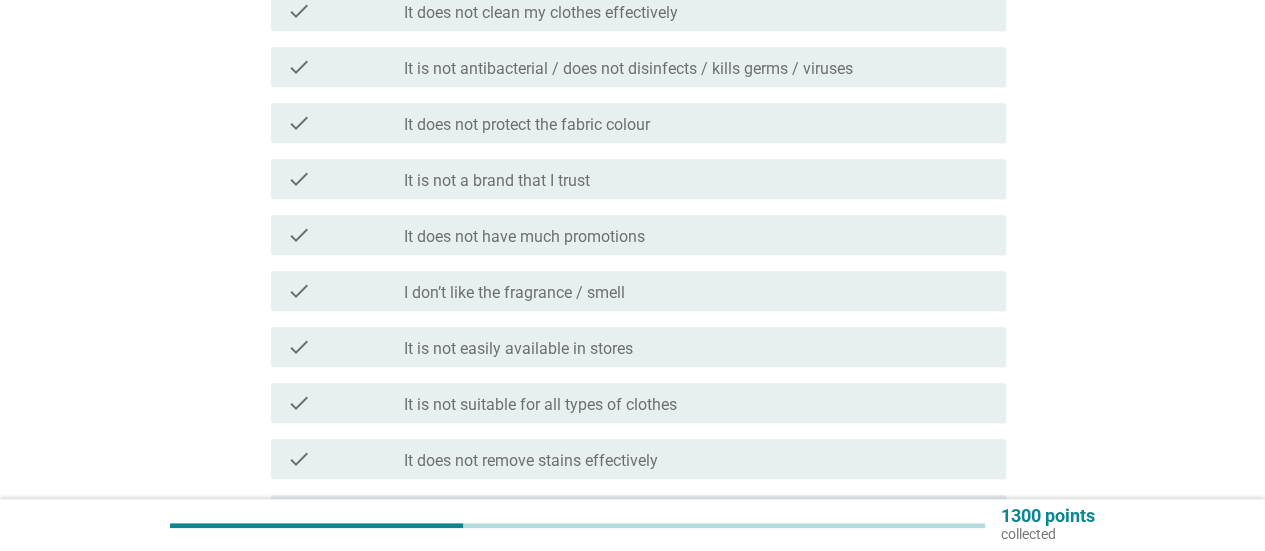 click on "I don’t like the fragrance / smell" at bounding box center [514, 293] 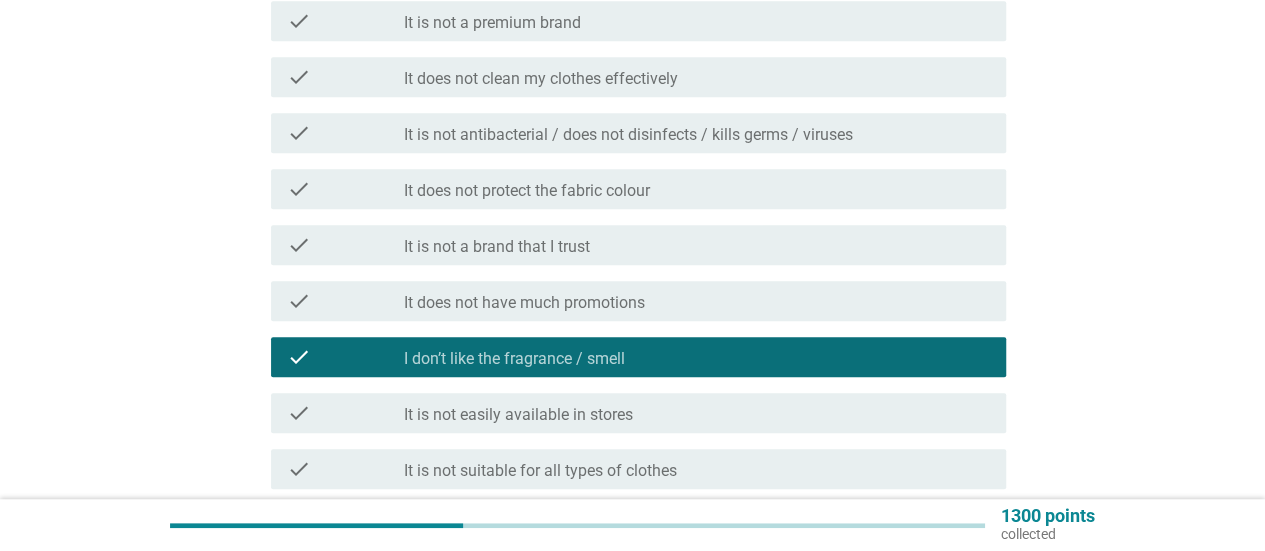 scroll, scrollTop: 234, scrollLeft: 0, axis: vertical 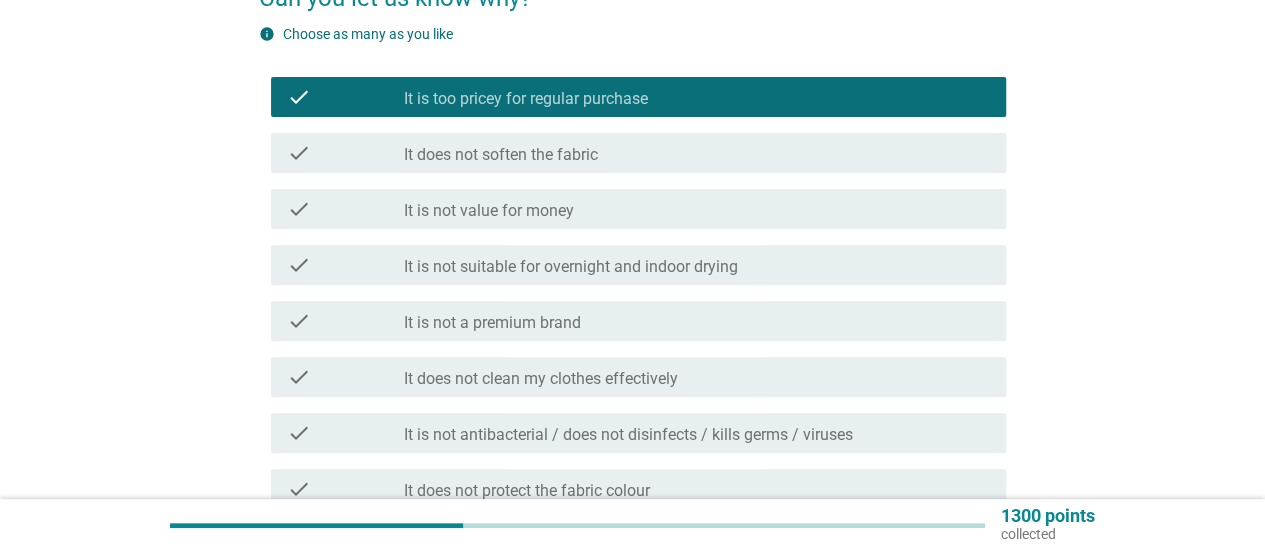 click on "It is not value for money" at bounding box center [489, 211] 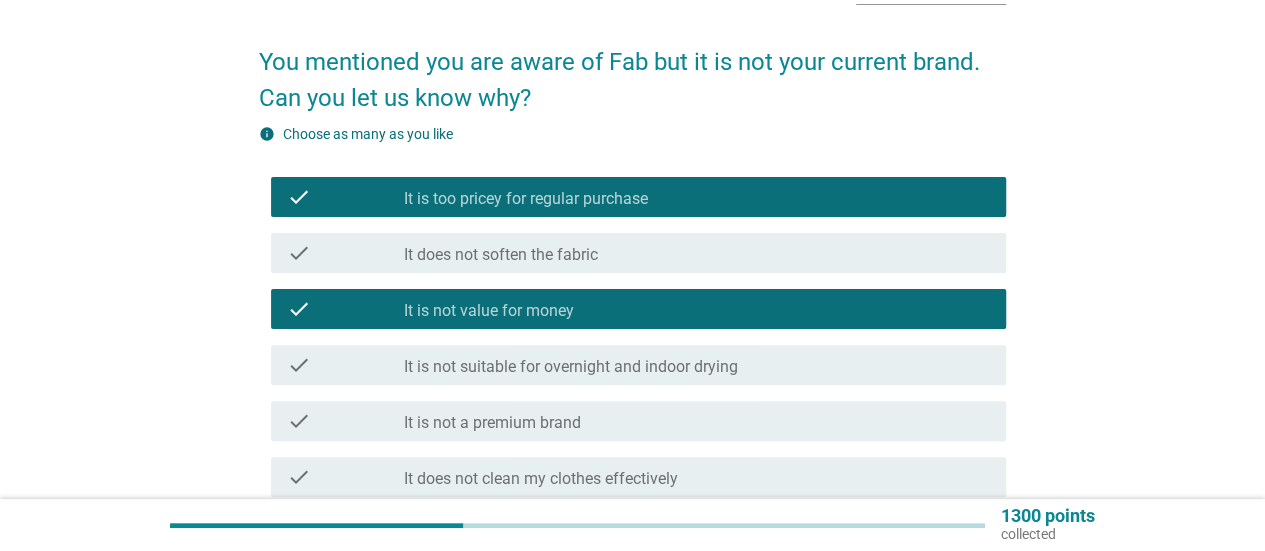 scroll, scrollTop: 0, scrollLeft: 0, axis: both 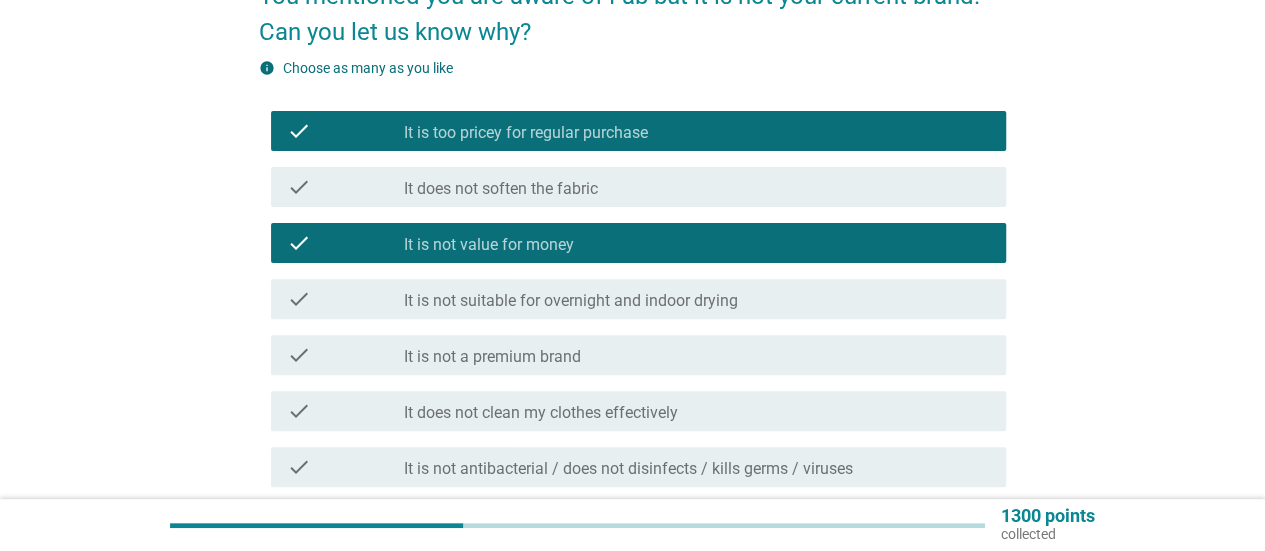 click on "check_box It is not value for money" at bounding box center [697, 243] 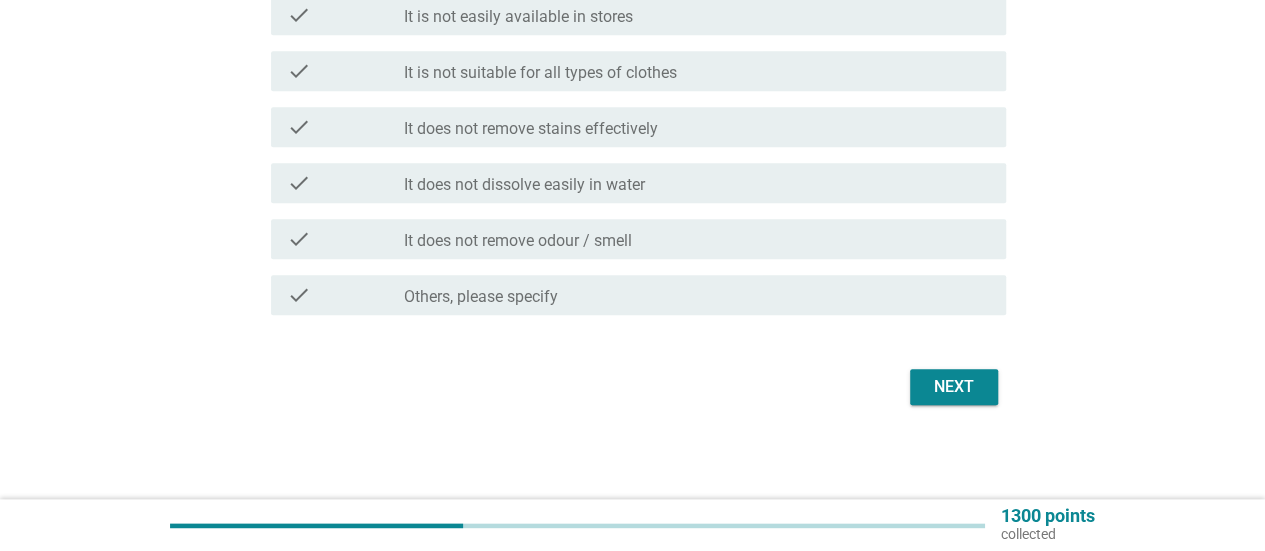 scroll, scrollTop: 934, scrollLeft: 0, axis: vertical 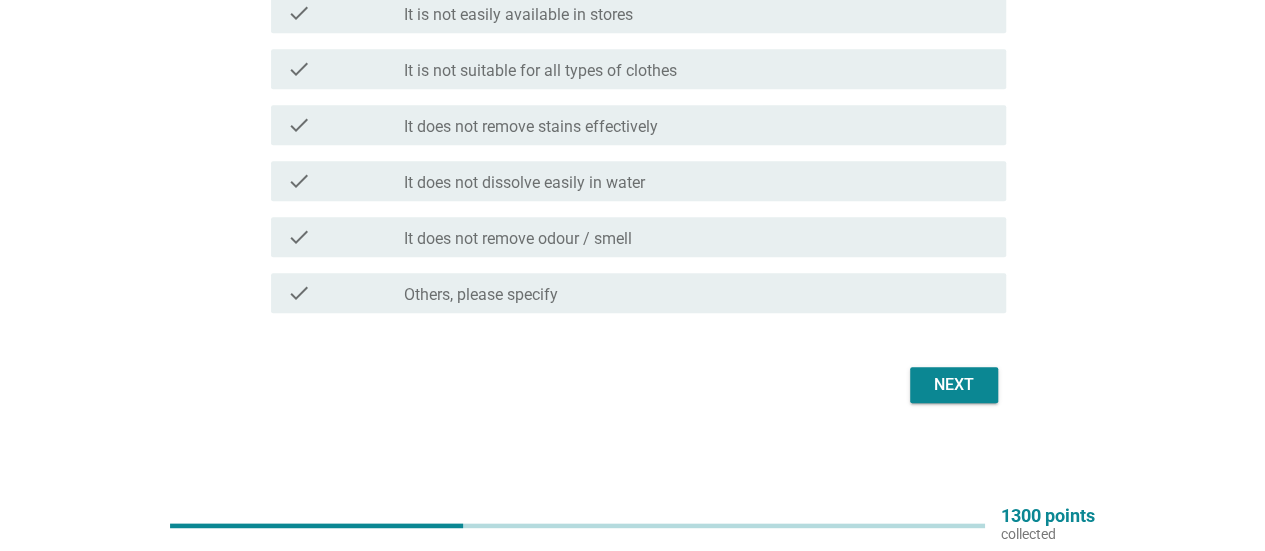 click on "You mentioned you are aware of Fab but it is not your current brand. Can you let us know why?     info   Choose as many as you like   check     check_box It is too pricey for regular purchase   check     check_box_outline_blank It does not soften the fabric   check     check_box It is not value for money   check     check_box_outline_blank It is not suitable for overnight and indoor drying   check     check_box_outline_blank It is not a premium brand   check     check_box_outline_blank It does not clean my clothes effectively   check     check_box_outline_blank It is not antibacterial / does not disinfects / kills germs / viruses   check     check_box_outline_blank It does not protect the fabric colour   check     check_box_outline_blank It is not a brand that I trust   check     check_box_outline_blank It does not have much promotions   check     check_box I don’t like the fragrance / smell   check     check_box_outline_blank It is not easily available in stores   check     check_box_outline_blank   check" at bounding box center (632, -184) 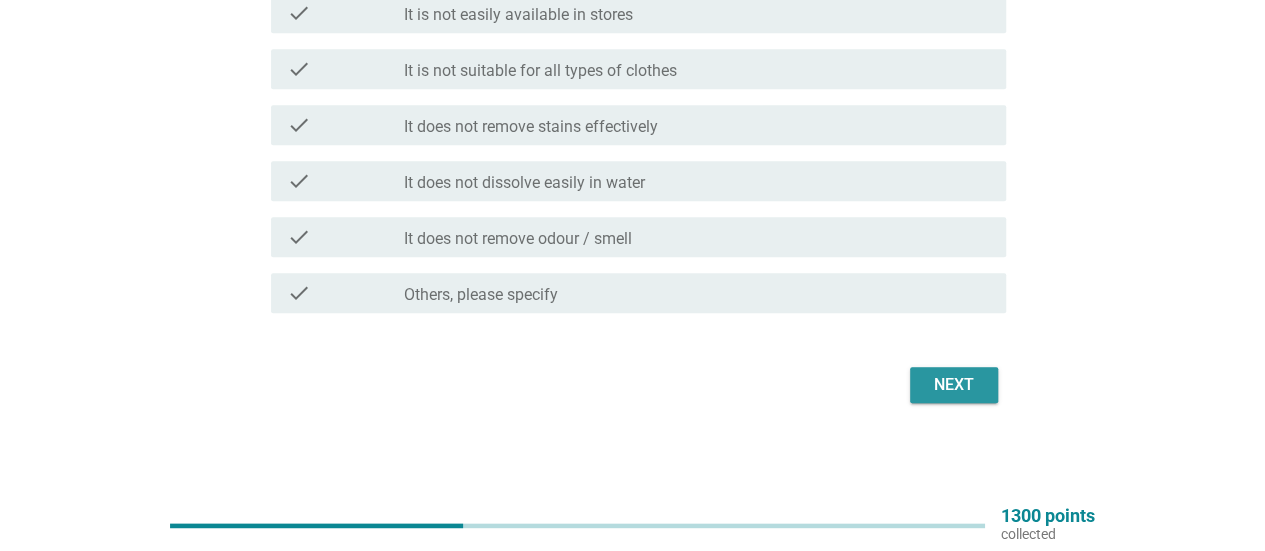 drag, startPoint x: 951, startPoint y: 381, endPoint x: 944, endPoint y: 326, distance: 55.443665 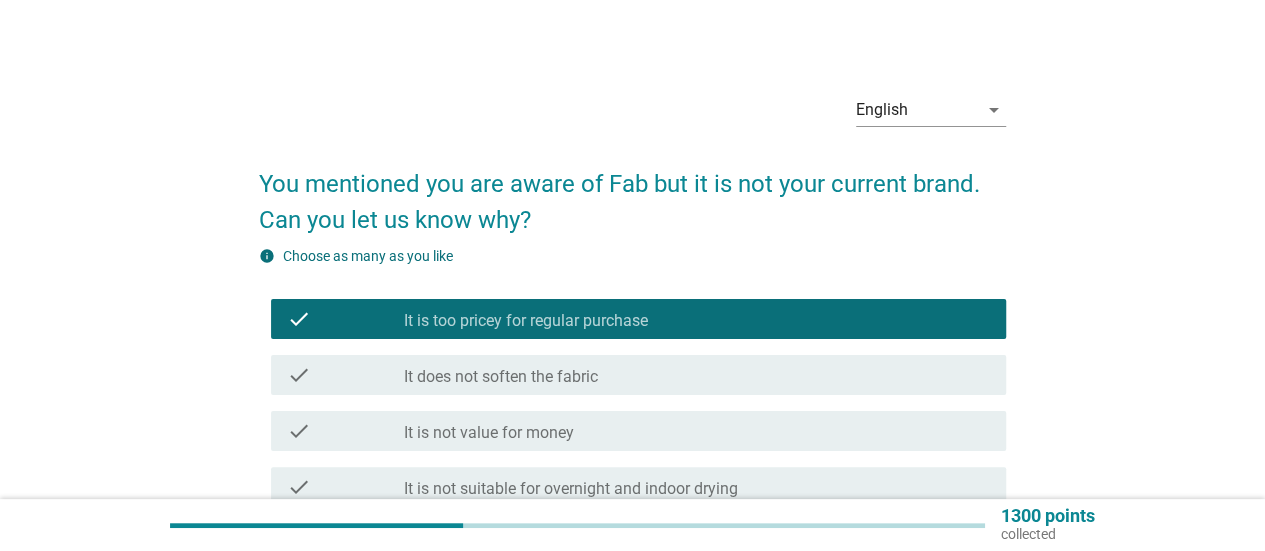 scroll, scrollTop: 0, scrollLeft: 0, axis: both 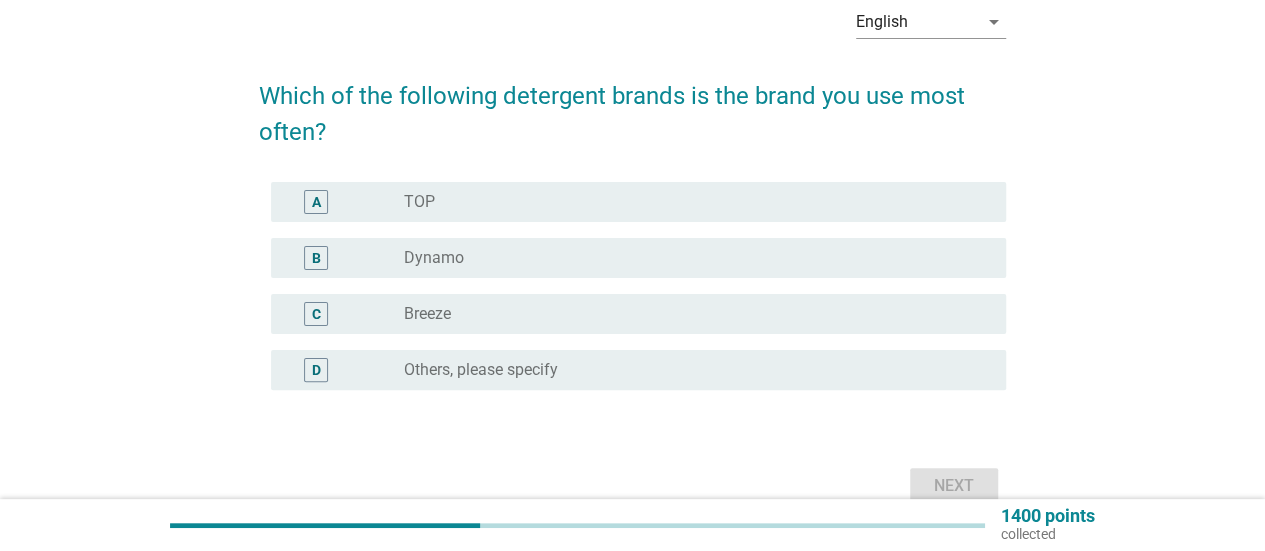 click on "A" at bounding box center (345, 202) 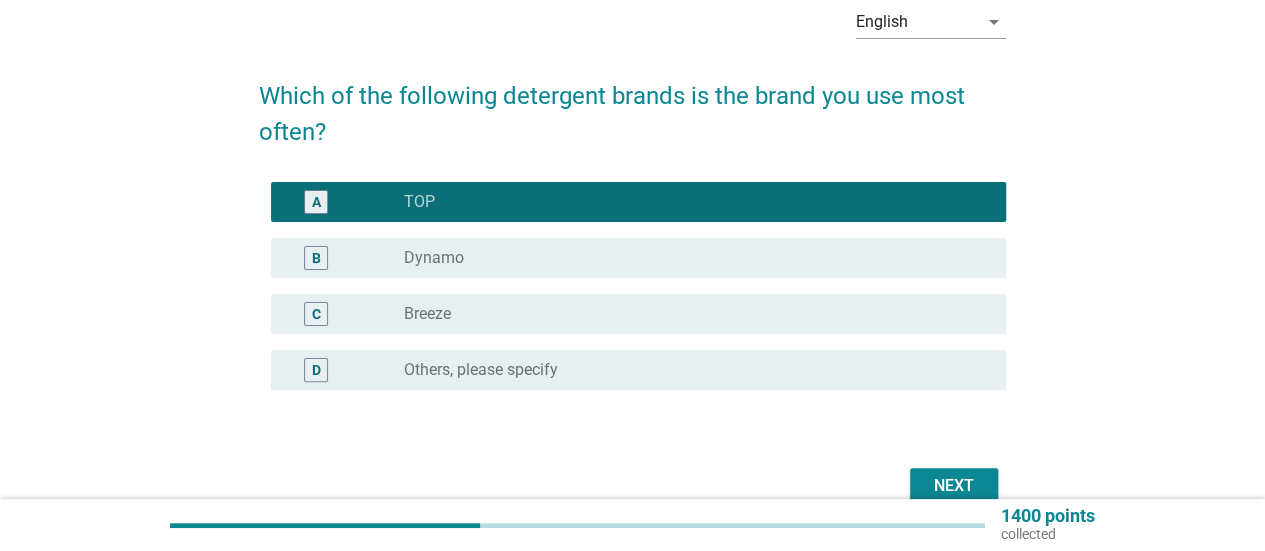 click on "B" at bounding box center (345, 258) 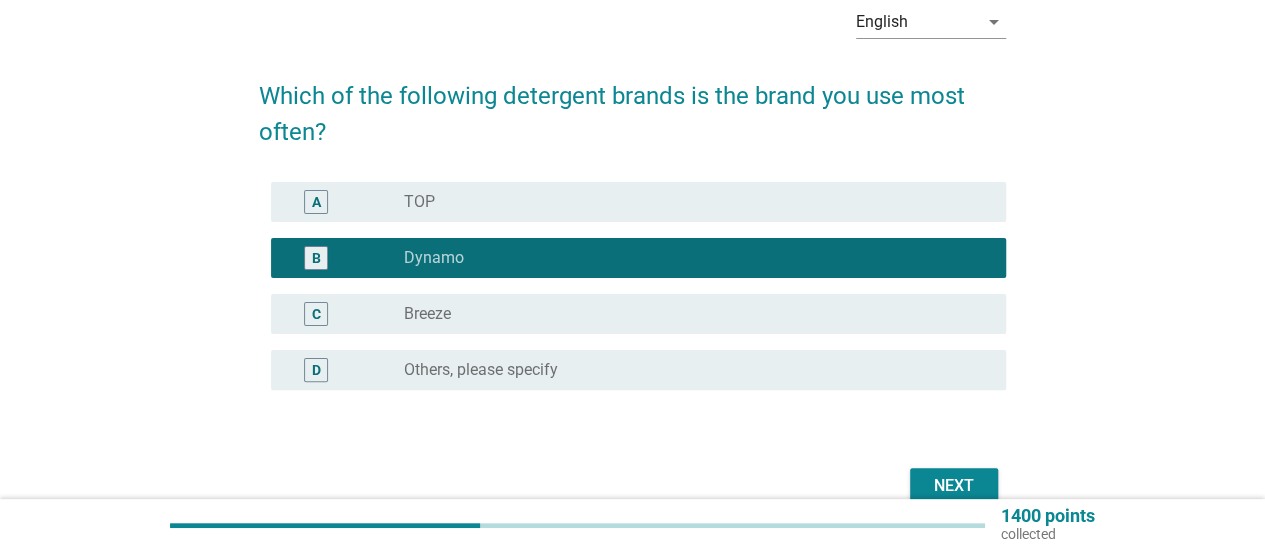 click on "Breeze" at bounding box center [427, 314] 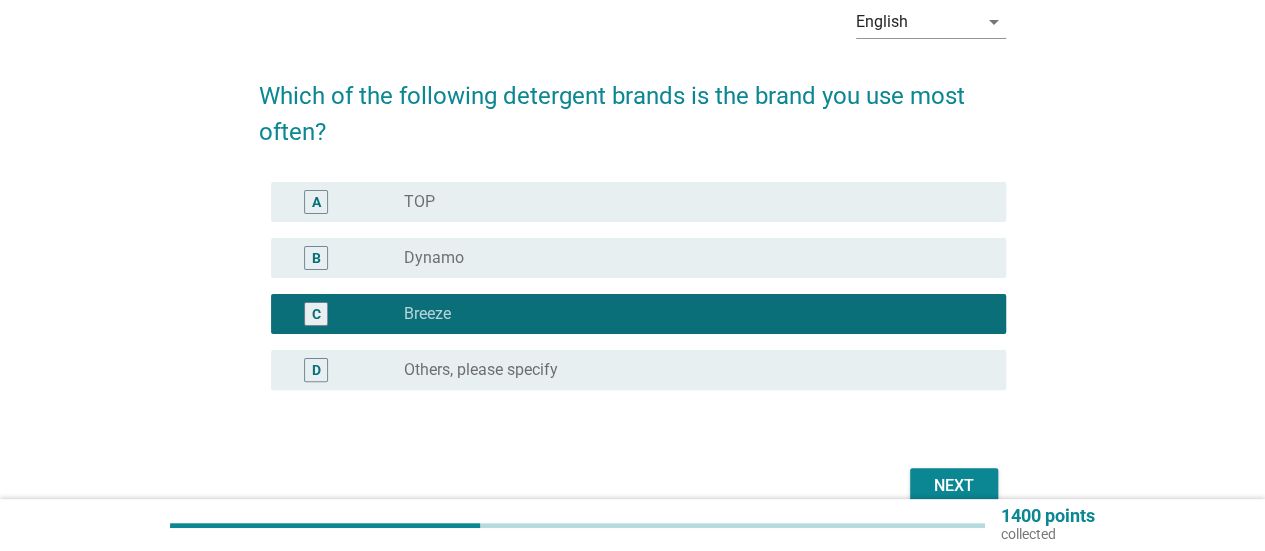click on "Next" at bounding box center (632, 486) 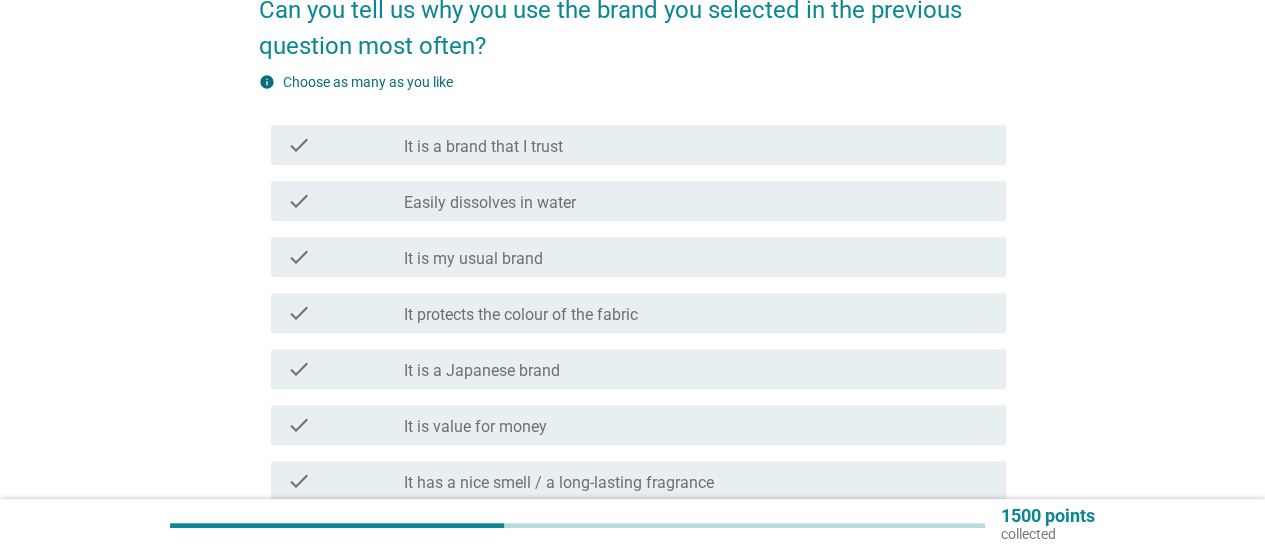 scroll, scrollTop: 200, scrollLeft: 0, axis: vertical 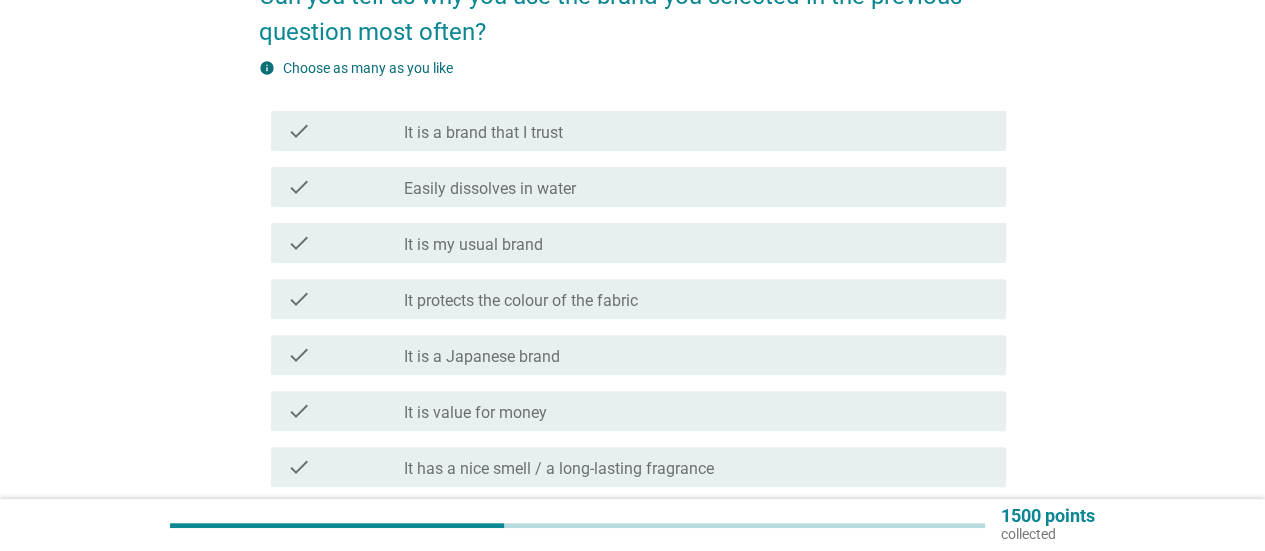 click on "It is my usual brand" at bounding box center (473, 245) 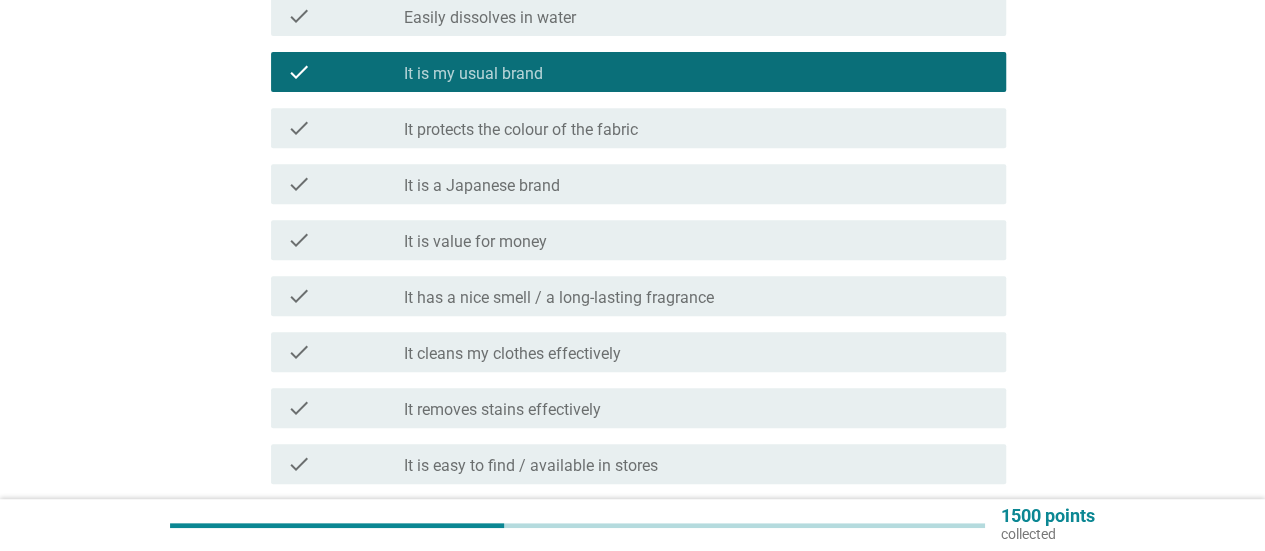 scroll, scrollTop: 400, scrollLeft: 0, axis: vertical 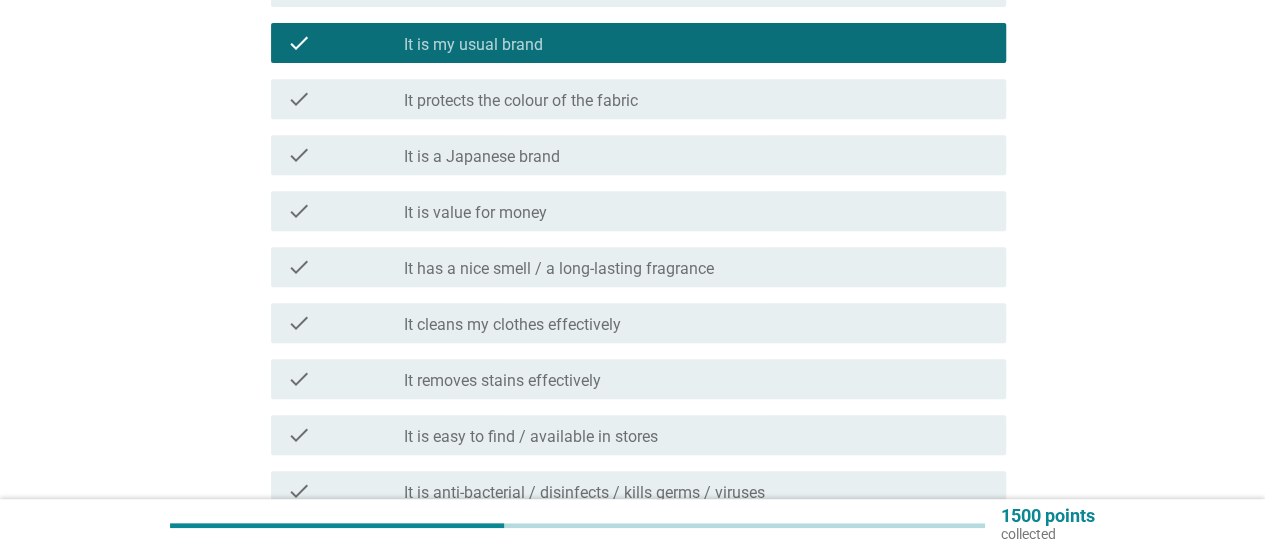 click on "check_box_outline_blank It is value for money" at bounding box center (697, 211) 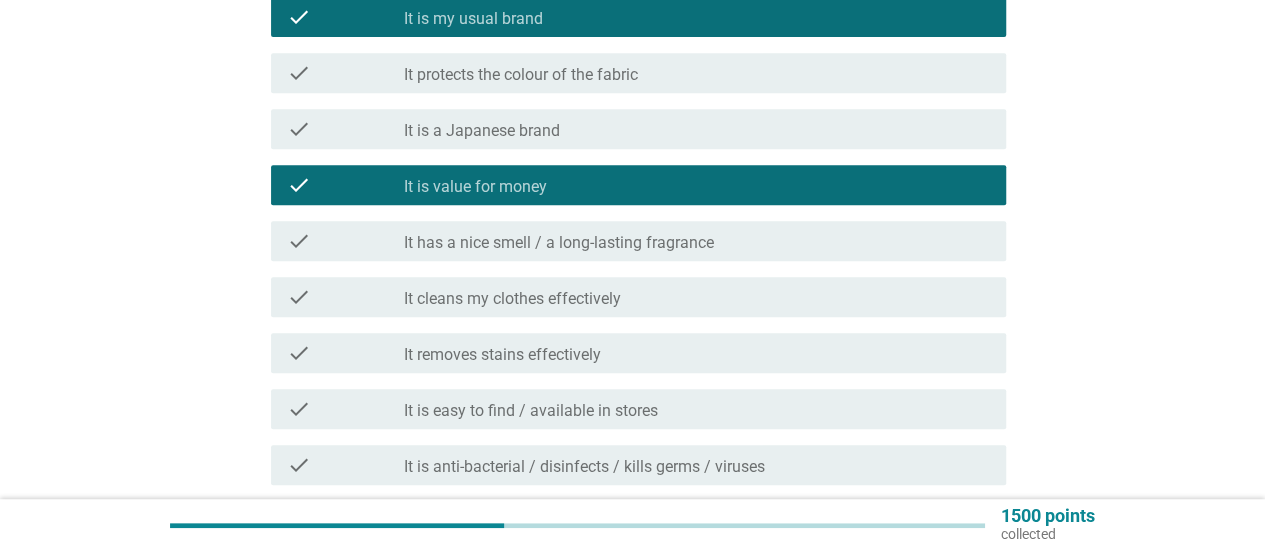scroll, scrollTop: 500, scrollLeft: 0, axis: vertical 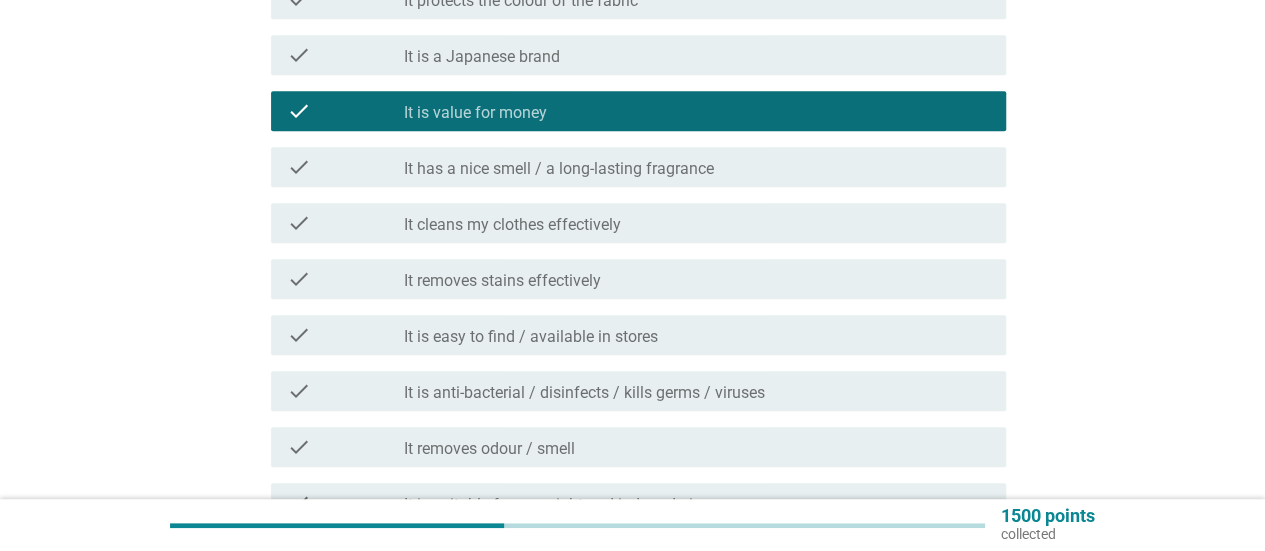 click on "It has a nice smell / a long-lasting fragrance" at bounding box center (559, 169) 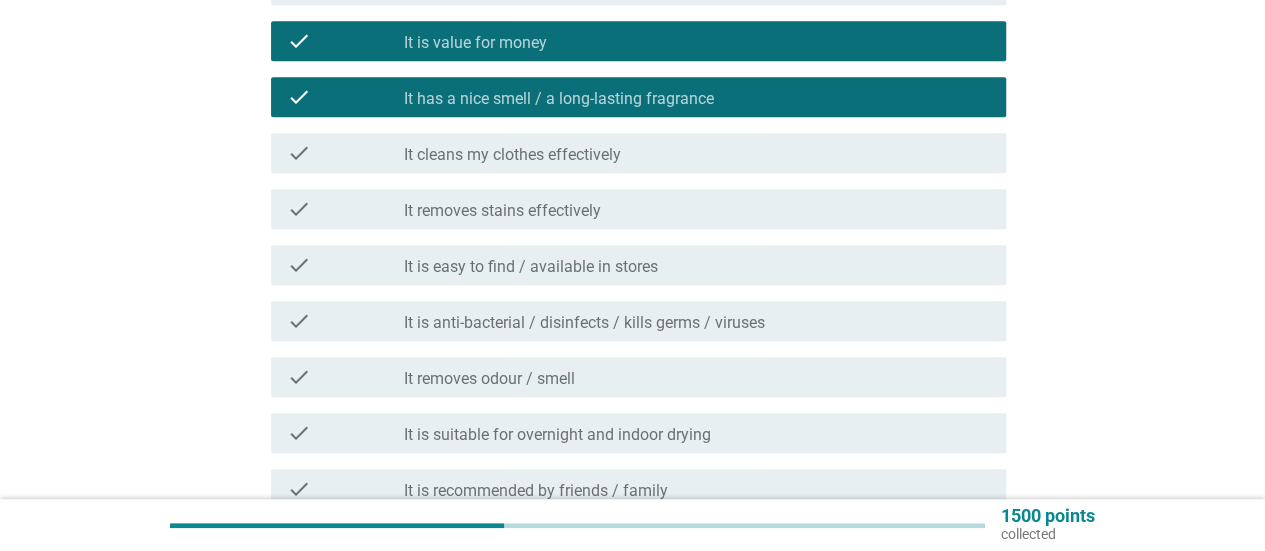 scroll, scrollTop: 600, scrollLeft: 0, axis: vertical 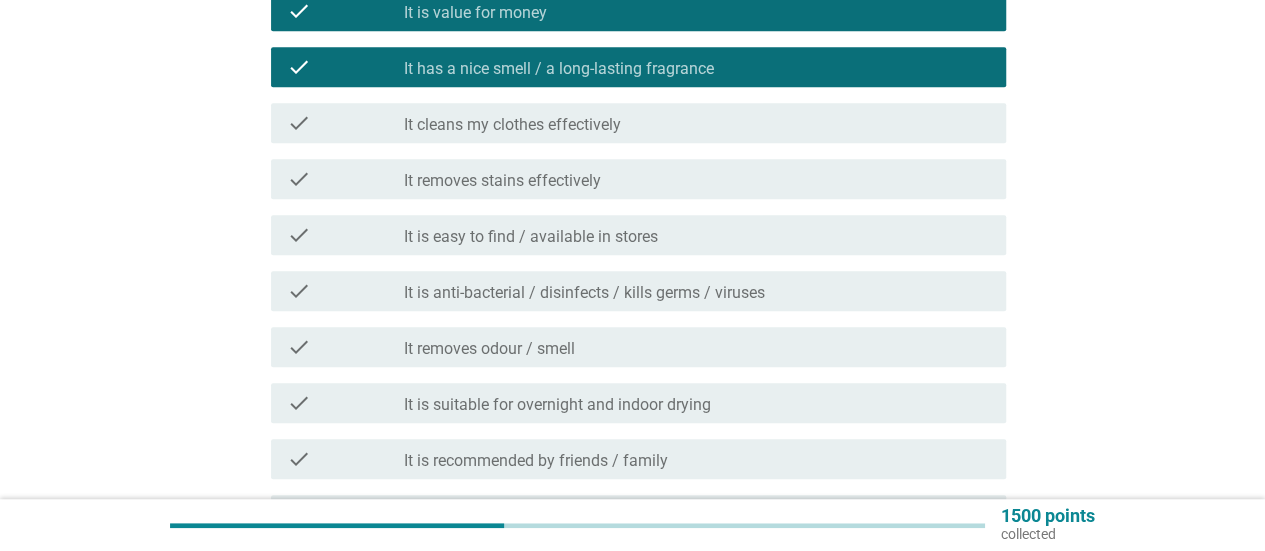 click on "It is easy to find / available in stores" at bounding box center (531, 237) 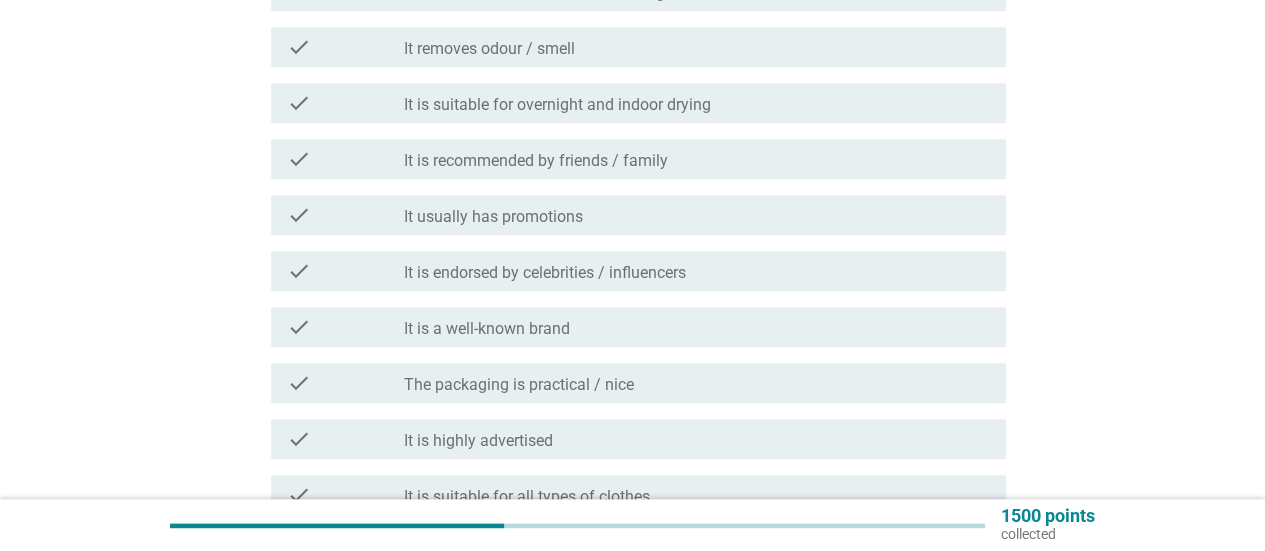 scroll, scrollTop: 1000, scrollLeft: 0, axis: vertical 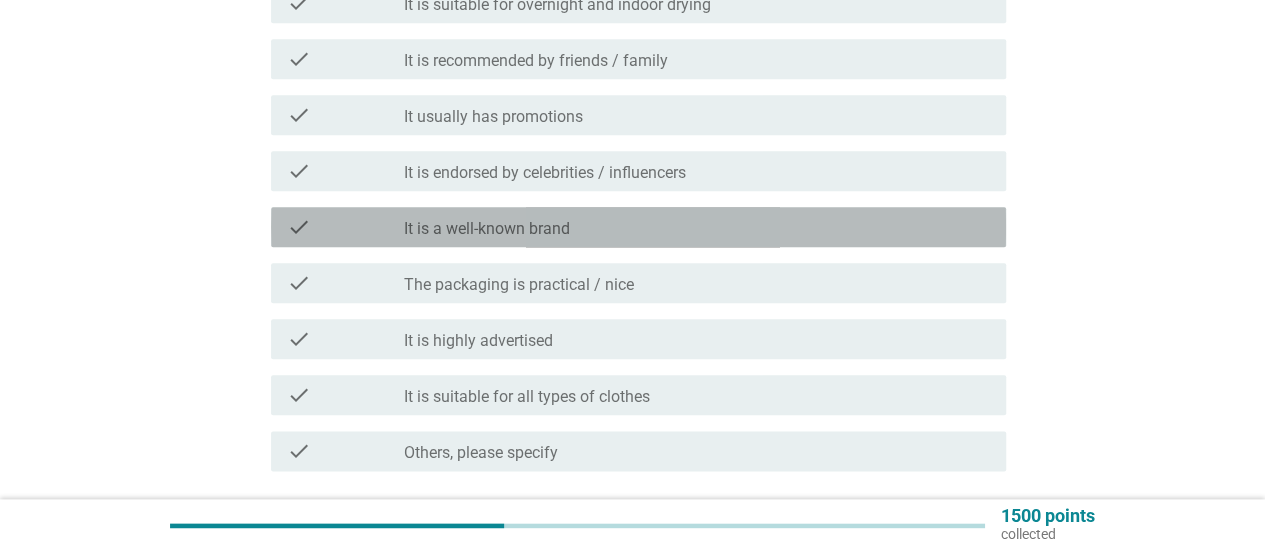 click on "It is a well-known brand" at bounding box center (487, 229) 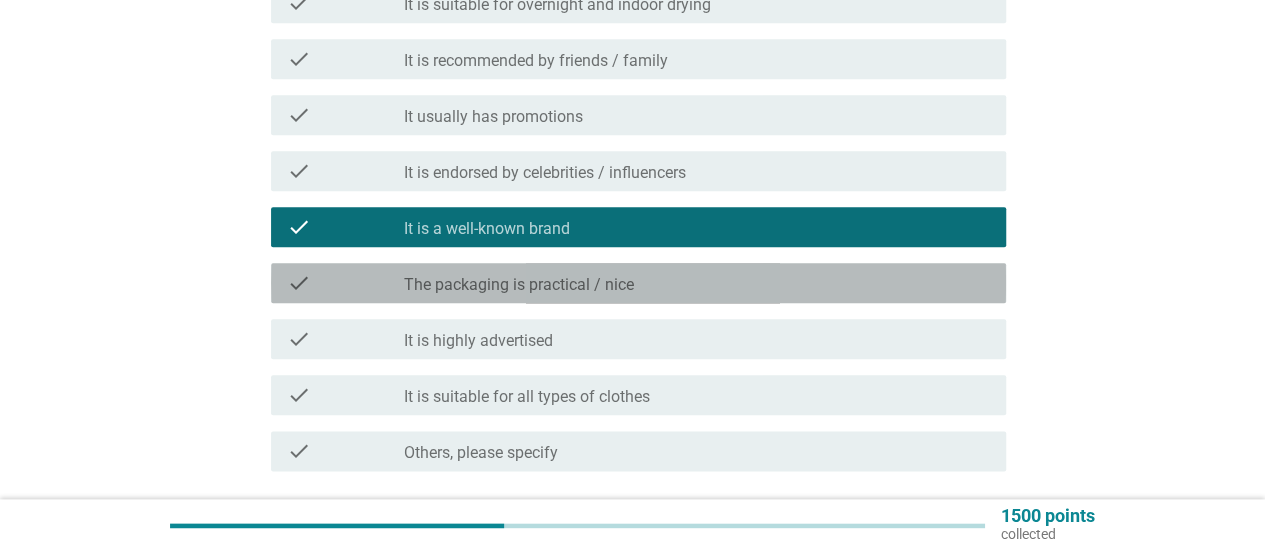 click on "The packaging is practical / nice" at bounding box center [519, 285] 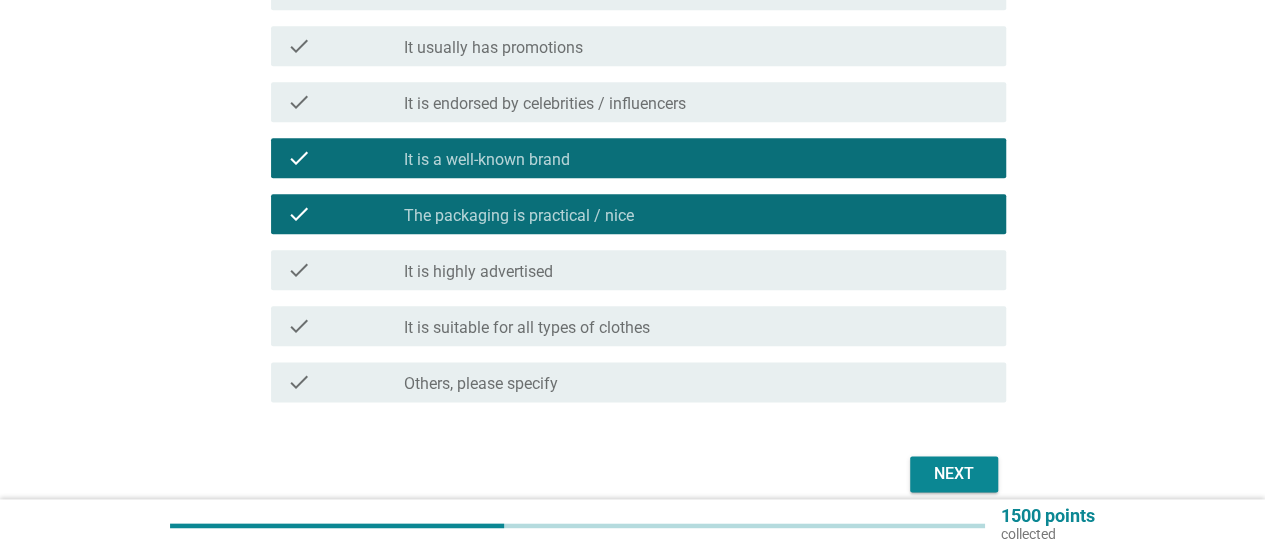 scroll, scrollTop: 1100, scrollLeft: 0, axis: vertical 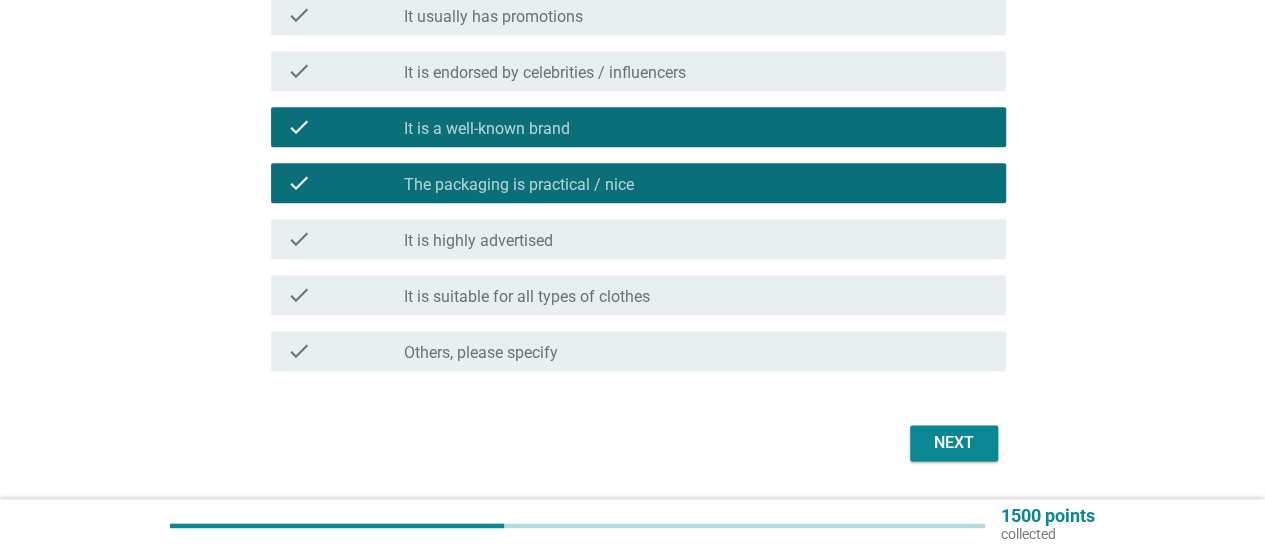 click on "Next" at bounding box center [954, 443] 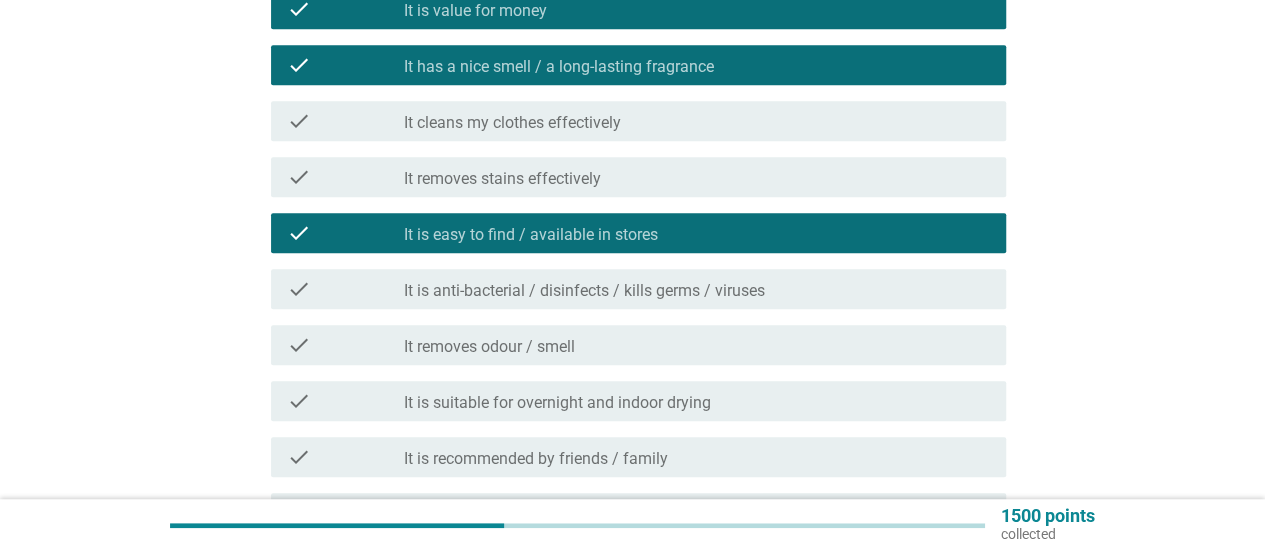 scroll, scrollTop: 600, scrollLeft: 0, axis: vertical 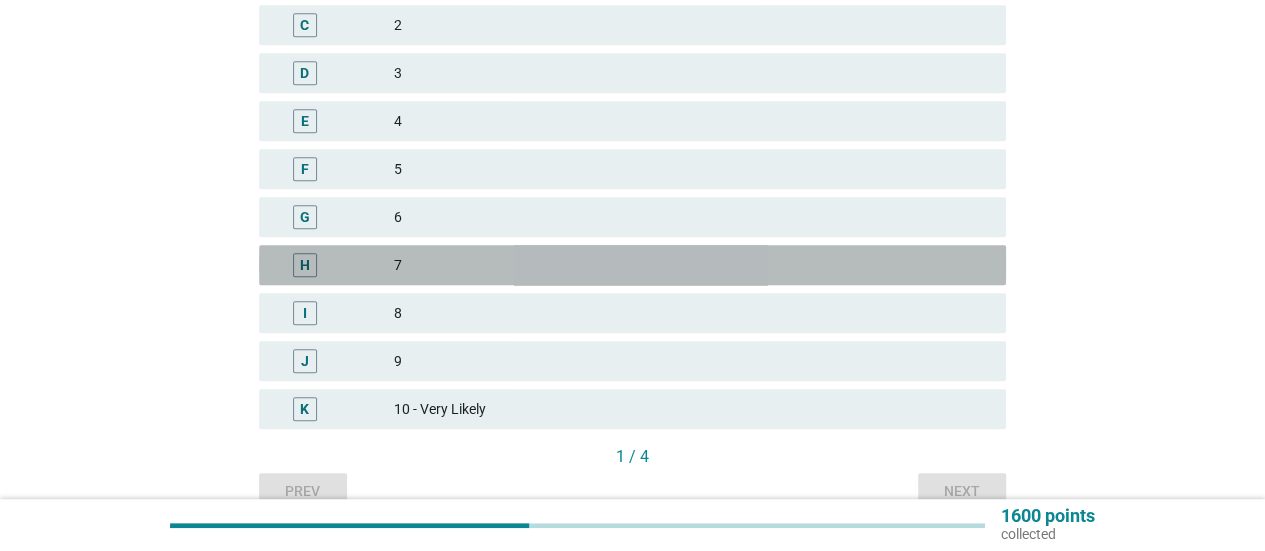 click on "H" at bounding box center (305, 265) 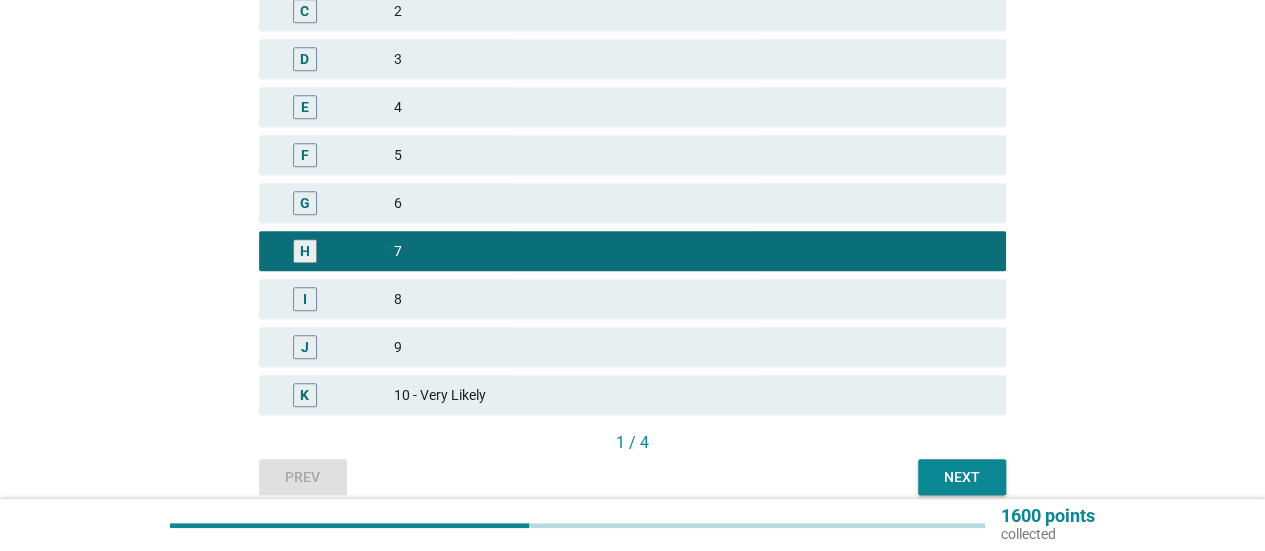 scroll, scrollTop: 588, scrollLeft: 0, axis: vertical 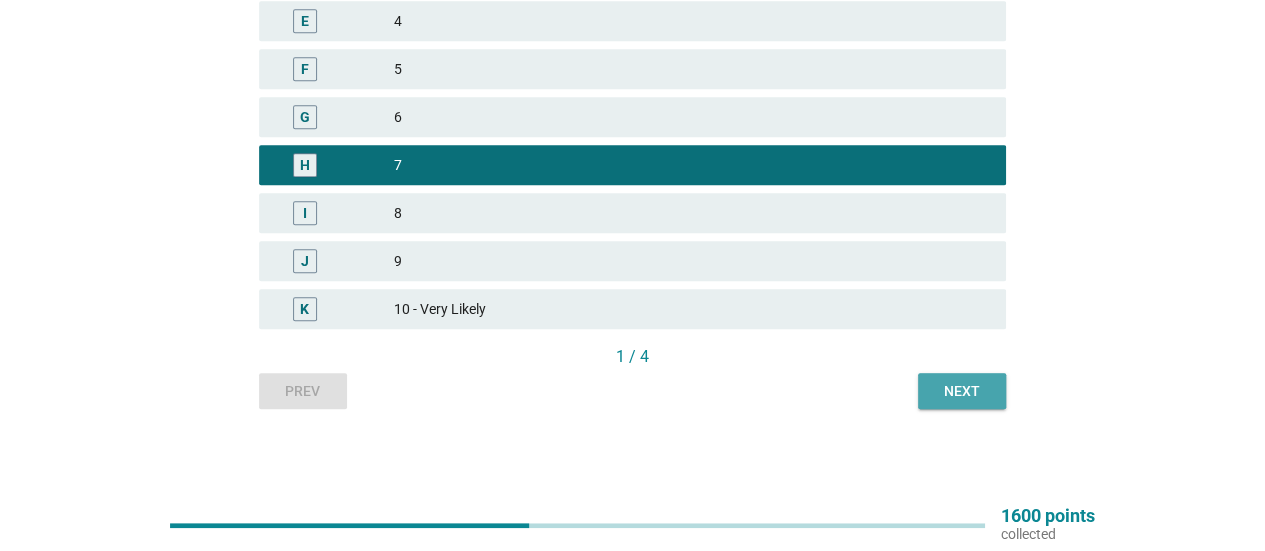 click on "Next" at bounding box center [962, 391] 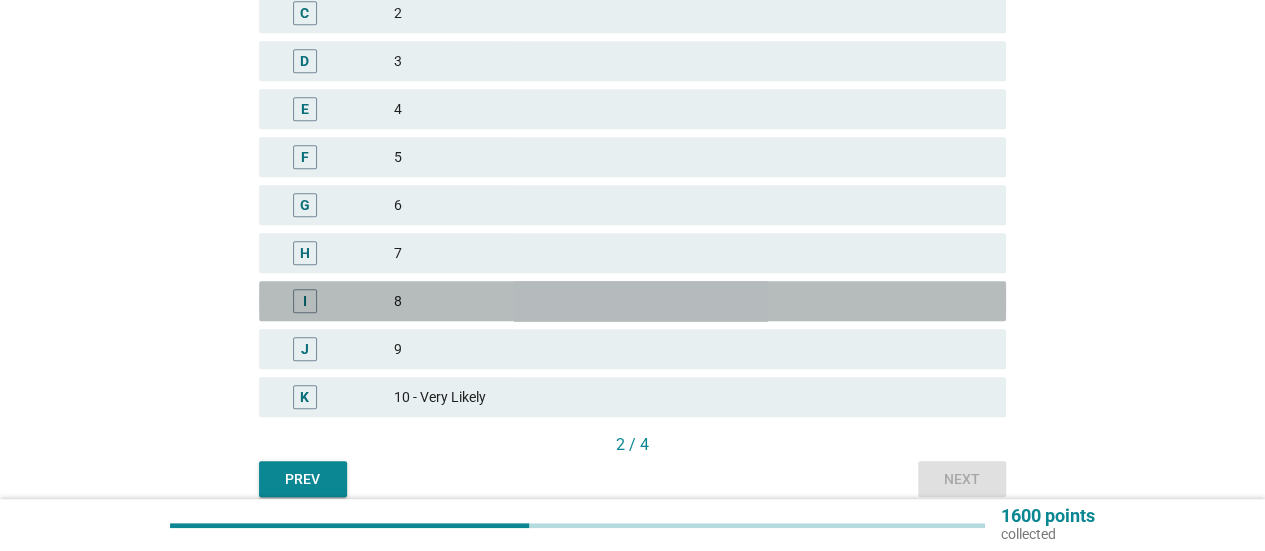 click on "I" at bounding box center (305, 301) 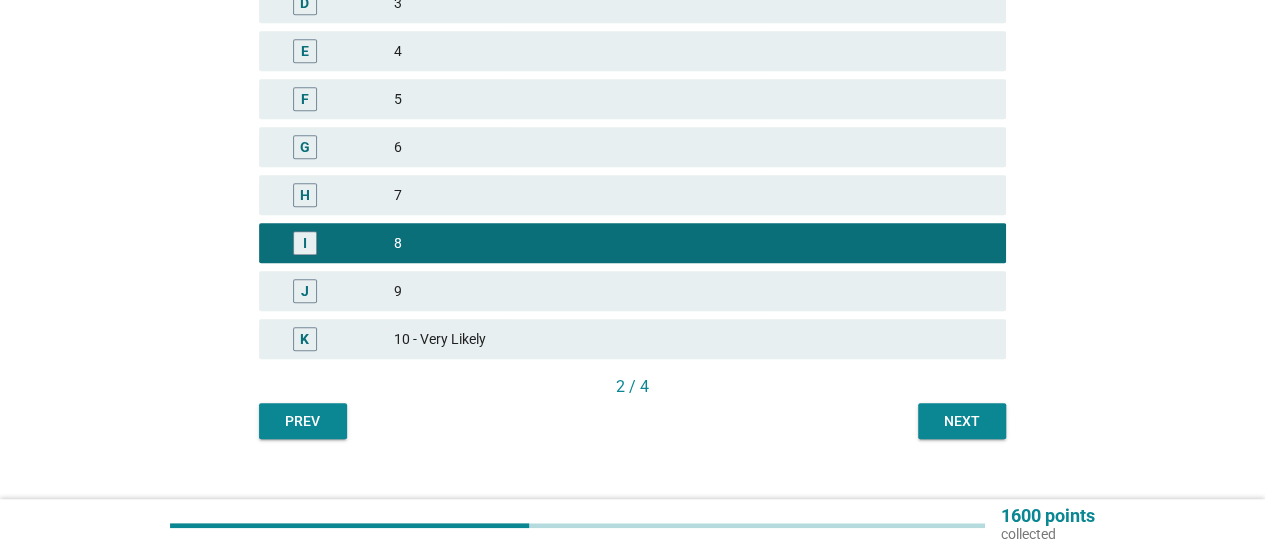 scroll, scrollTop: 588, scrollLeft: 0, axis: vertical 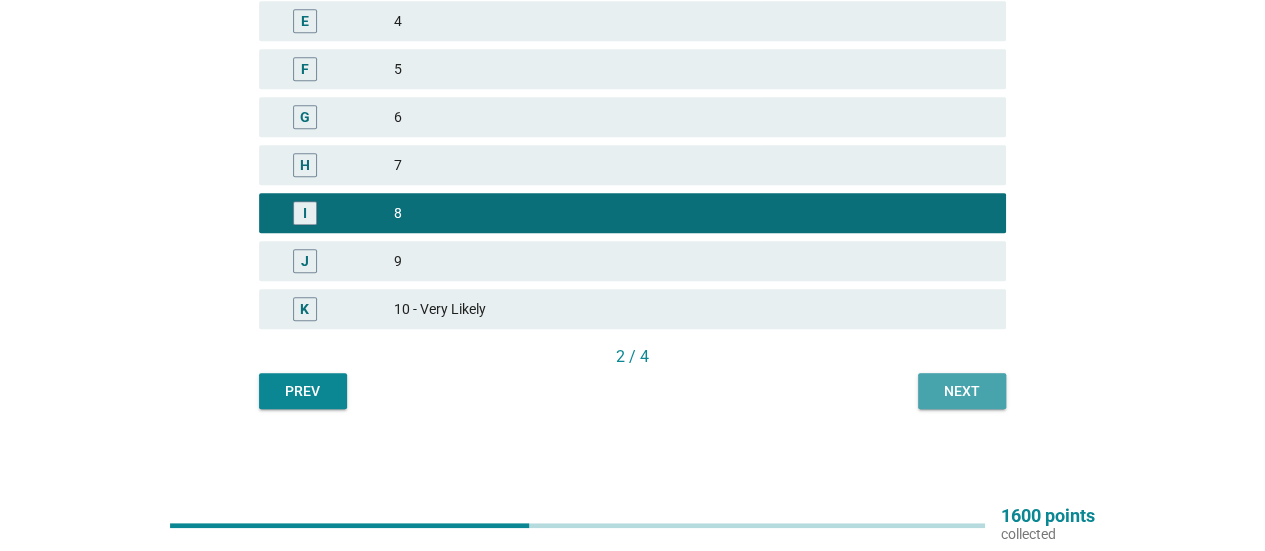 click on "Next" at bounding box center (962, 391) 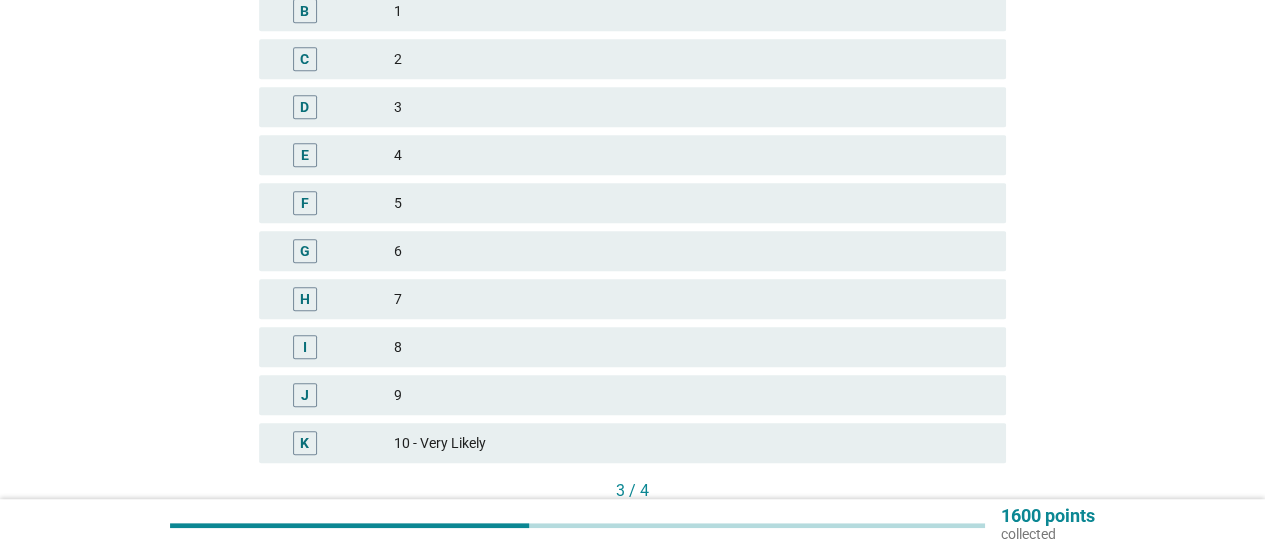 scroll, scrollTop: 500, scrollLeft: 0, axis: vertical 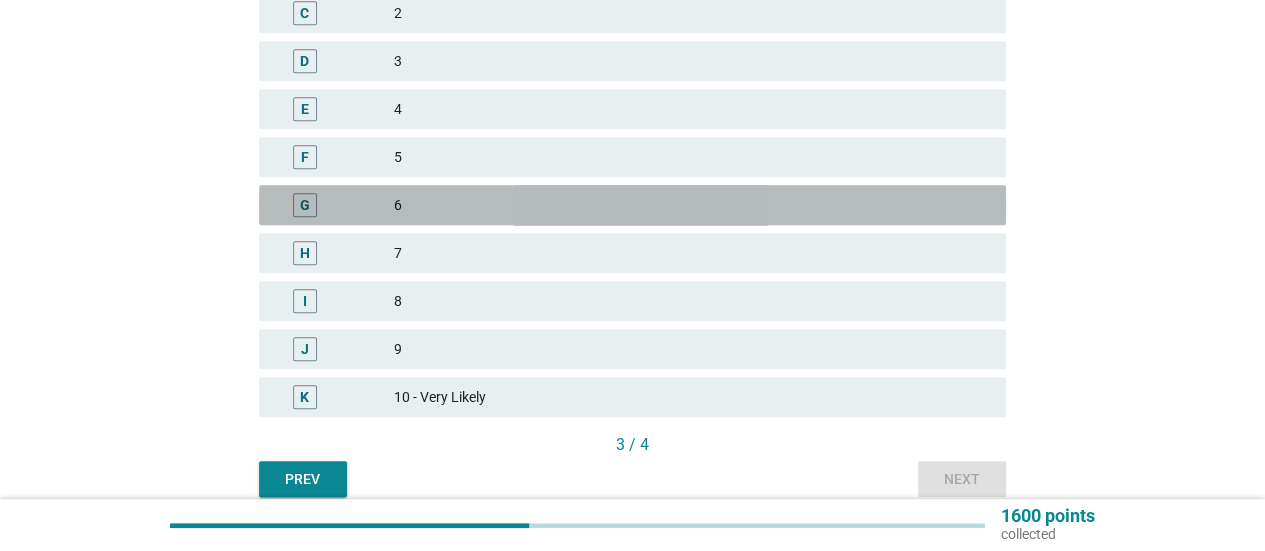 click on "G   6" at bounding box center [632, 205] 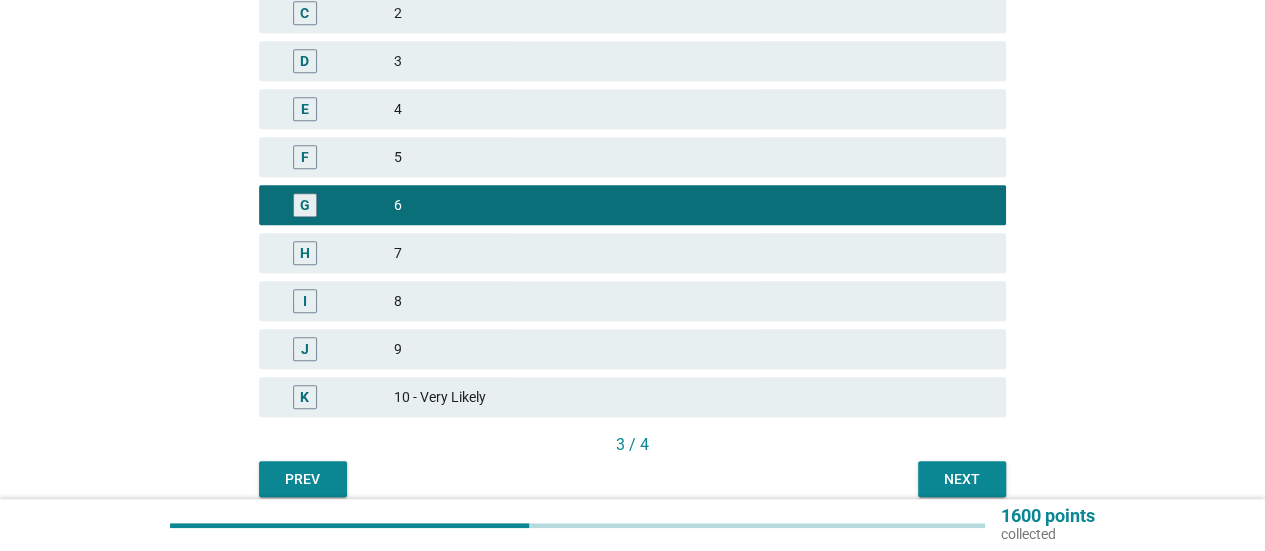 click on "Next" at bounding box center (962, 479) 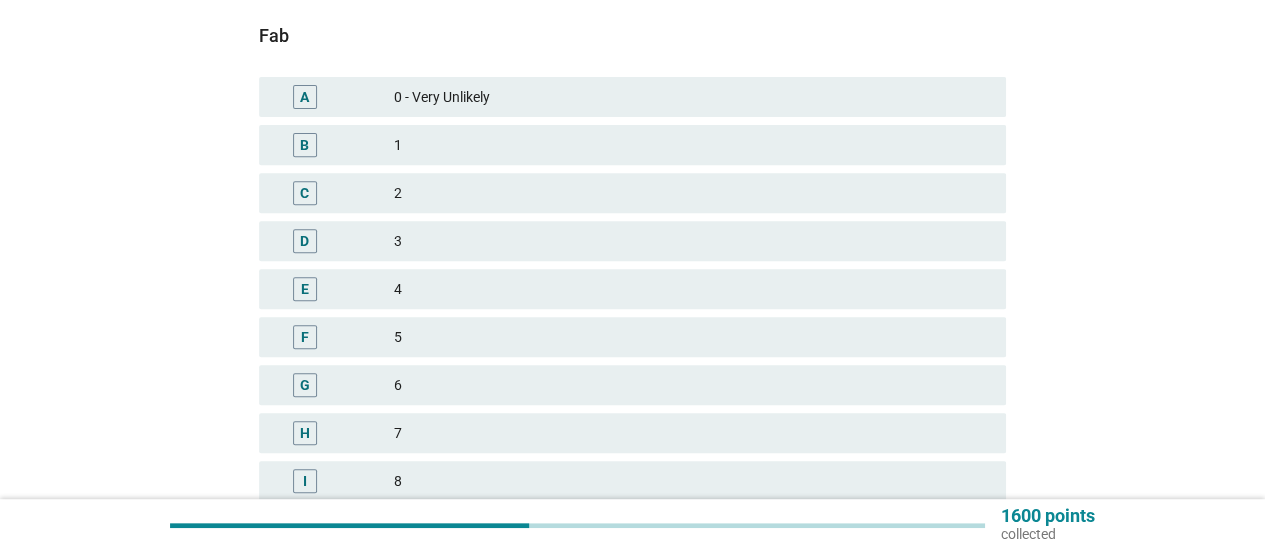 scroll, scrollTop: 400, scrollLeft: 0, axis: vertical 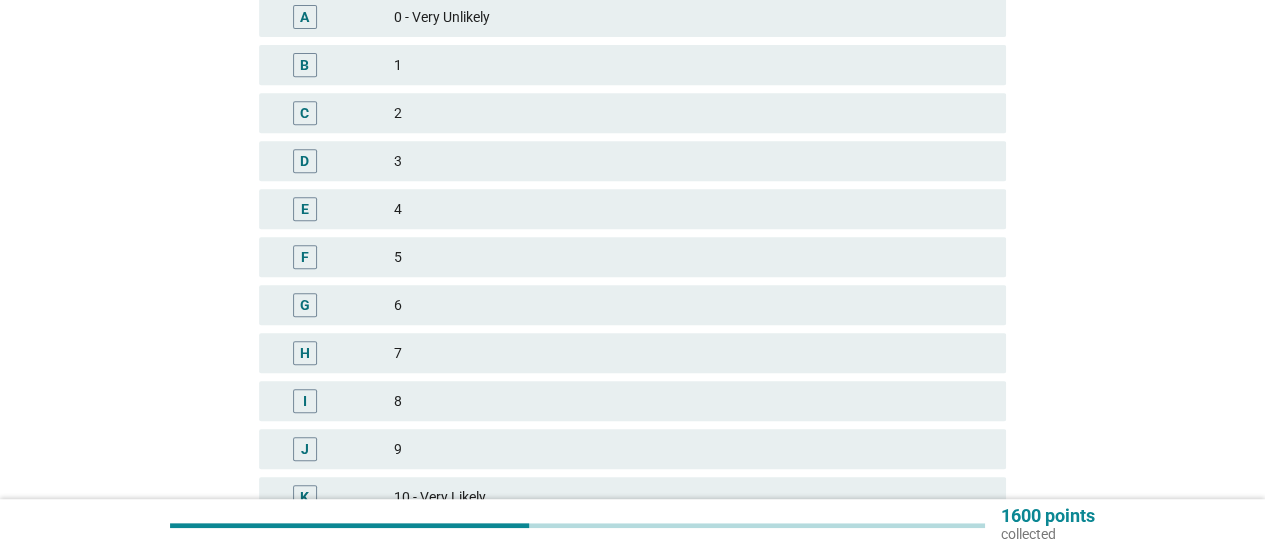 click on "G" at bounding box center [305, 305] 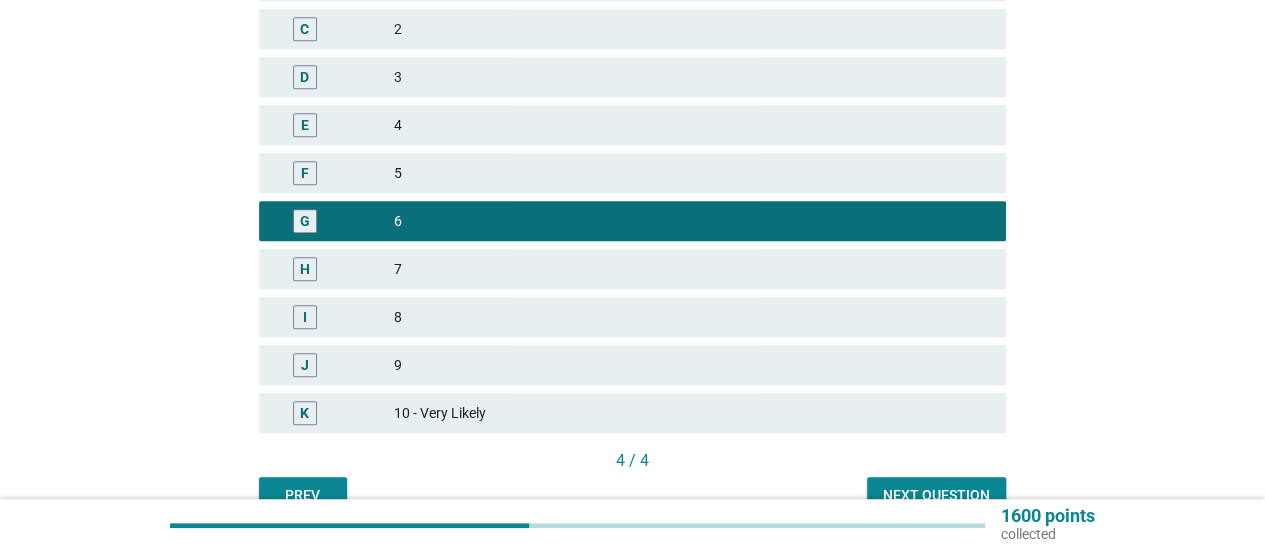 scroll, scrollTop: 588, scrollLeft: 0, axis: vertical 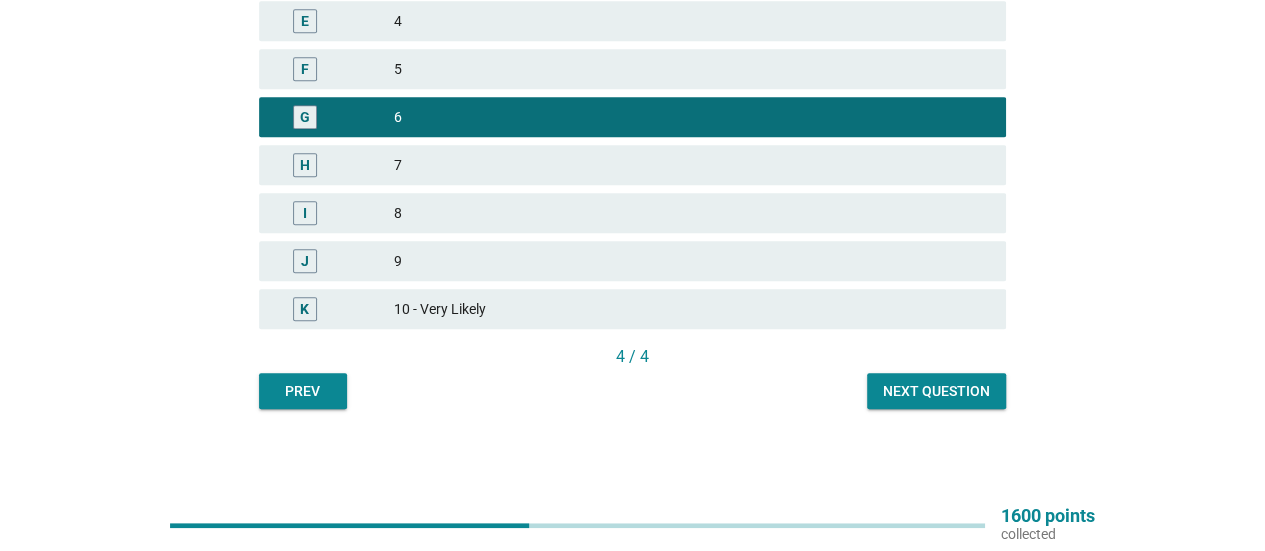 click on "Next question" at bounding box center [936, 391] 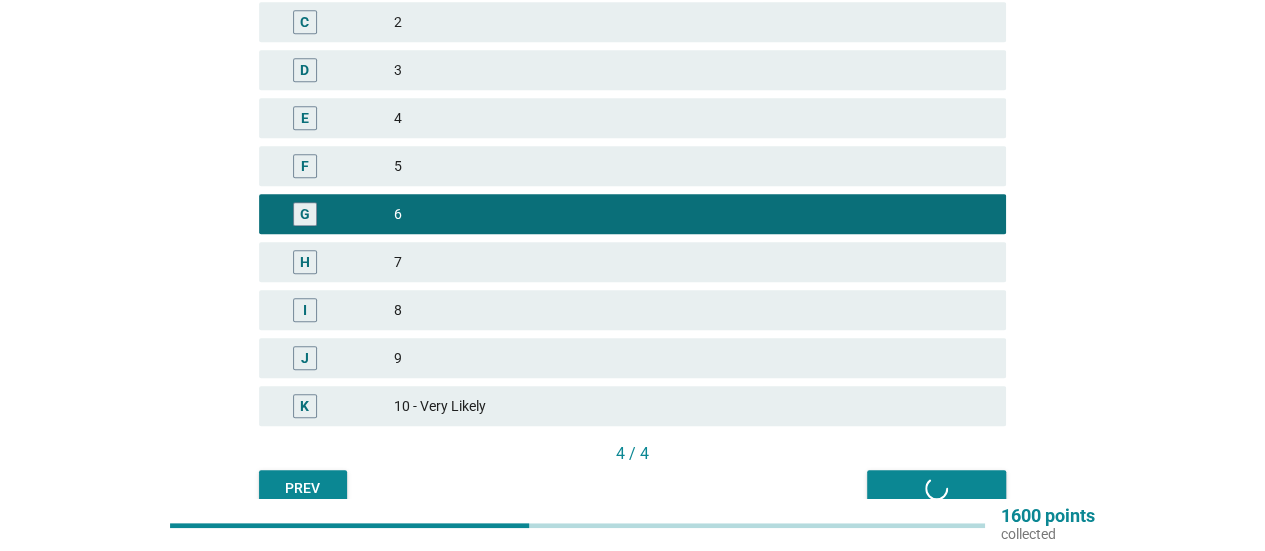scroll, scrollTop: 488, scrollLeft: 0, axis: vertical 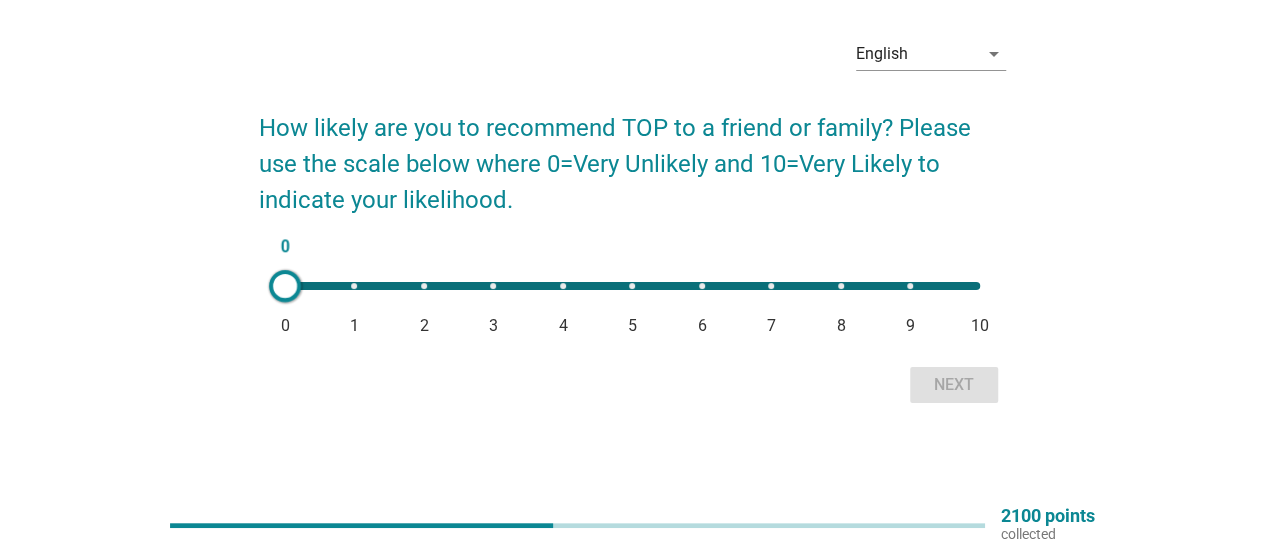 click on "7" at bounding box center (771, 326) 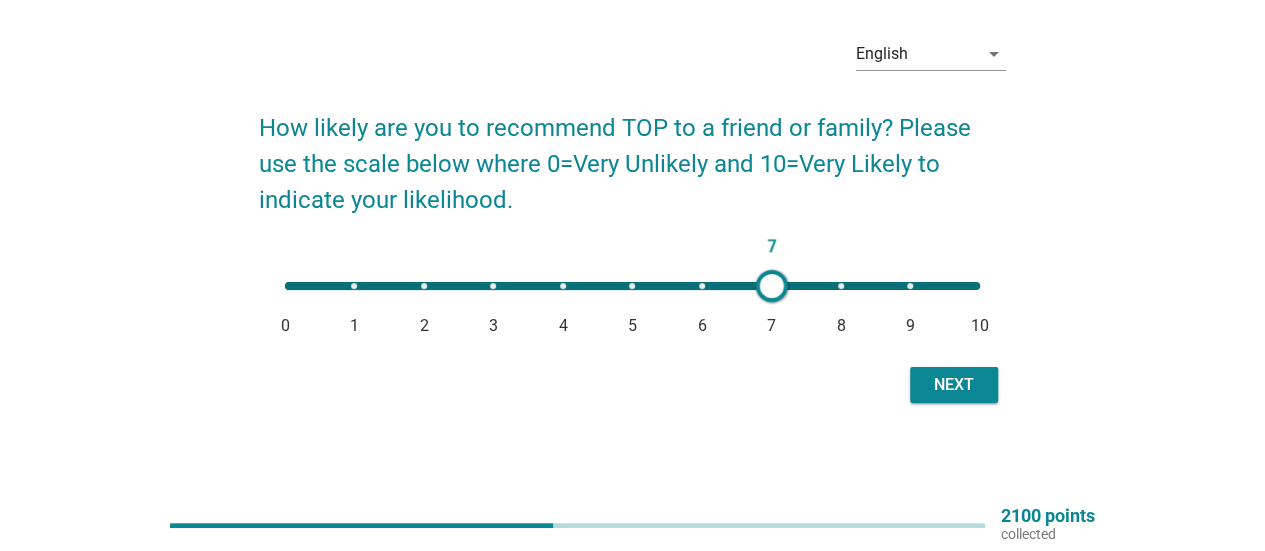 type on "7" 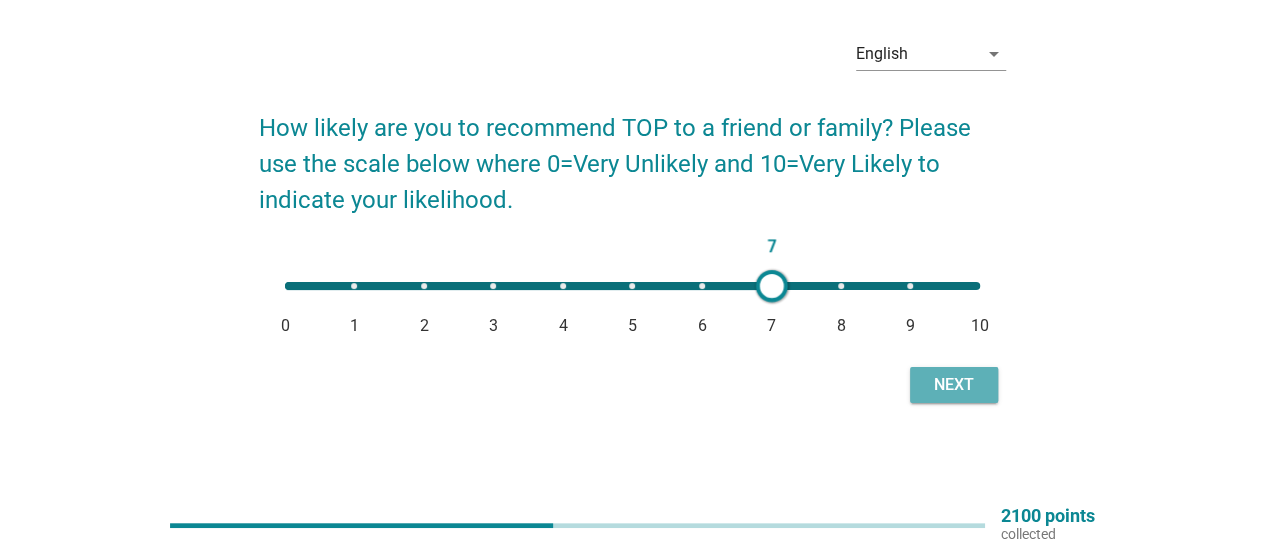 click on "Next" at bounding box center (954, 385) 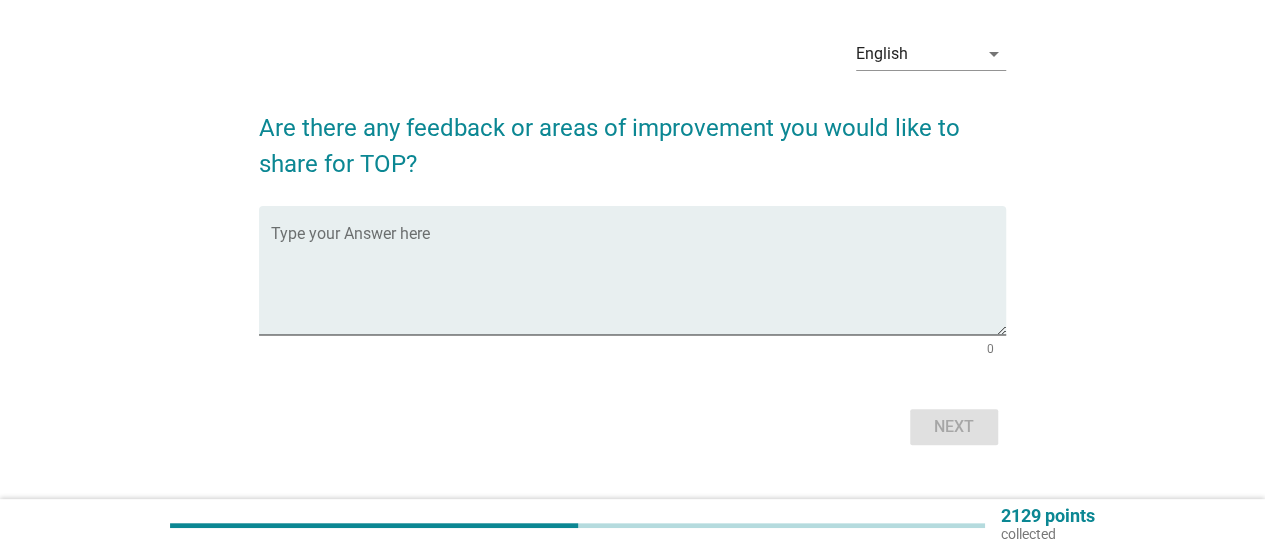 scroll, scrollTop: 0, scrollLeft: 0, axis: both 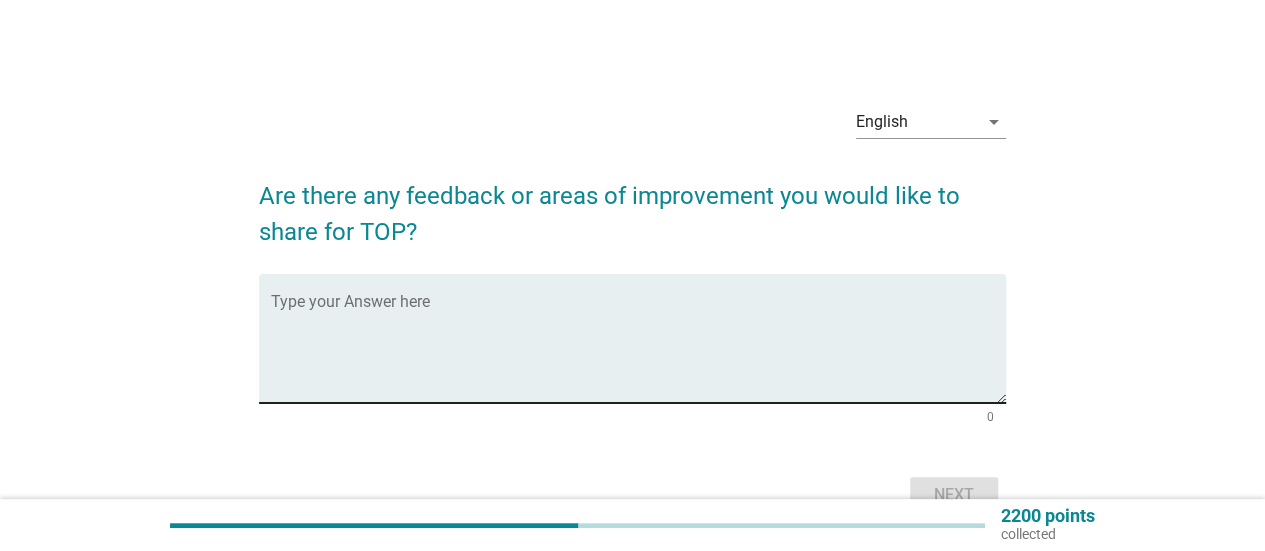 click at bounding box center [638, 350] 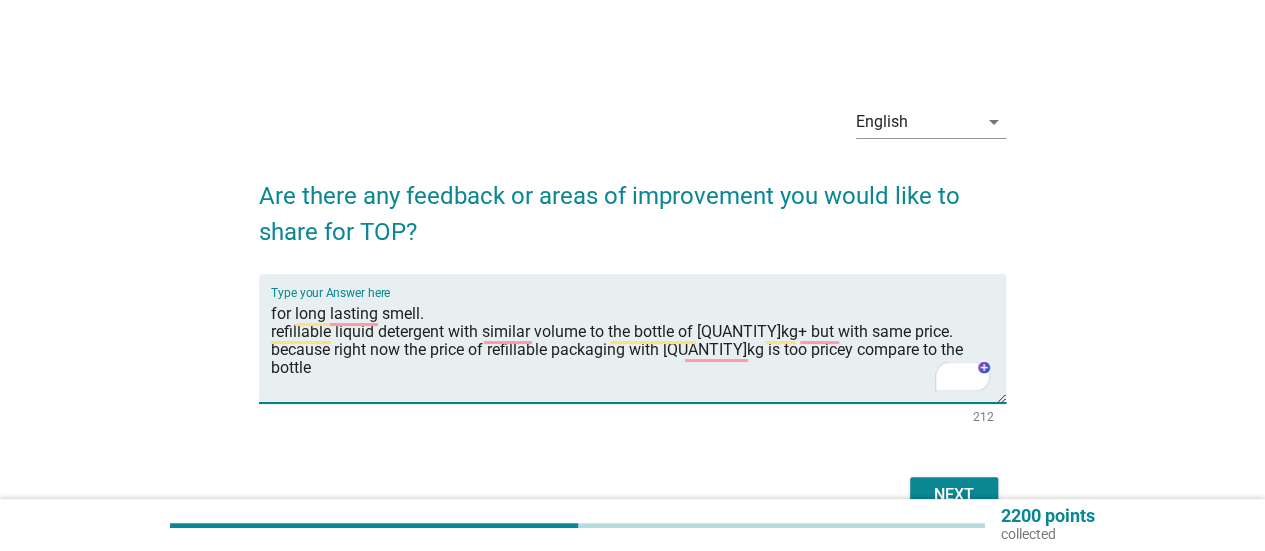 click on "Type your Answer here for long lasting smell.
refillable liquid detergent with similar volume to the bottle of 3kg+ but with same price. because right now the price of refillable packaging with 3kg is too pricey compare to the bottle" at bounding box center [632, 338] 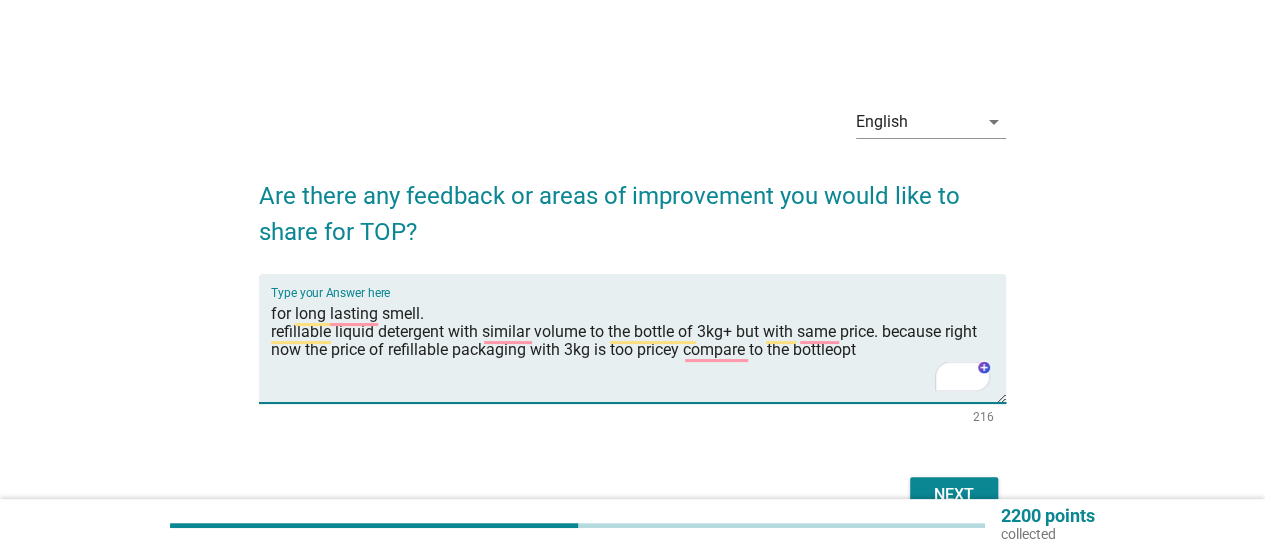drag, startPoint x: 874, startPoint y: 355, endPoint x: 838, endPoint y: 354, distance: 36.013885 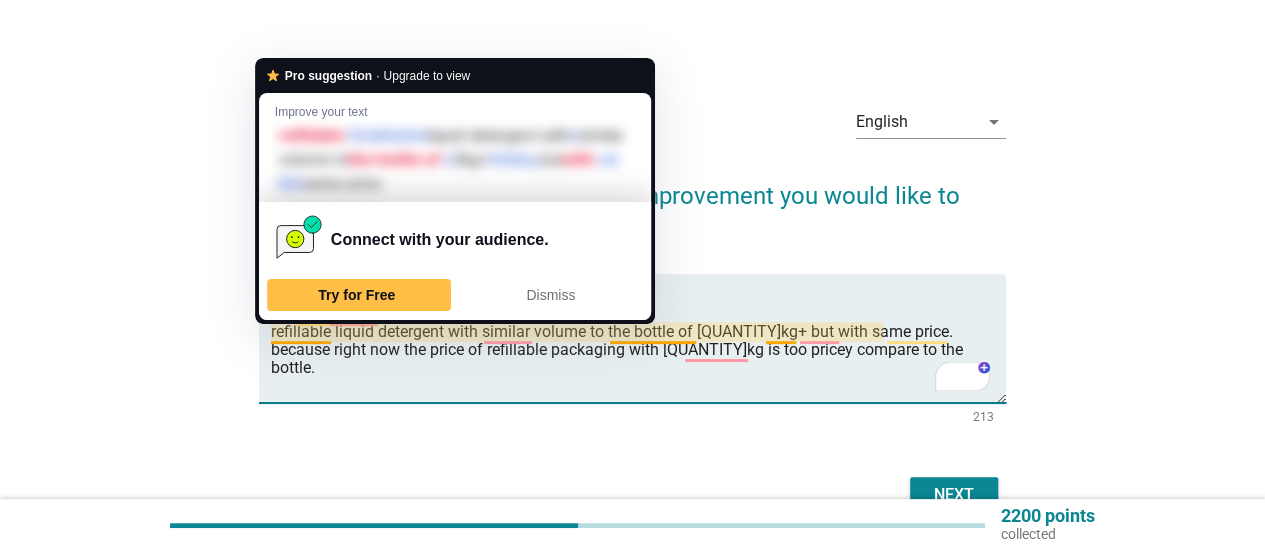 click on "for long lasting smell.
refillable liquid detergent with similar volume to the bottle of [QUANTITY]kg+ but with same price. because right now the price of refillable packaging with [QUANTITY]kg is too pricey compare to the bottle." at bounding box center [638, 350] 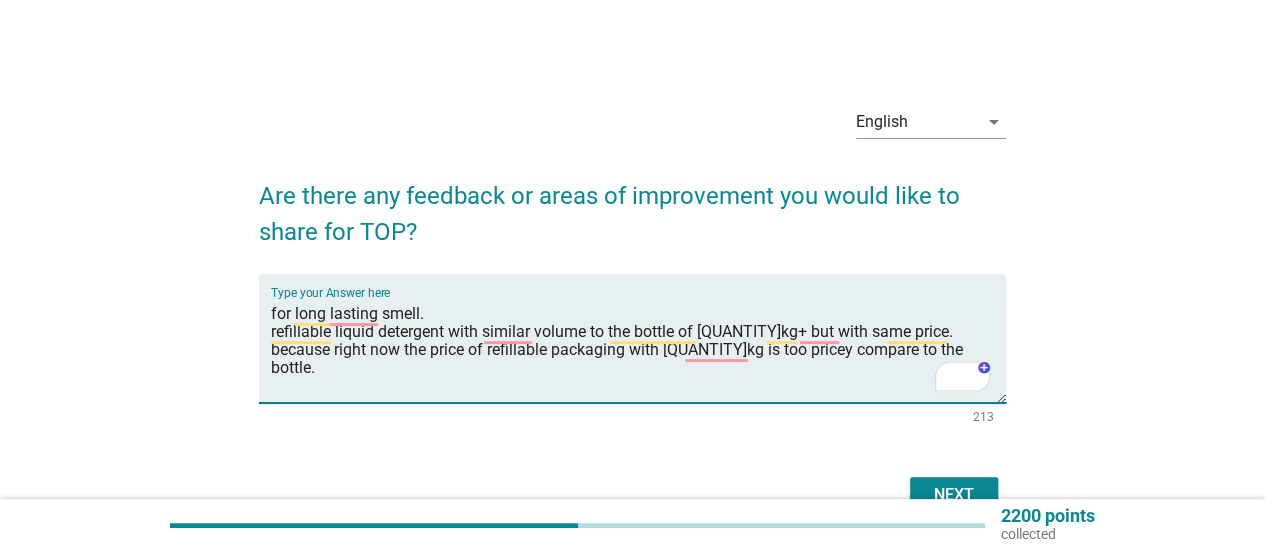 click on "for long lasting smell.
refillable liquid detergent with similar volume to the bottle of [QUANTITY]kg+ but with same price. because right now the price of refillable packaging with [QUANTITY]kg is too pricey compare to the bottle." at bounding box center (638, 350) 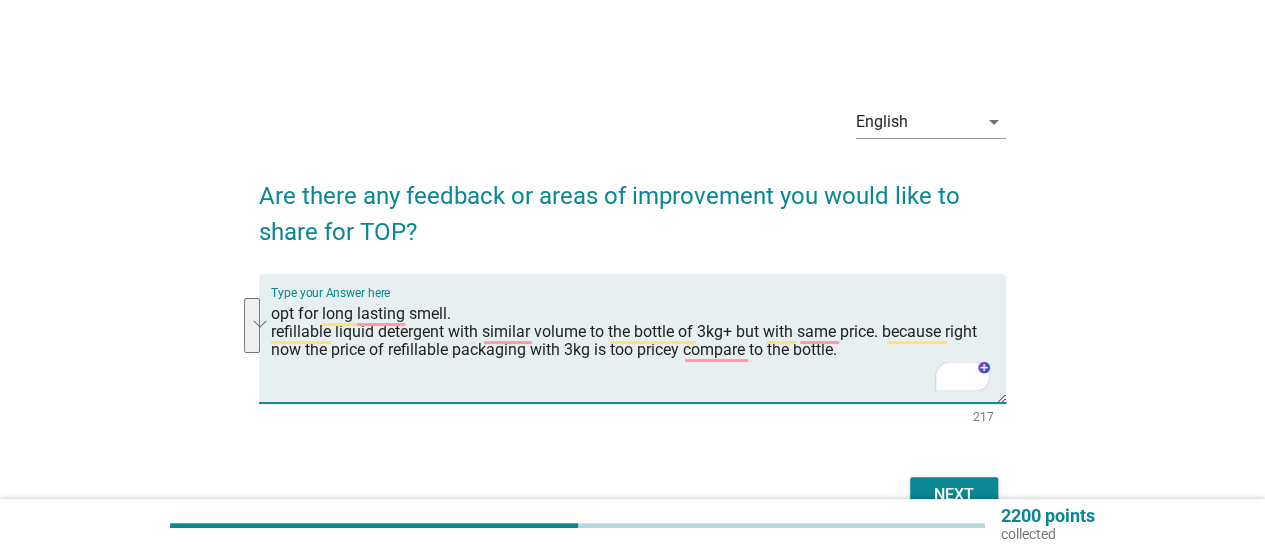 drag, startPoint x: 870, startPoint y: 361, endPoint x: 65, endPoint y: 263, distance: 810.9433 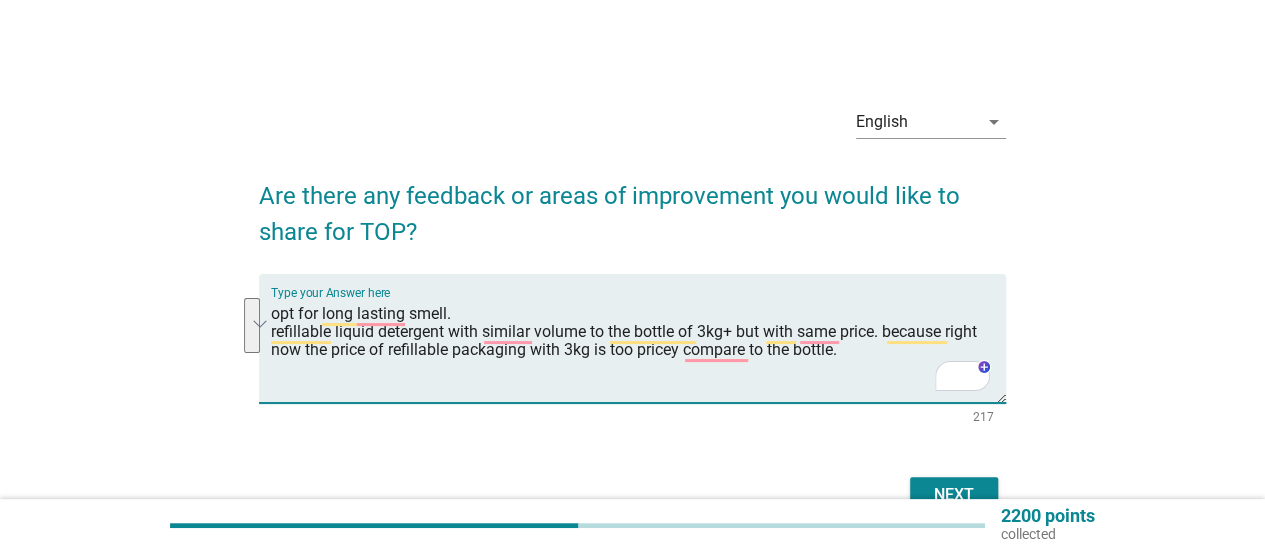 type on "opt for long lasting smell.
refillable liquid detergent with similar volume to the bottle of 3kg+ but with same price. because right now the price of refillable packaging with 3kg is too pricey compare to the bottle." 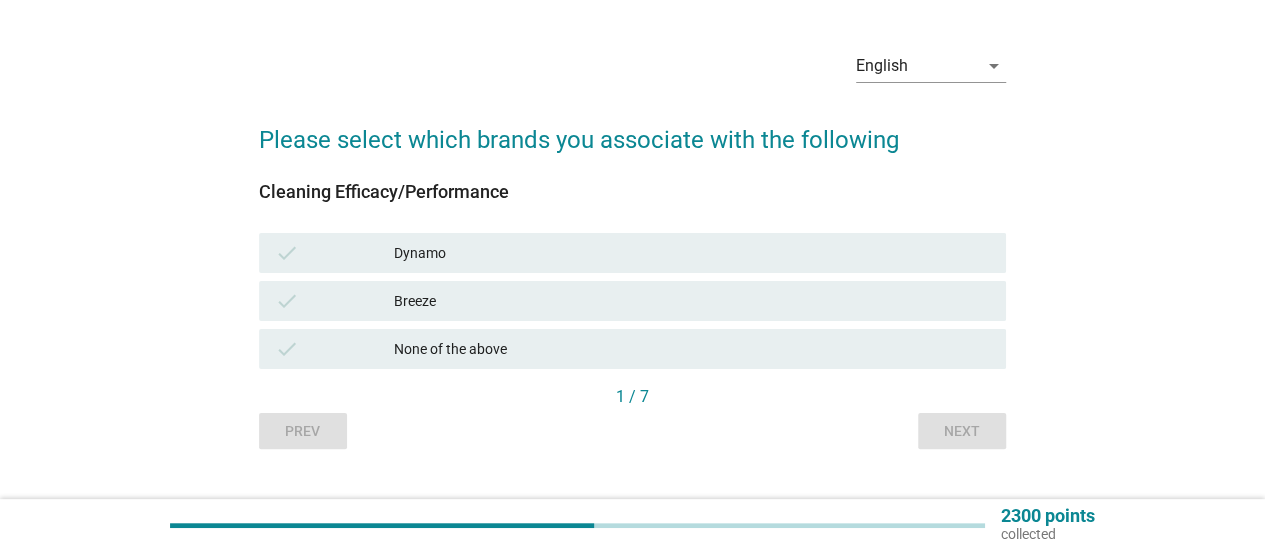 scroll, scrollTop: 96, scrollLeft: 0, axis: vertical 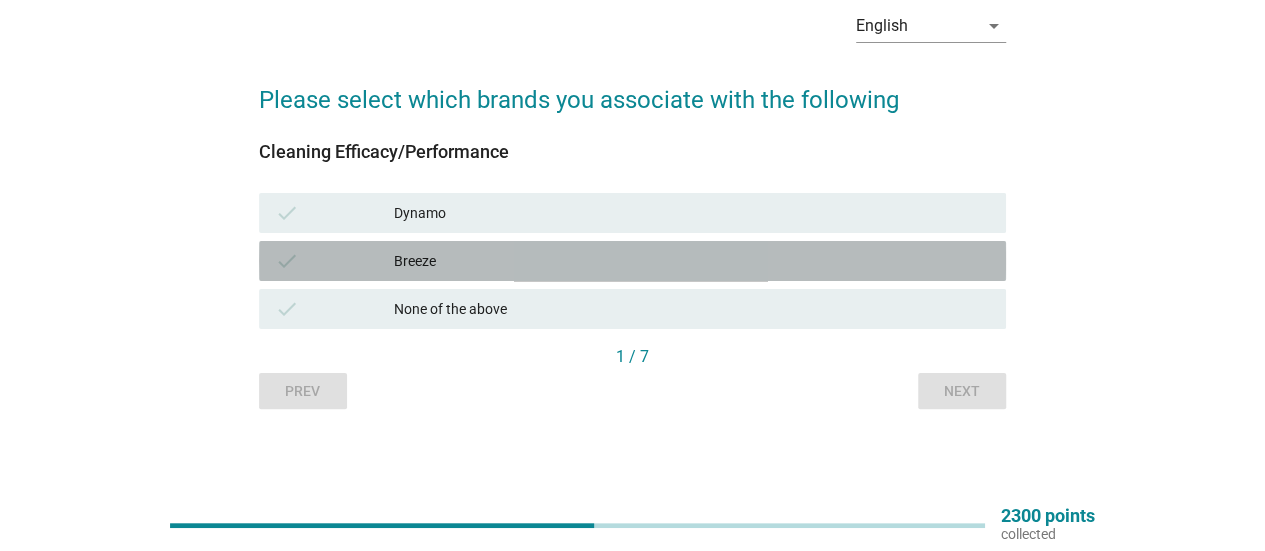 click on "Breeze" at bounding box center (692, 261) 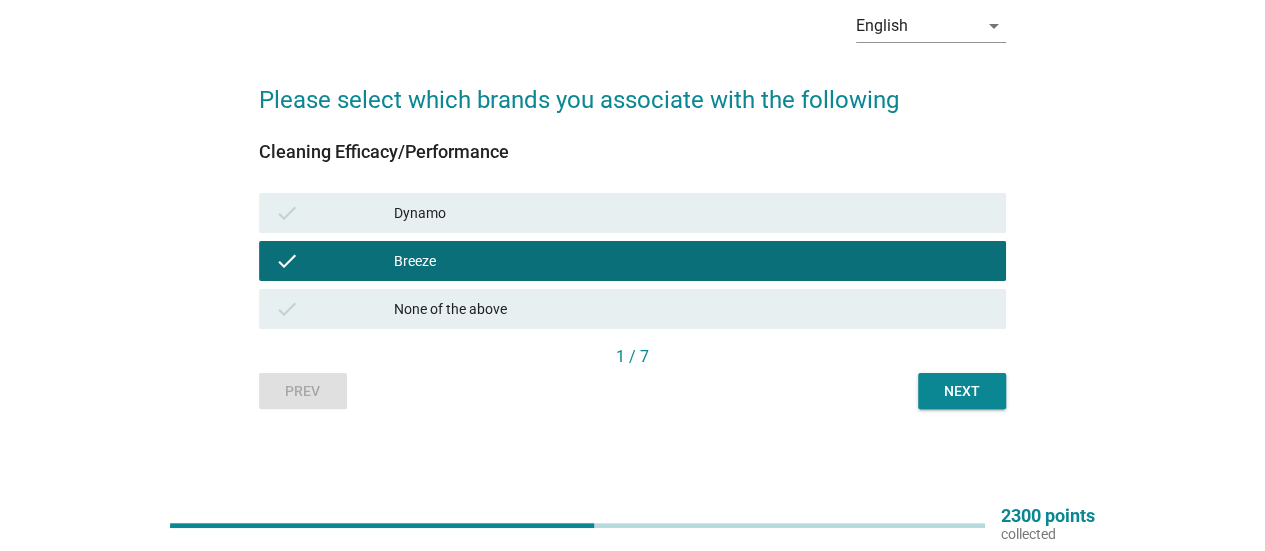 click on "Prev   Next" at bounding box center (632, 391) 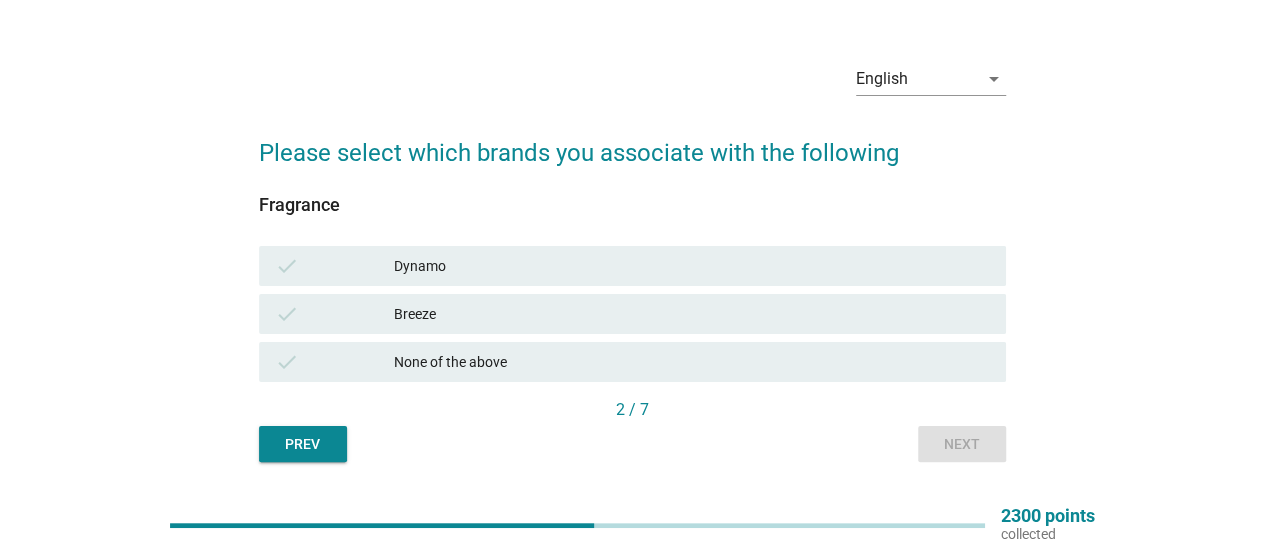 scroll, scrollTop: 0, scrollLeft: 0, axis: both 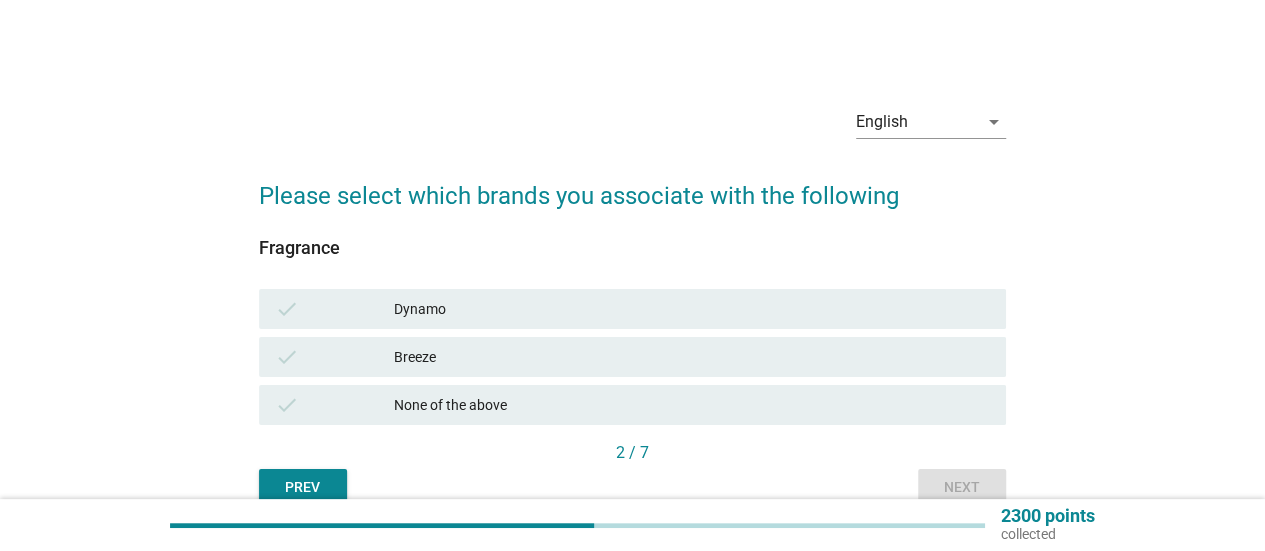 click on "Dynamo" at bounding box center (692, 309) 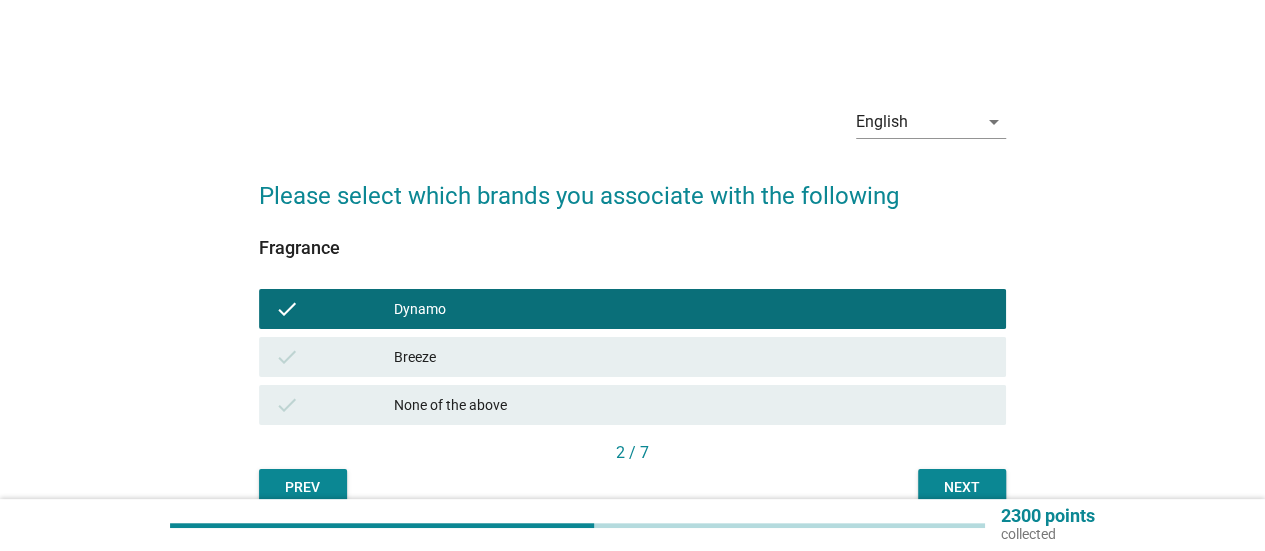 click on "Next" at bounding box center [962, 487] 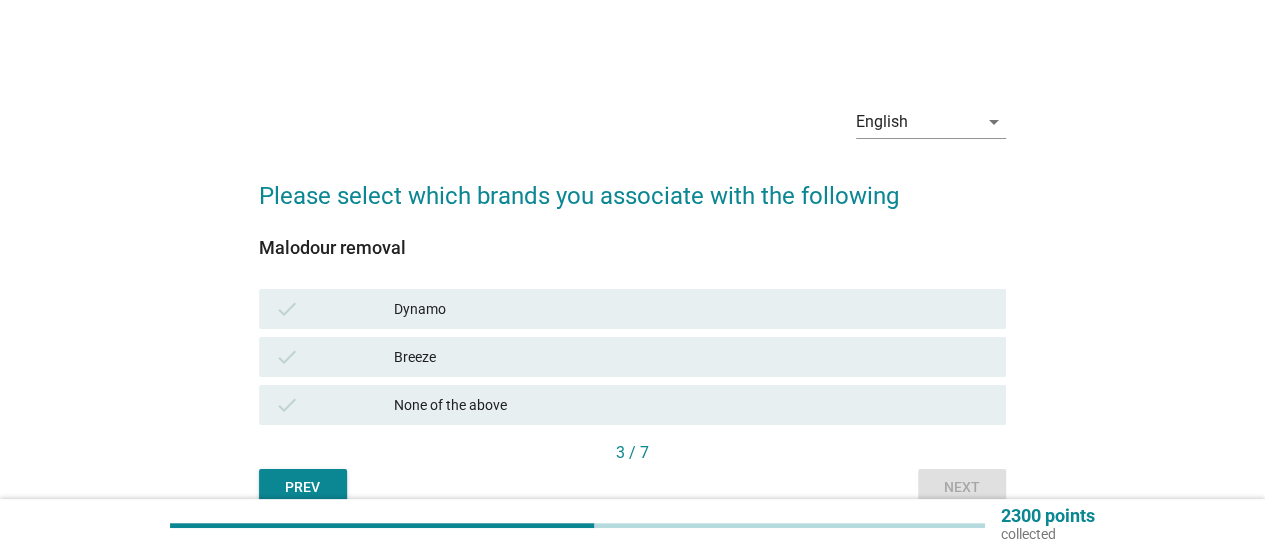 click on "Dynamo" at bounding box center [692, 309] 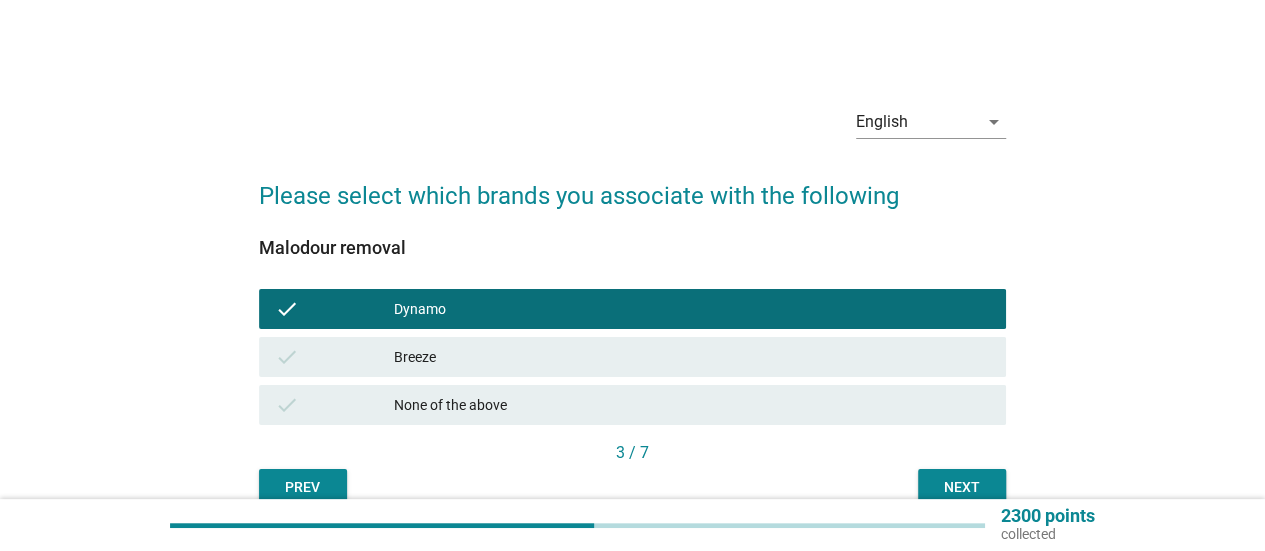 click on "Next" at bounding box center [962, 487] 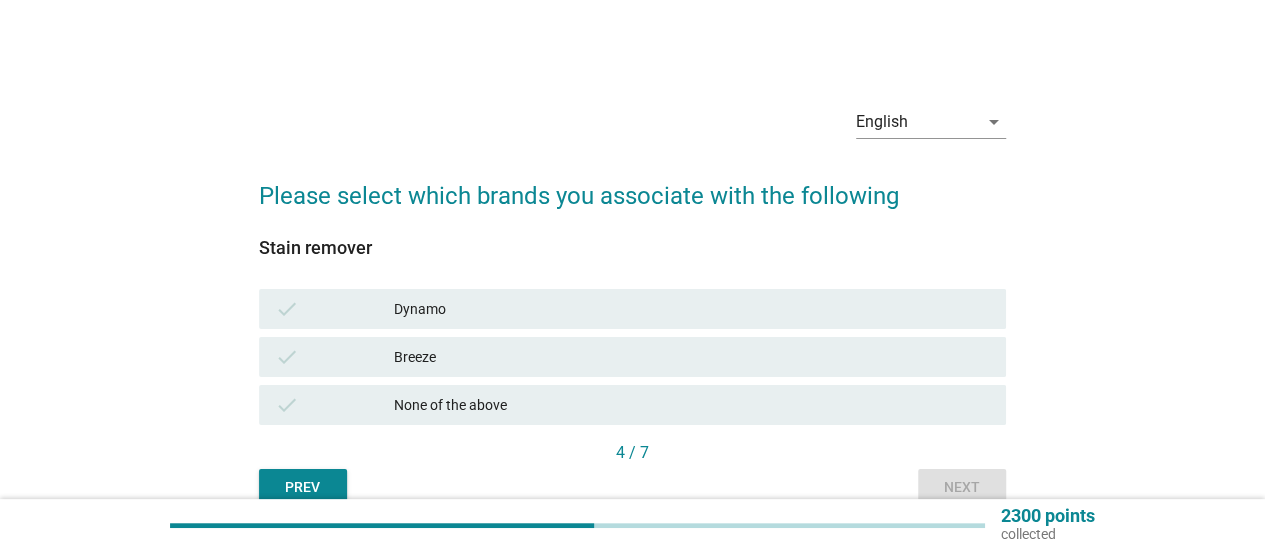 click on "None of the above" at bounding box center (692, 405) 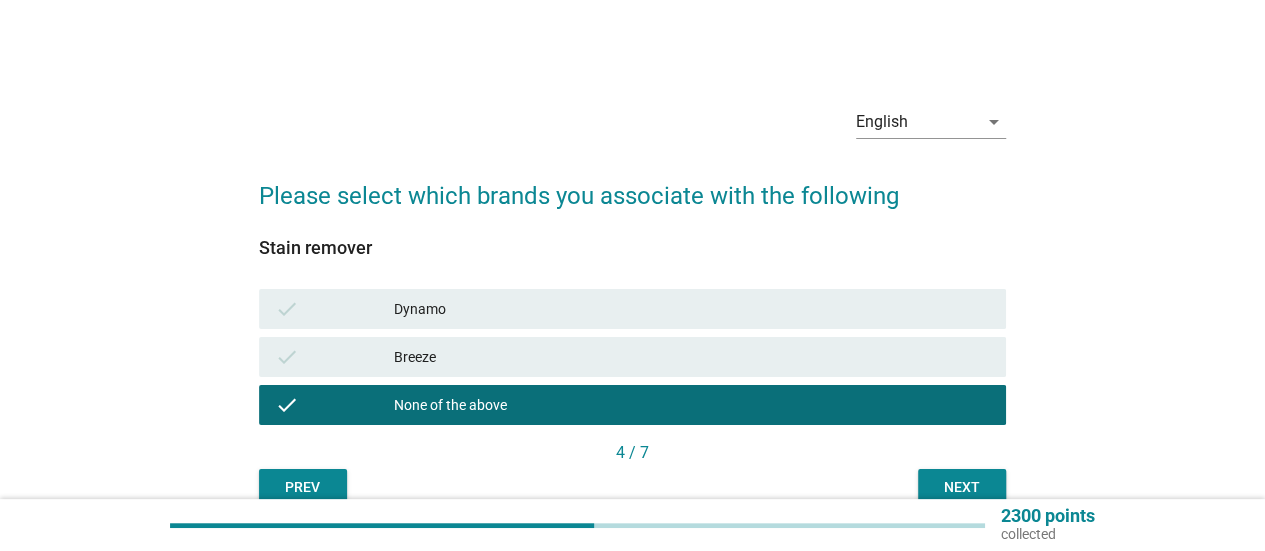 click on "None of the above" at bounding box center (692, 405) 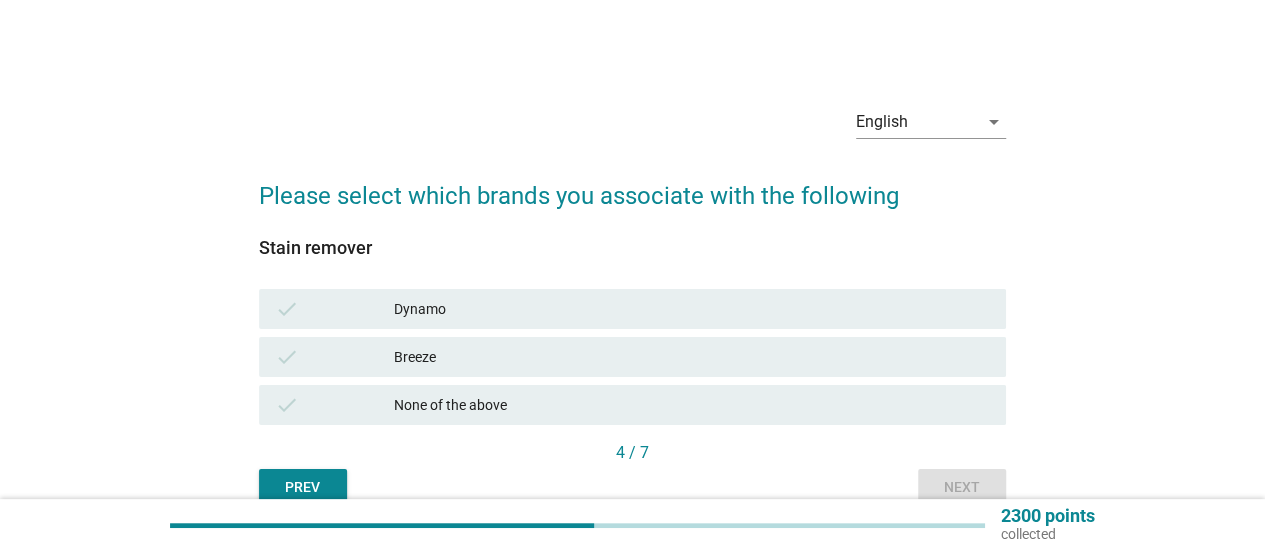 click on "check   Dynamo" at bounding box center [632, 309] 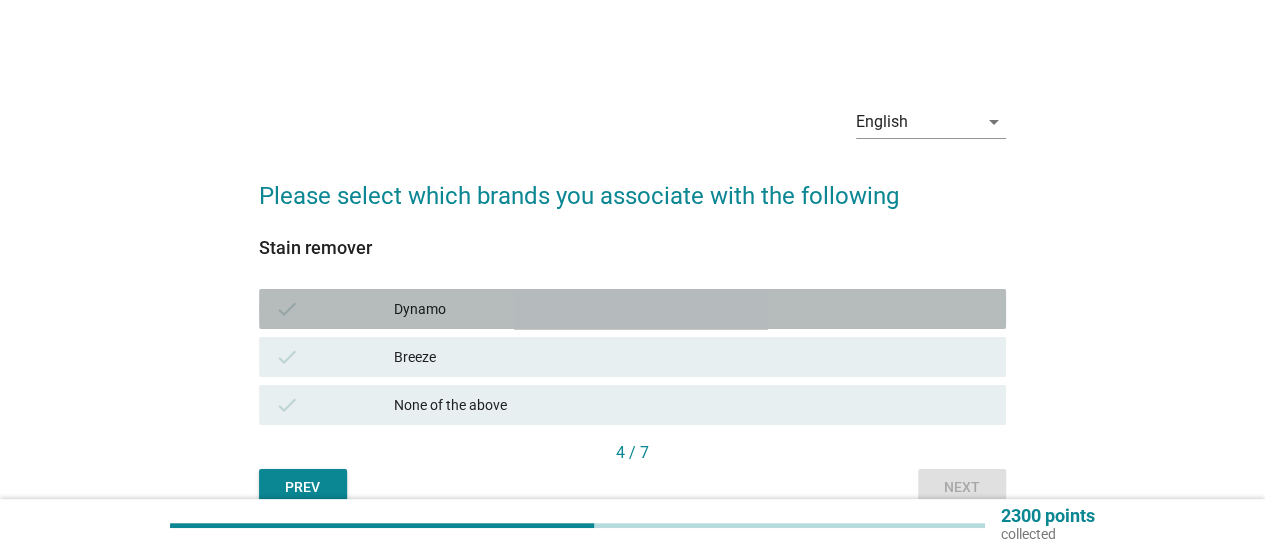 click on "check   Dynamo" at bounding box center [632, 309] 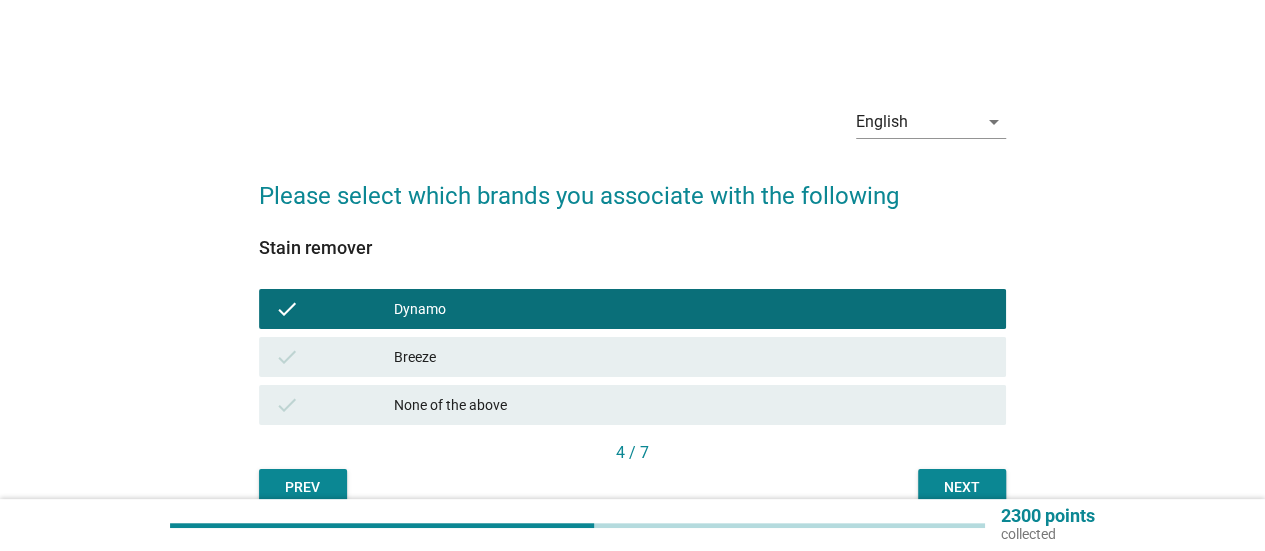 click on "check   Breeze" at bounding box center (632, 357) 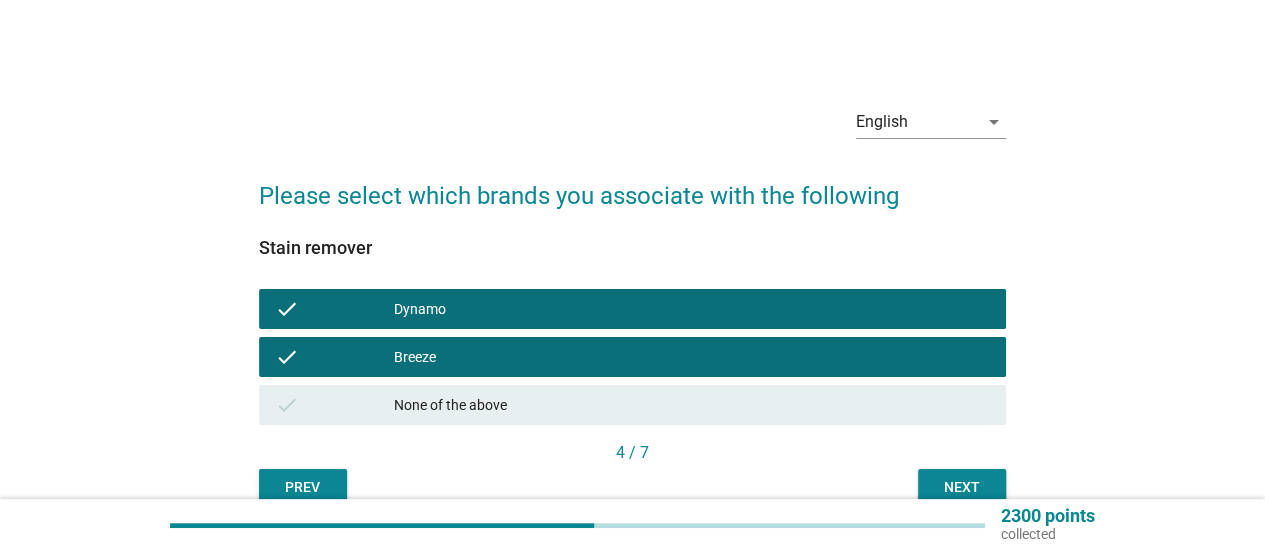 click on "Breeze" at bounding box center [692, 357] 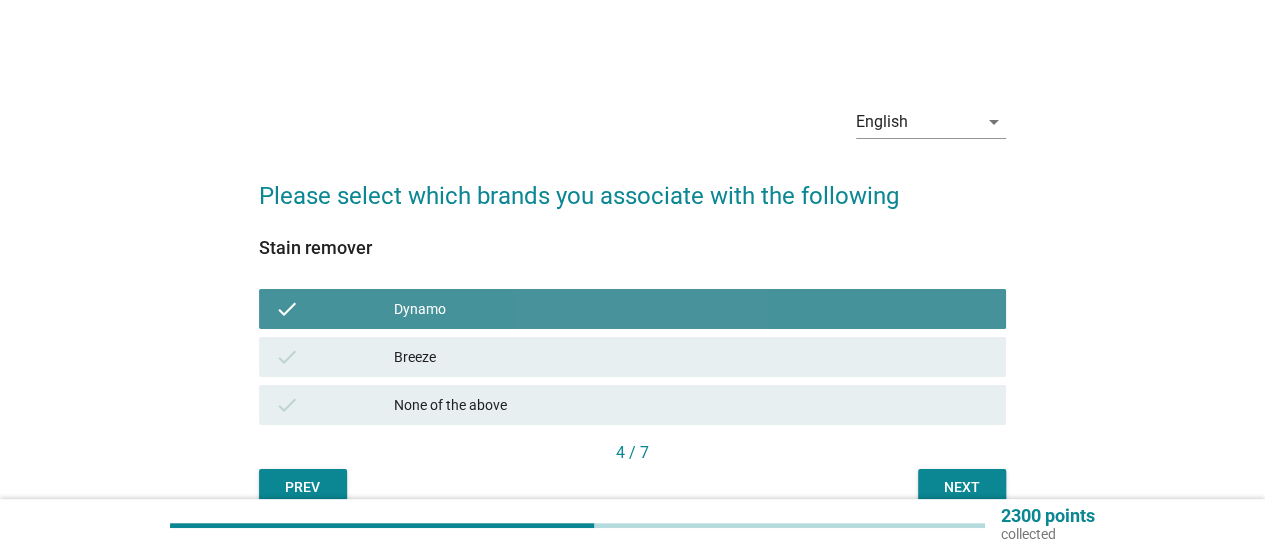 drag, startPoint x: 420, startPoint y: 309, endPoint x: 422, endPoint y: 327, distance: 18.110771 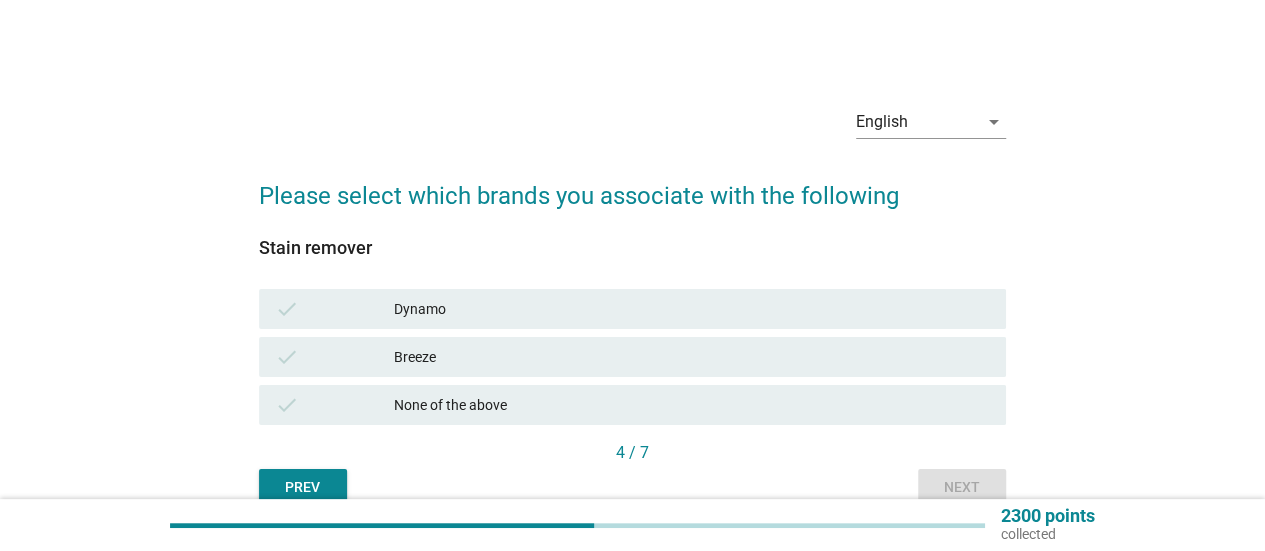 click on "None of the above" at bounding box center (692, 405) 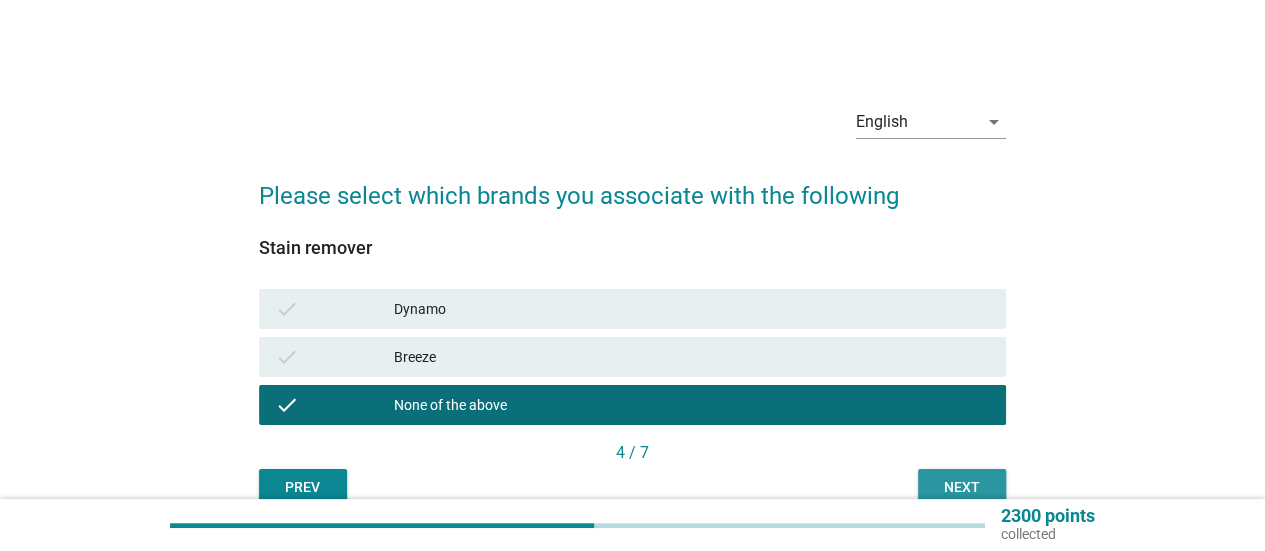 click on "Next" at bounding box center [962, 487] 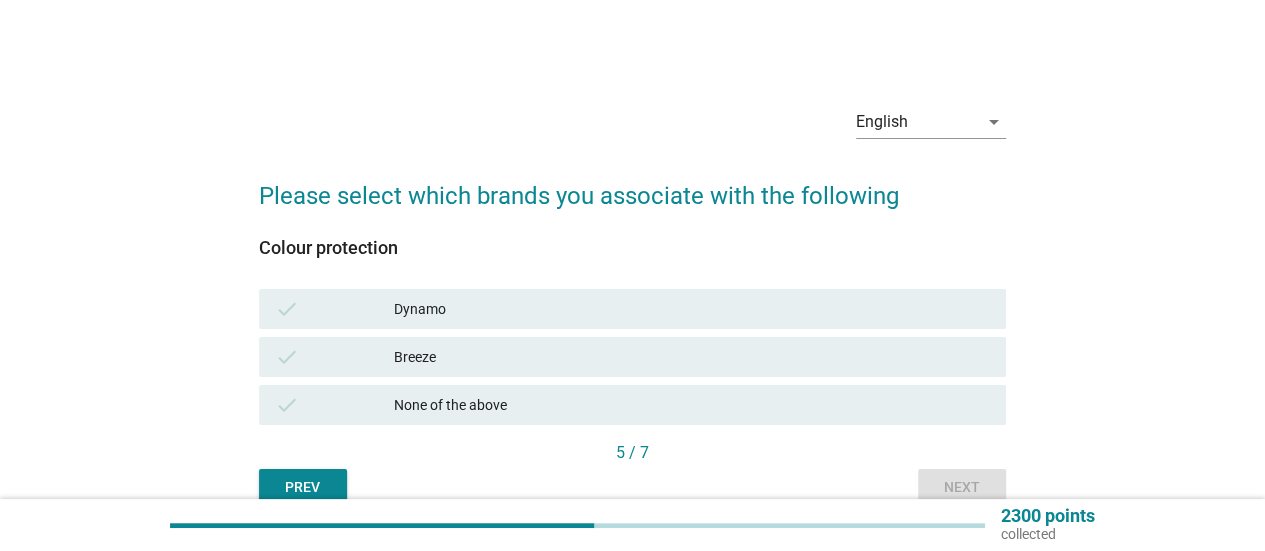 click on "Breeze" at bounding box center (692, 357) 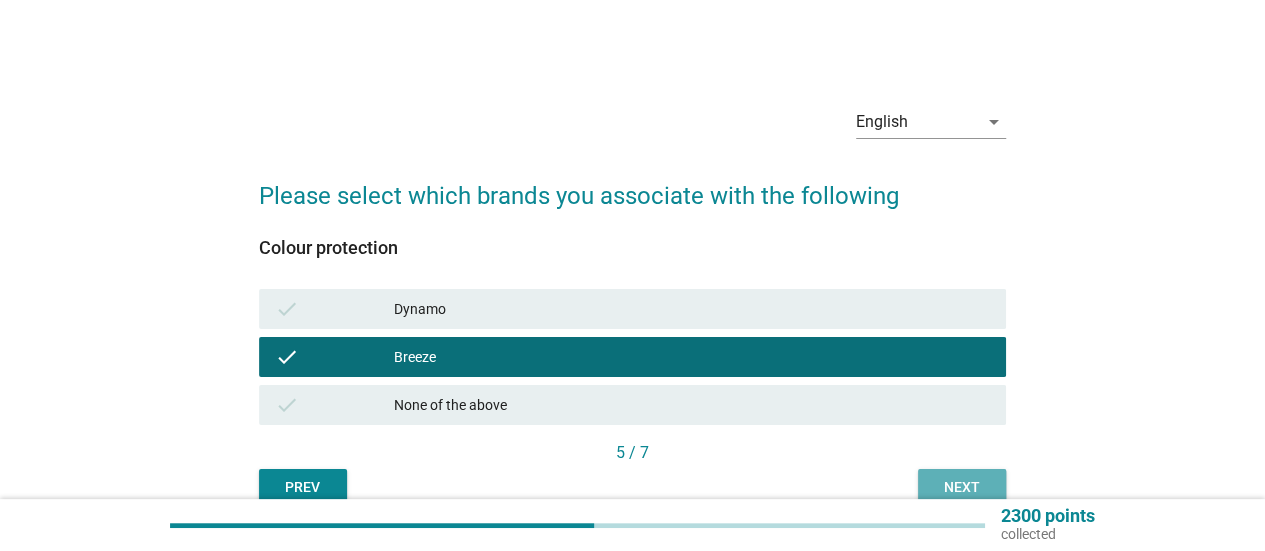 click on "Next" at bounding box center [962, 487] 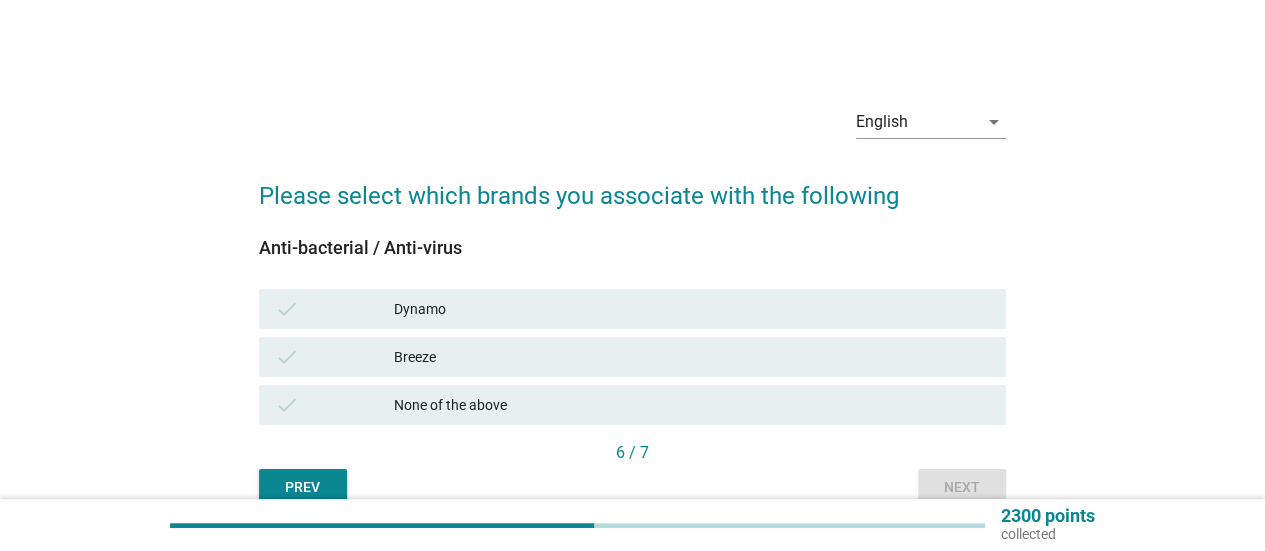 click on "Prev" at bounding box center (303, 487) 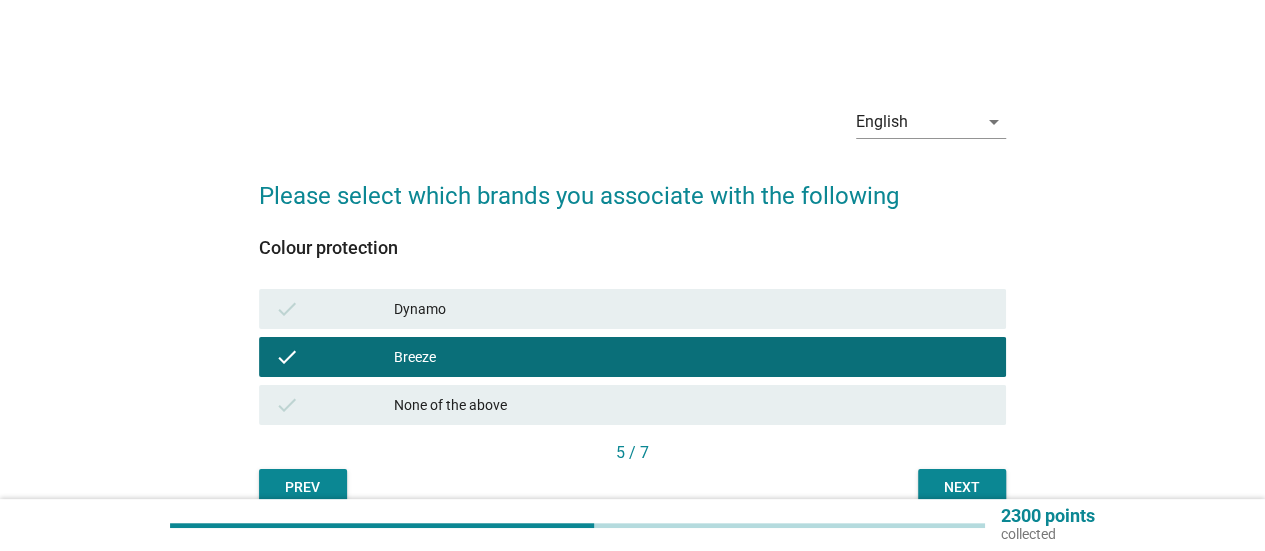click on "Next" at bounding box center (962, 487) 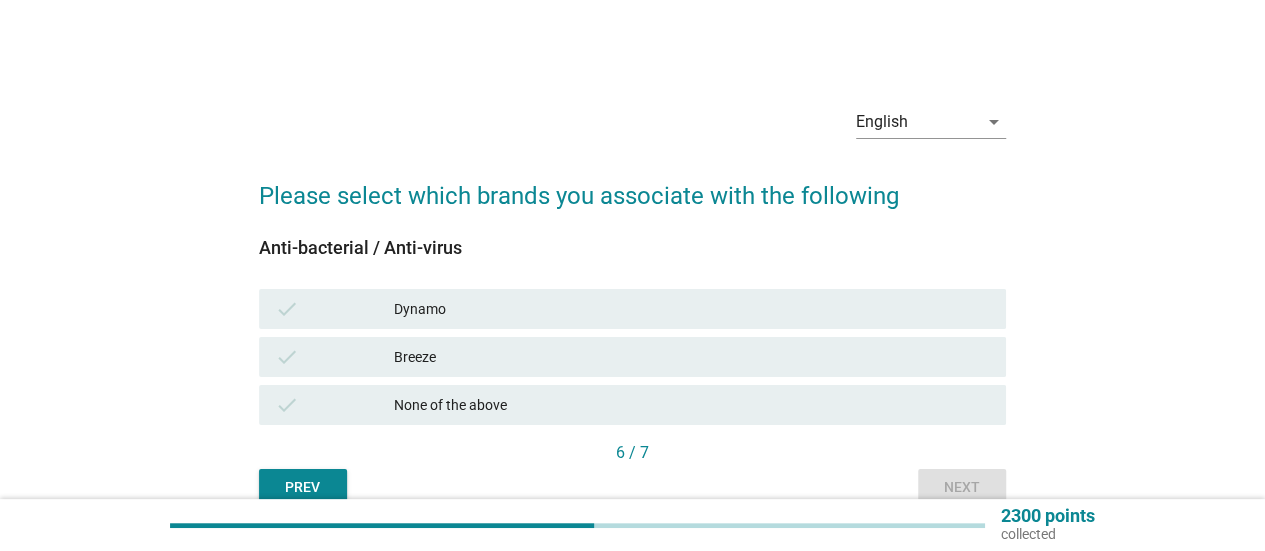 click on "None of the above" at bounding box center [692, 405] 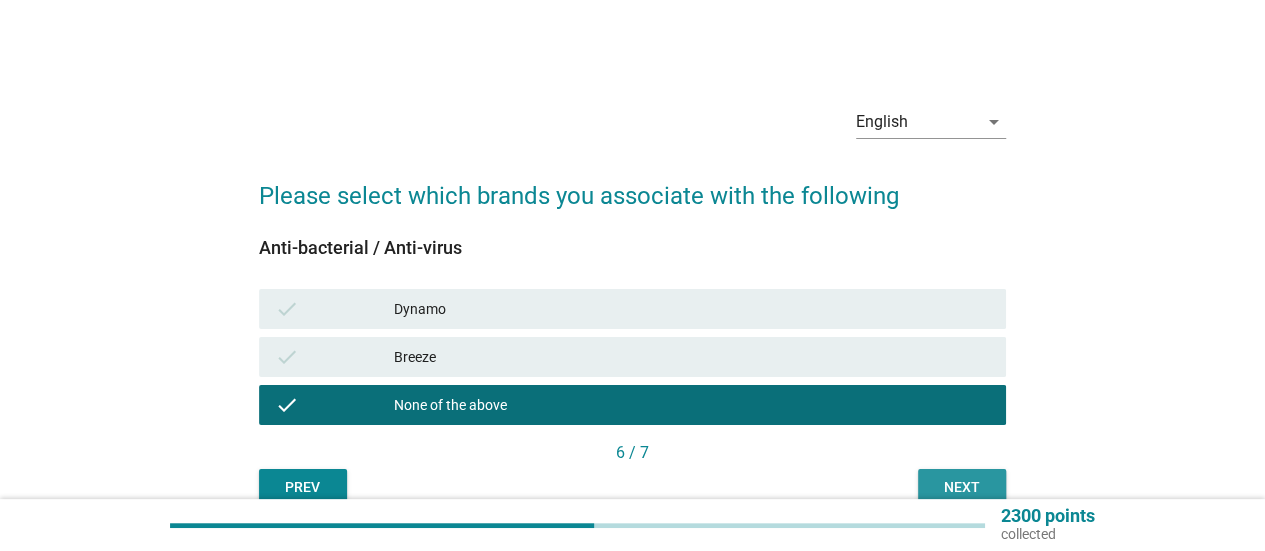 click on "Next" at bounding box center [962, 487] 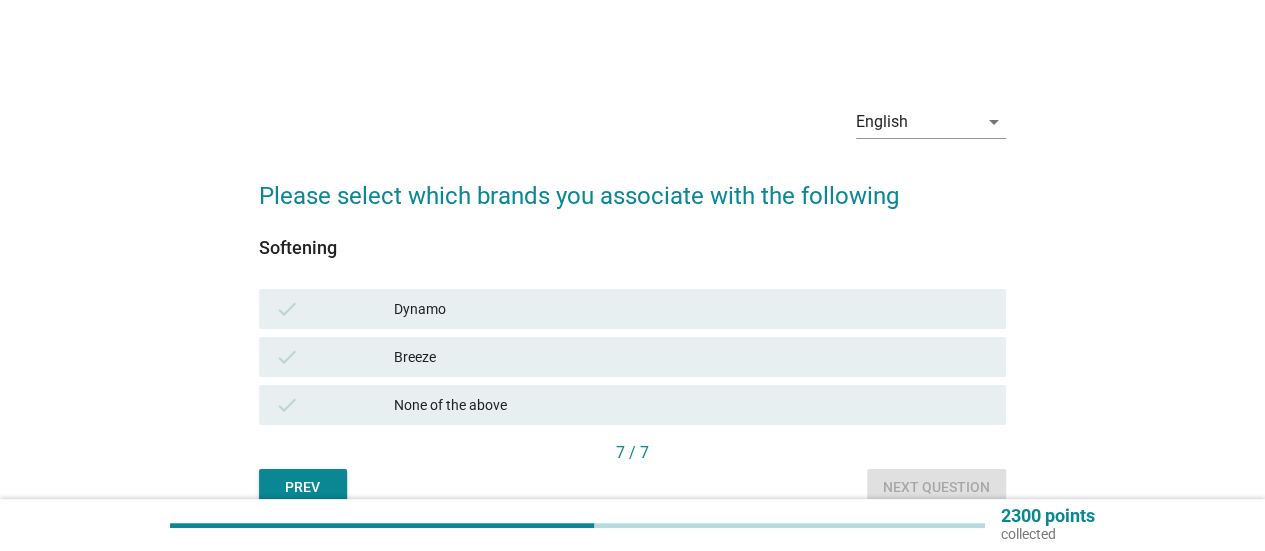 click on "None of the above" at bounding box center [692, 405] 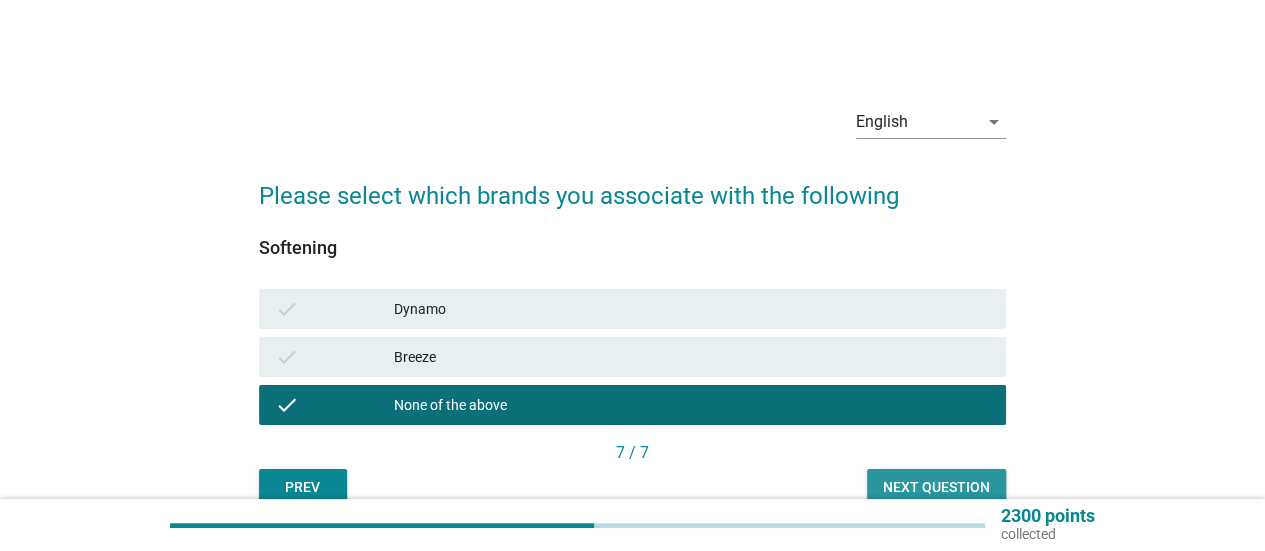click on "Next question" at bounding box center [936, 487] 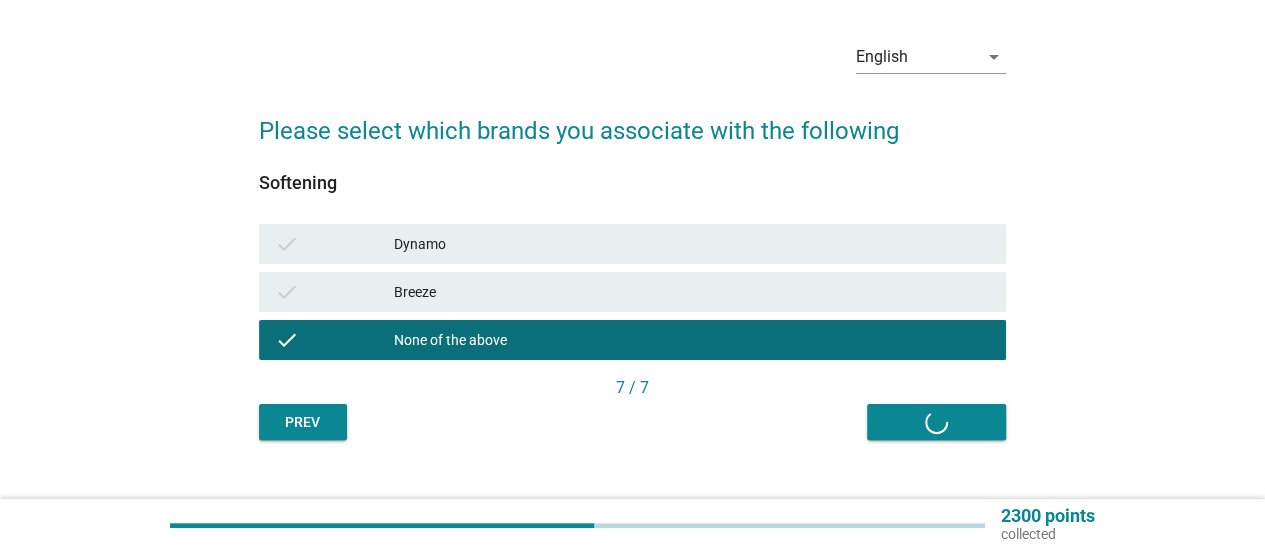 scroll, scrollTop: 96, scrollLeft: 0, axis: vertical 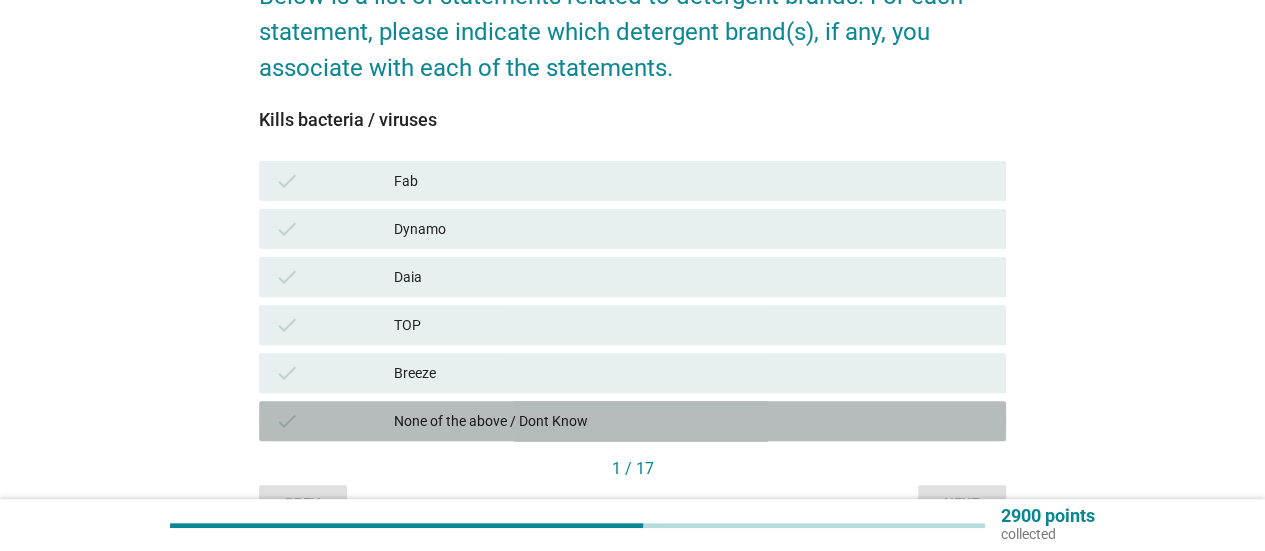 click on "None of the above / Dont Know" at bounding box center [692, 421] 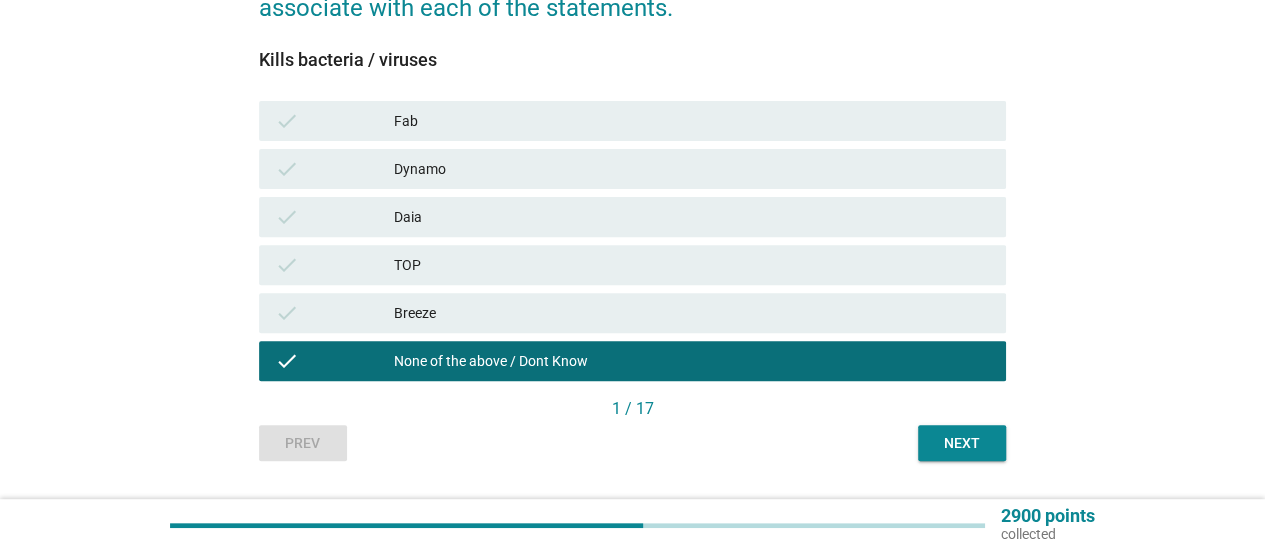 scroll, scrollTop: 300, scrollLeft: 0, axis: vertical 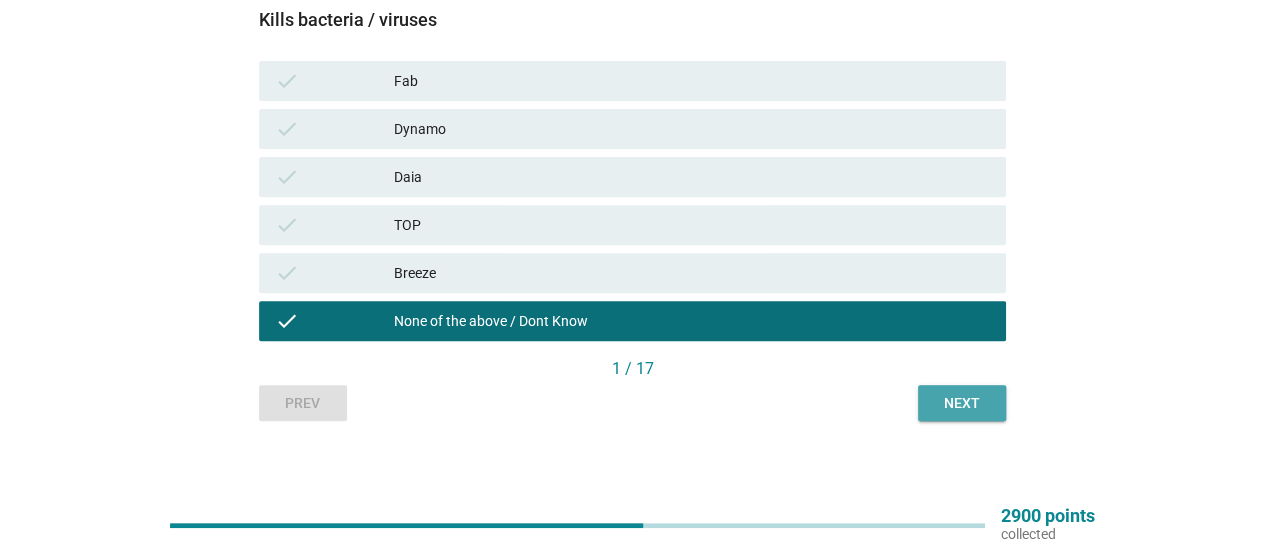 click on "Next" at bounding box center [962, 403] 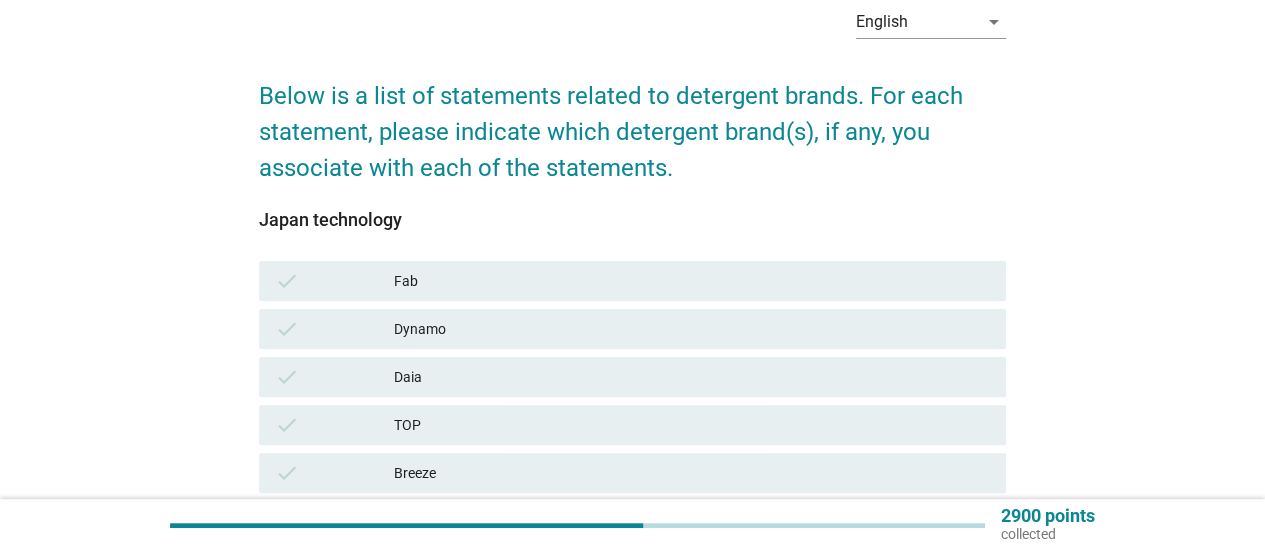 scroll, scrollTop: 200, scrollLeft: 0, axis: vertical 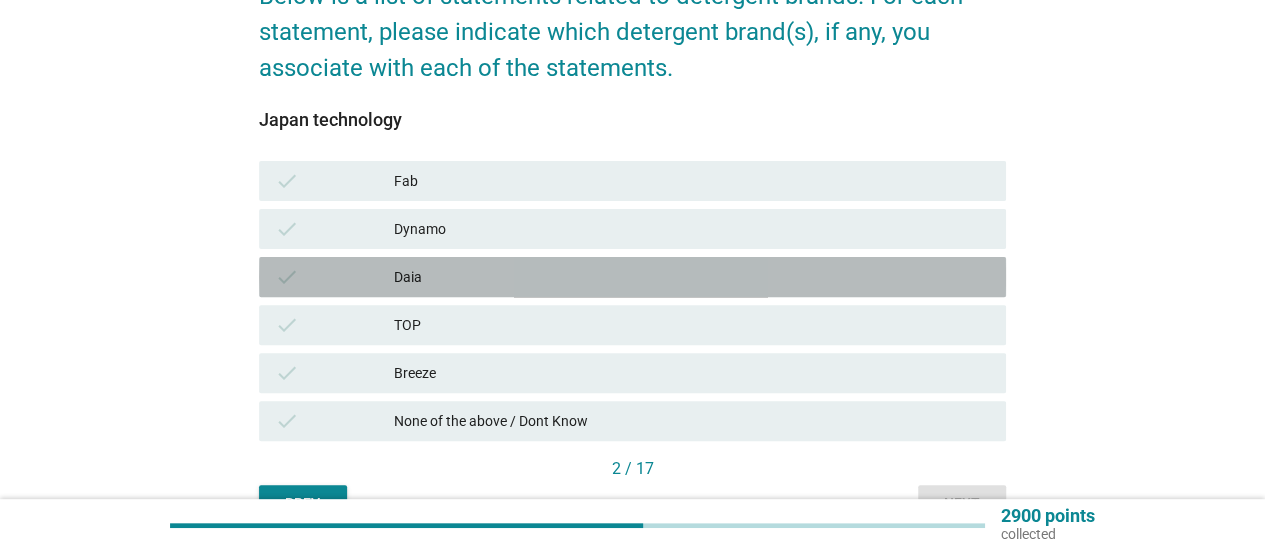 click on "Daia" at bounding box center (692, 277) 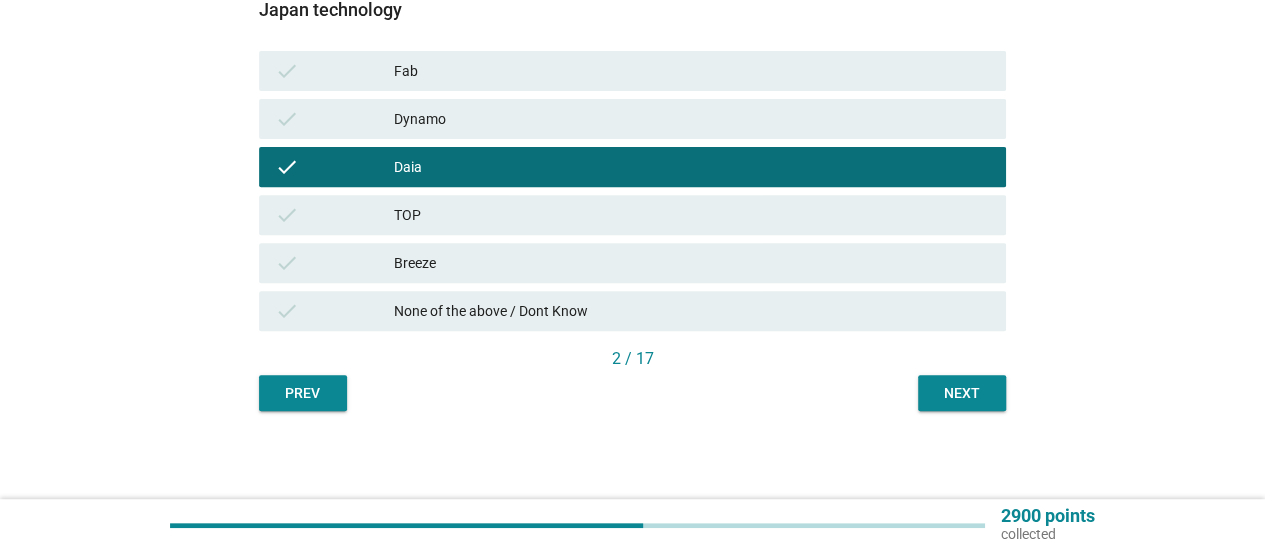scroll, scrollTop: 312, scrollLeft: 0, axis: vertical 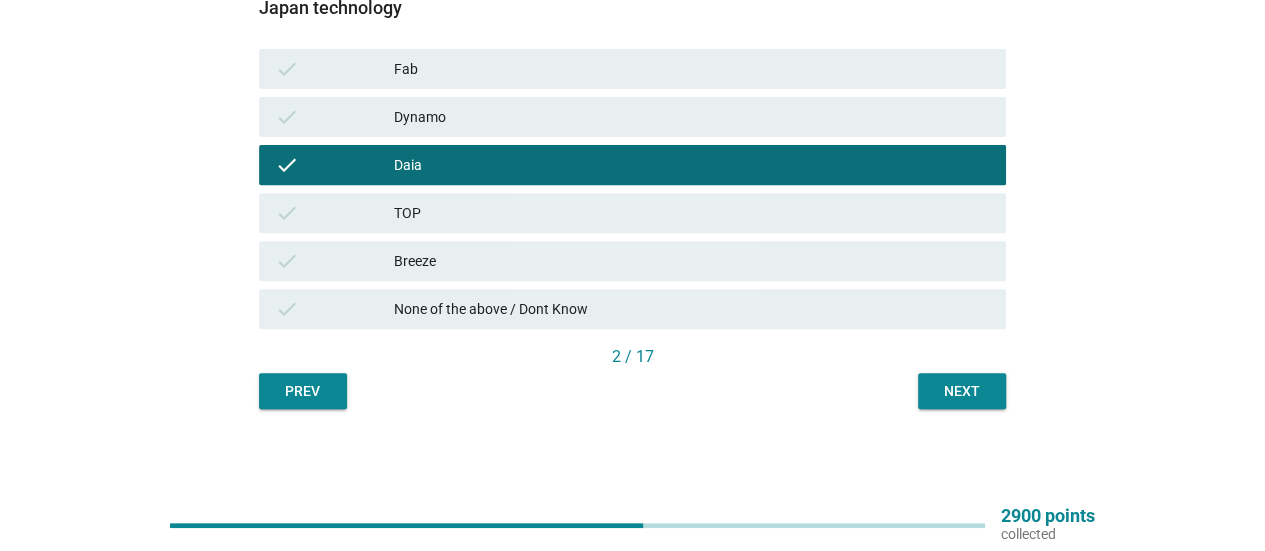 click on "English arrow_drop_down   Below is a list of statements related to detergent brands. For each statement, please indicate which detergent brand(s), if any, you associate with each of the statements.
Japan technology
check   Fab check   Dynamo check   Daia check   TOP check   Breeze check   None of the above / Dont Know
2 / 17
Prev   Next" at bounding box center (632, 93) 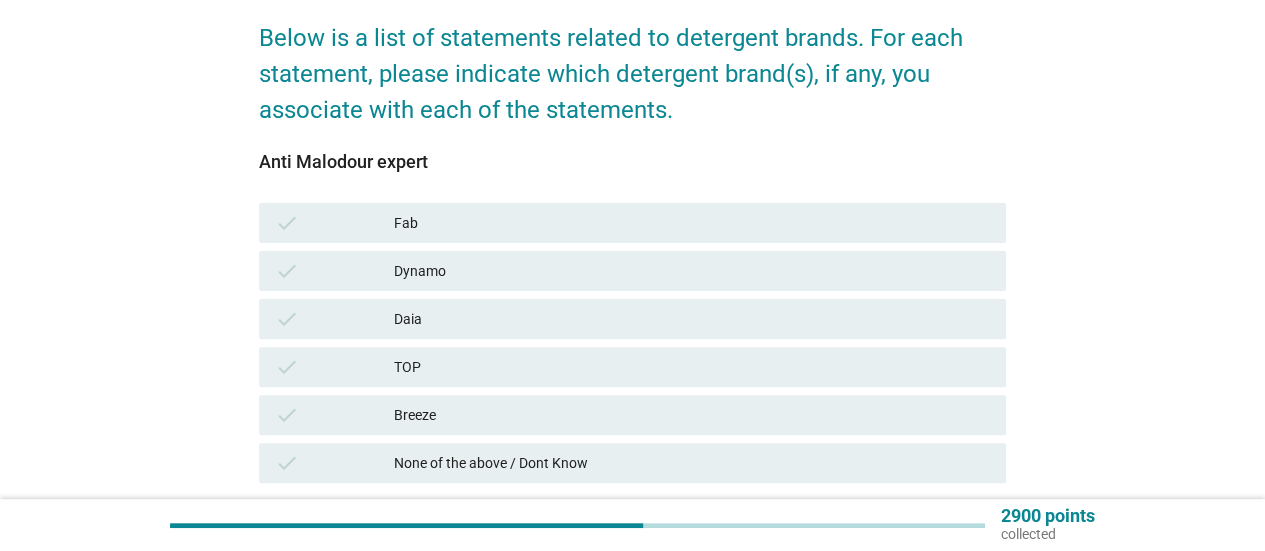 scroll, scrollTop: 200, scrollLeft: 0, axis: vertical 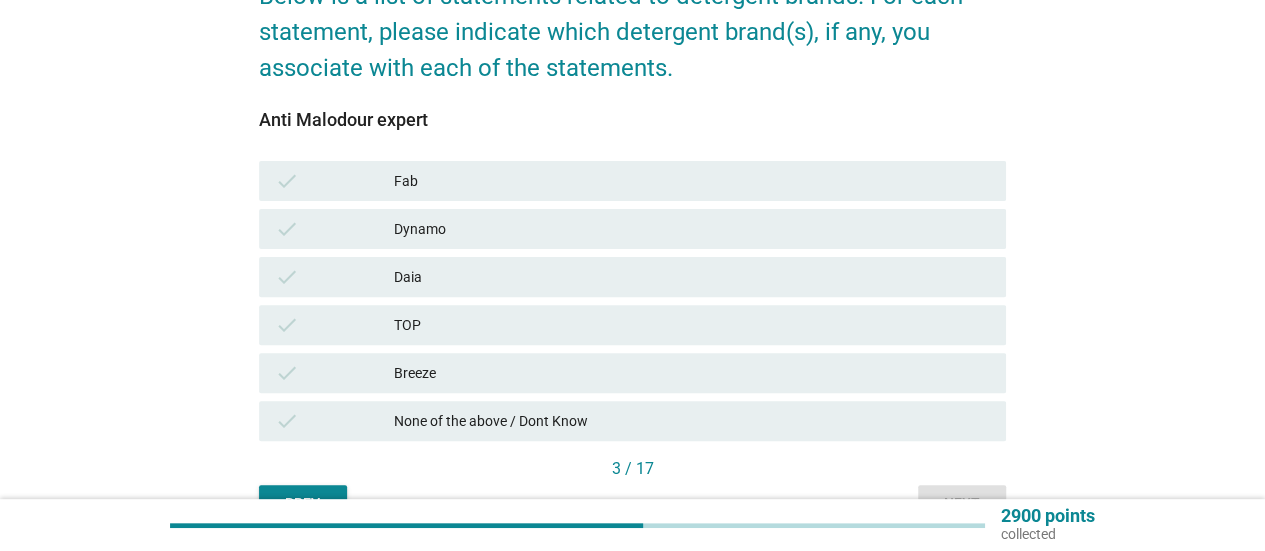 click on "None of the above / Dont Know" at bounding box center (692, 421) 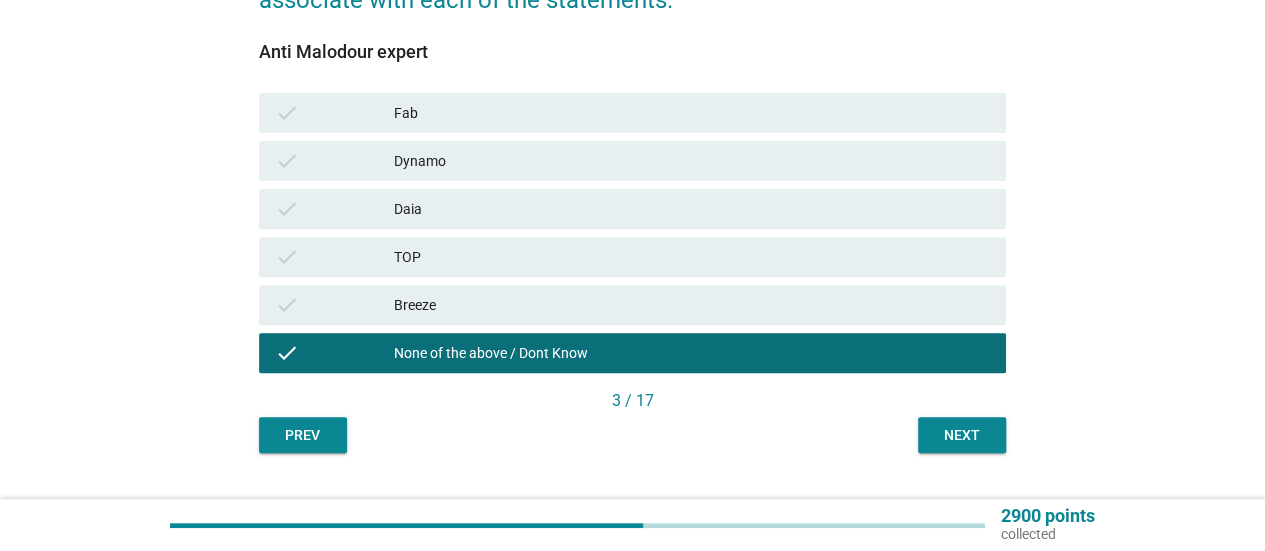 scroll, scrollTop: 300, scrollLeft: 0, axis: vertical 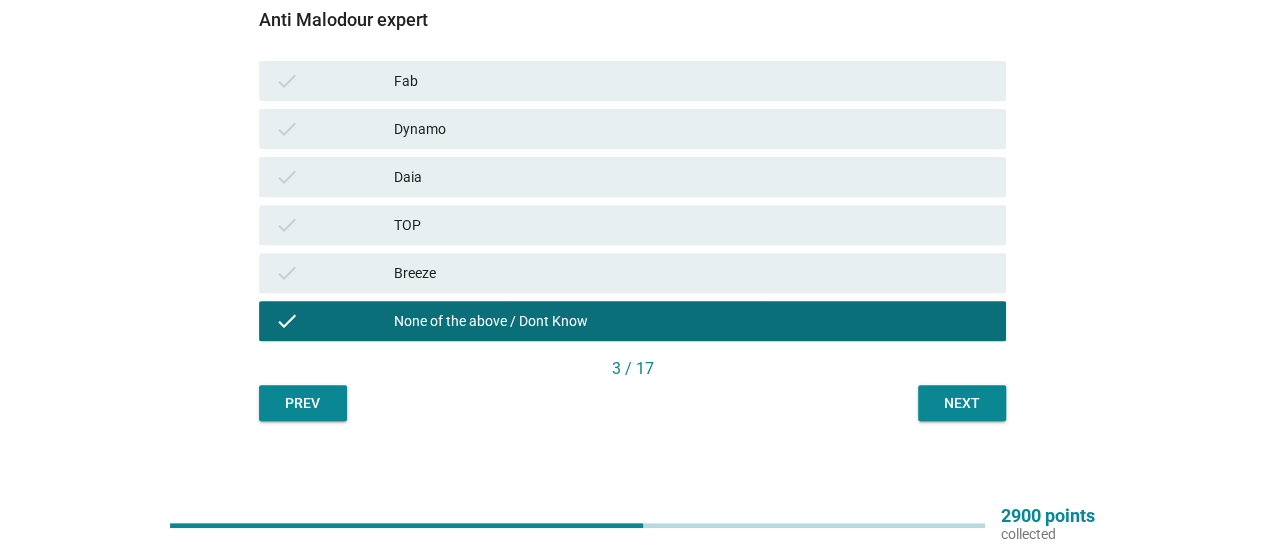 click on "Next" at bounding box center [962, 403] 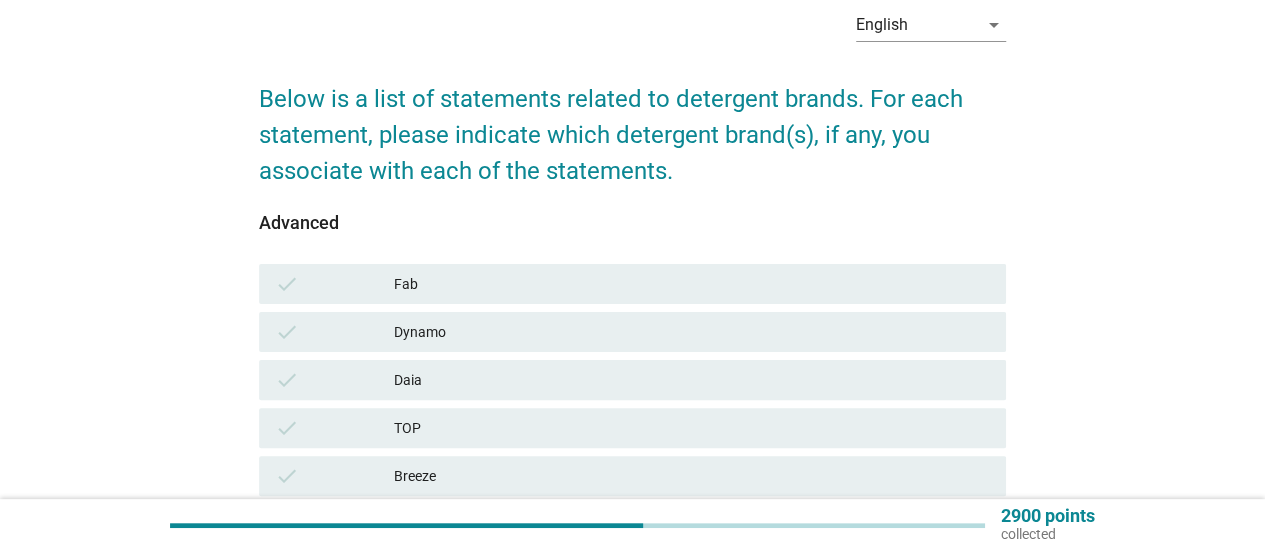 scroll, scrollTop: 200, scrollLeft: 0, axis: vertical 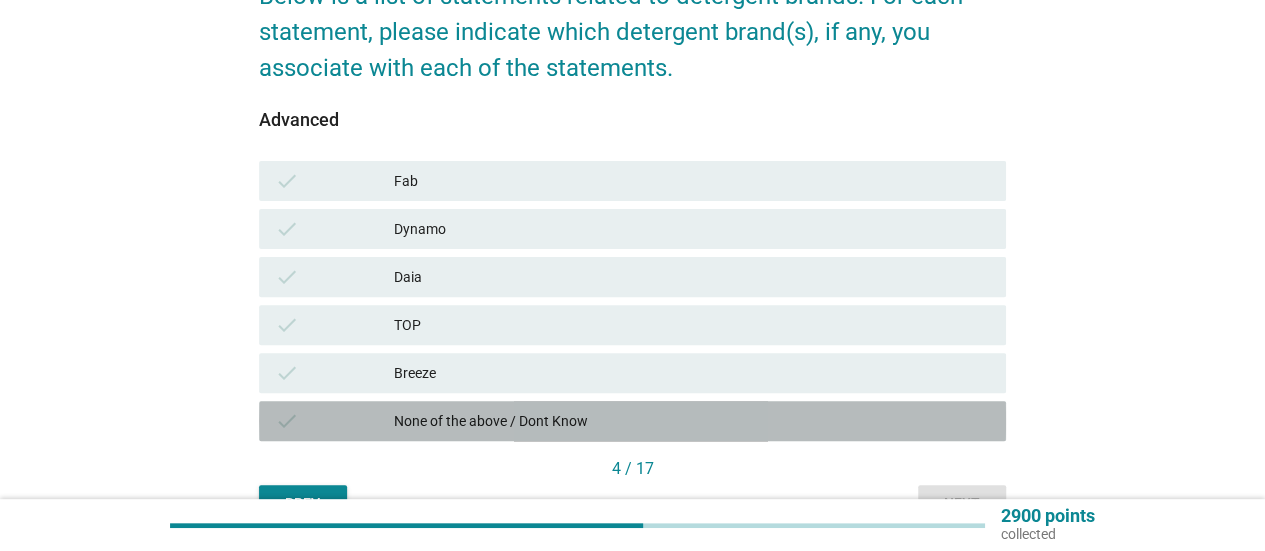 click on "check   None of the above / Dont Know" at bounding box center (632, 421) 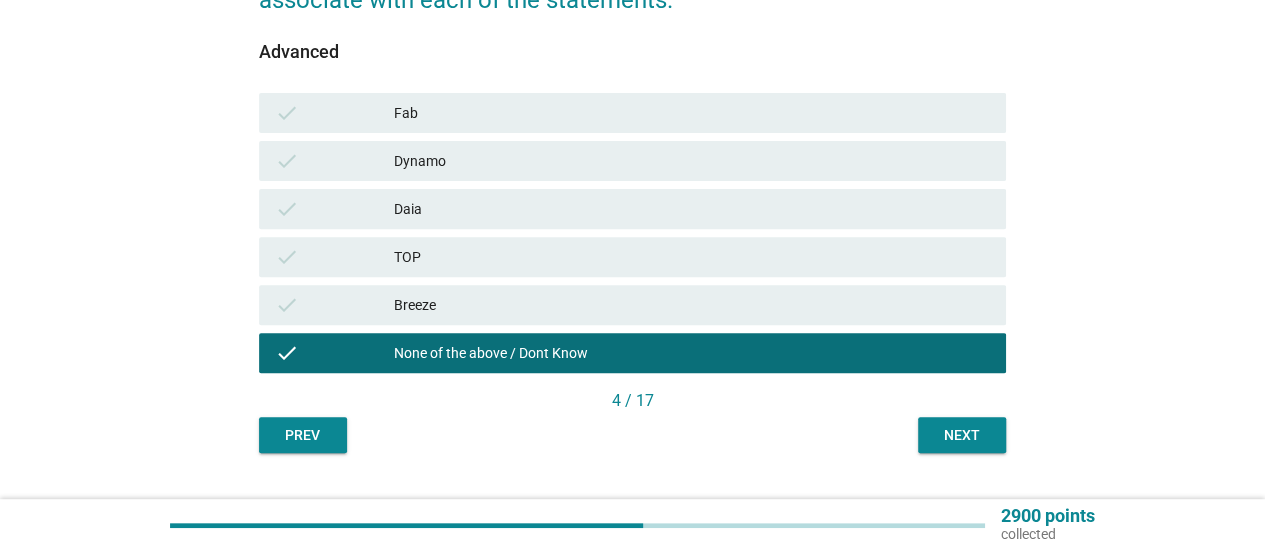scroll, scrollTop: 300, scrollLeft: 0, axis: vertical 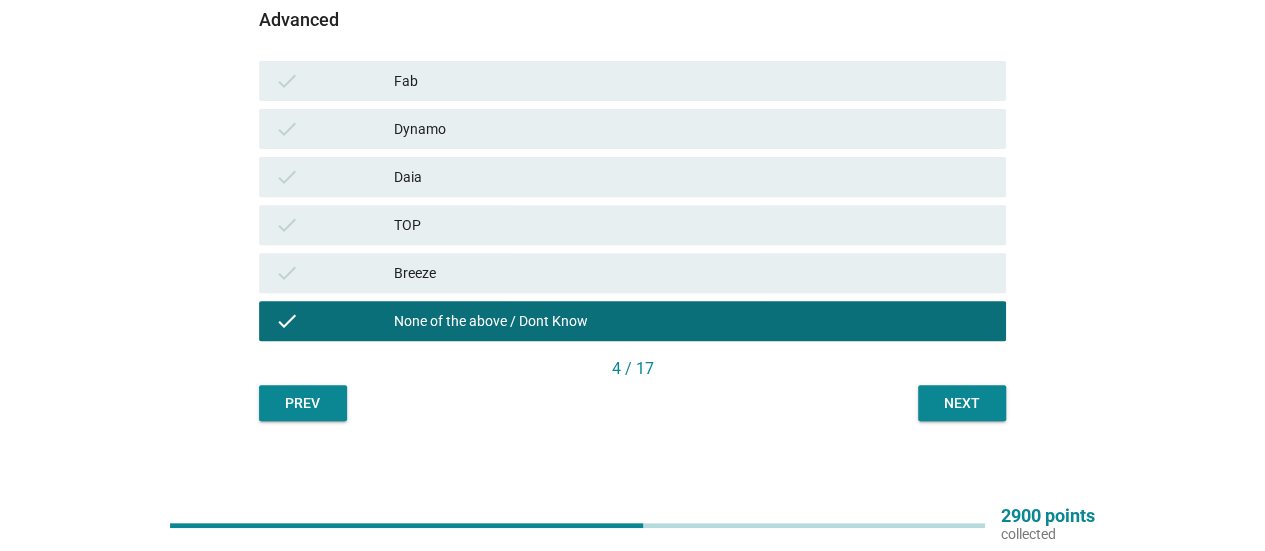 click on "Next" at bounding box center [962, 403] 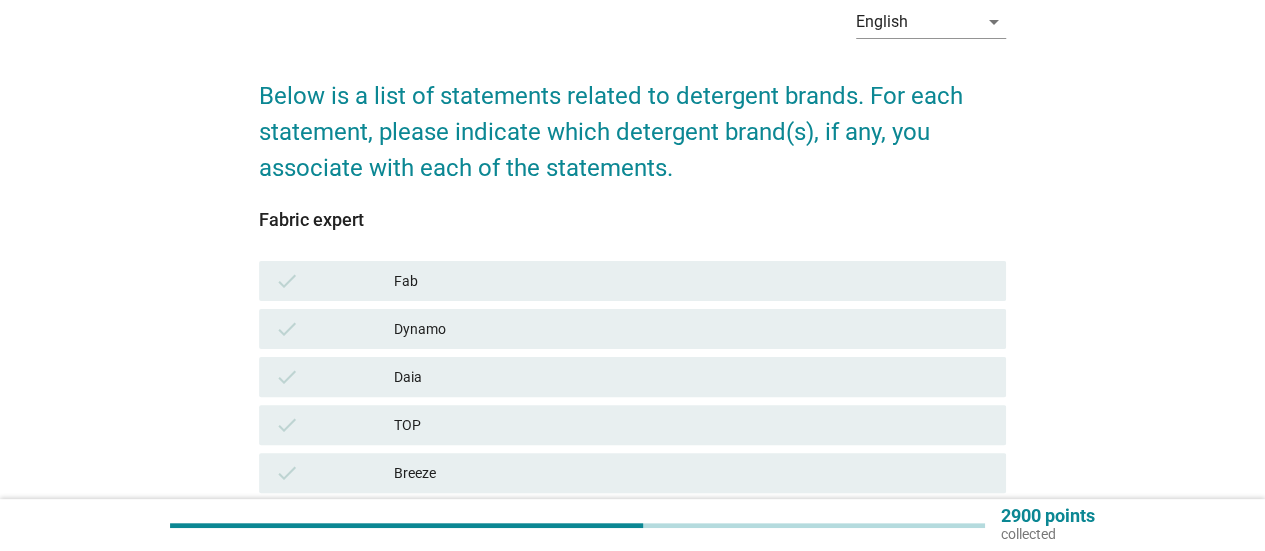 scroll, scrollTop: 200, scrollLeft: 0, axis: vertical 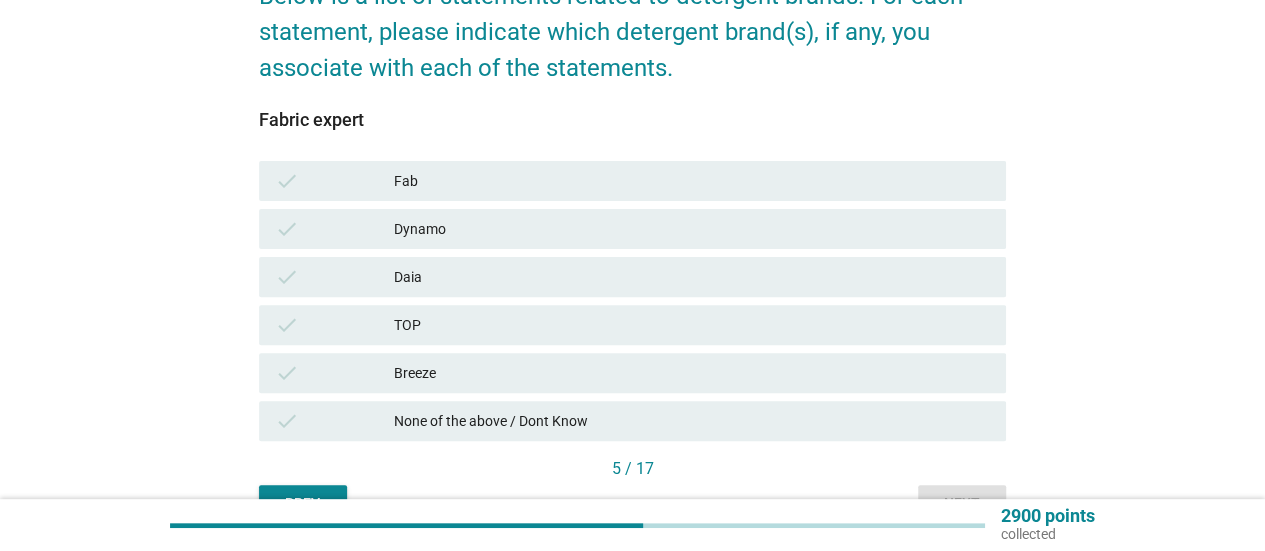 click on "None of the above / Dont Know" at bounding box center [692, 421] 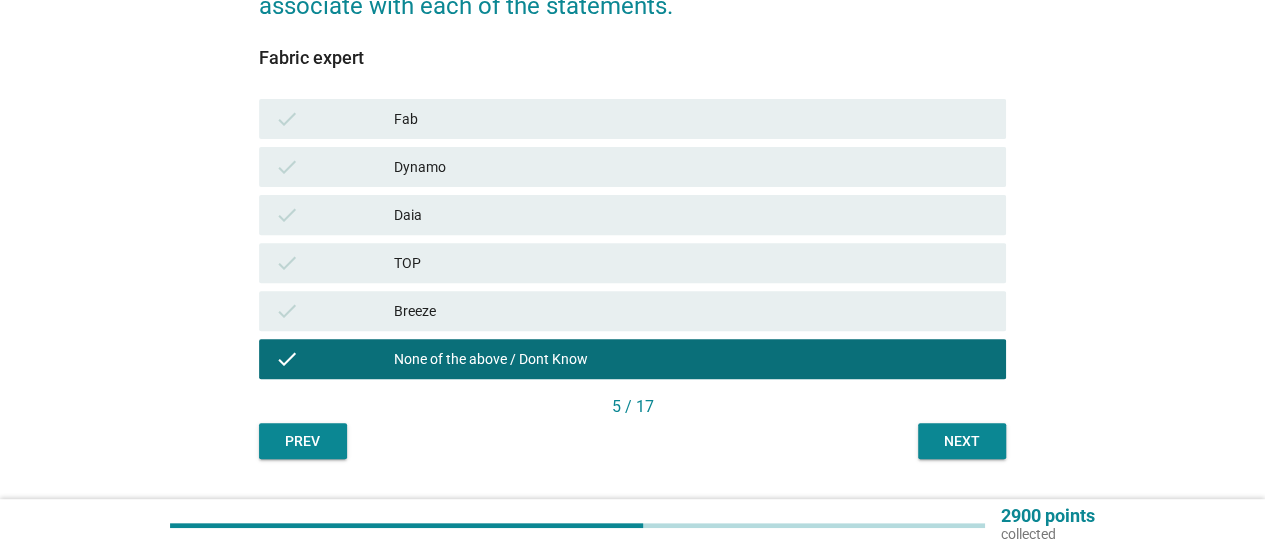 scroll, scrollTop: 312, scrollLeft: 0, axis: vertical 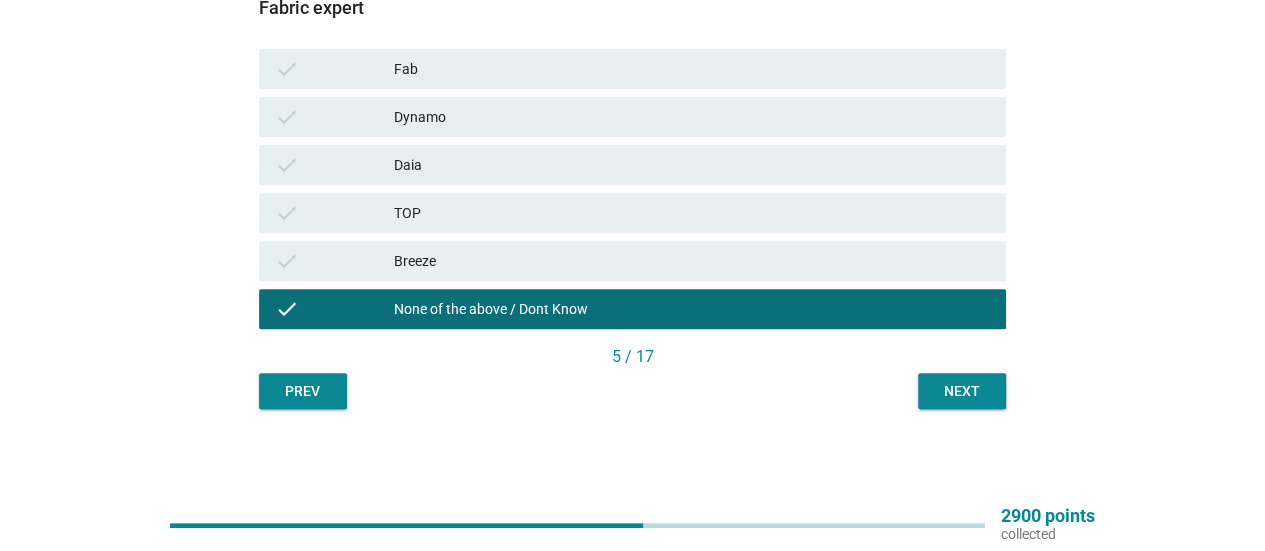click on "Next" at bounding box center (962, 391) 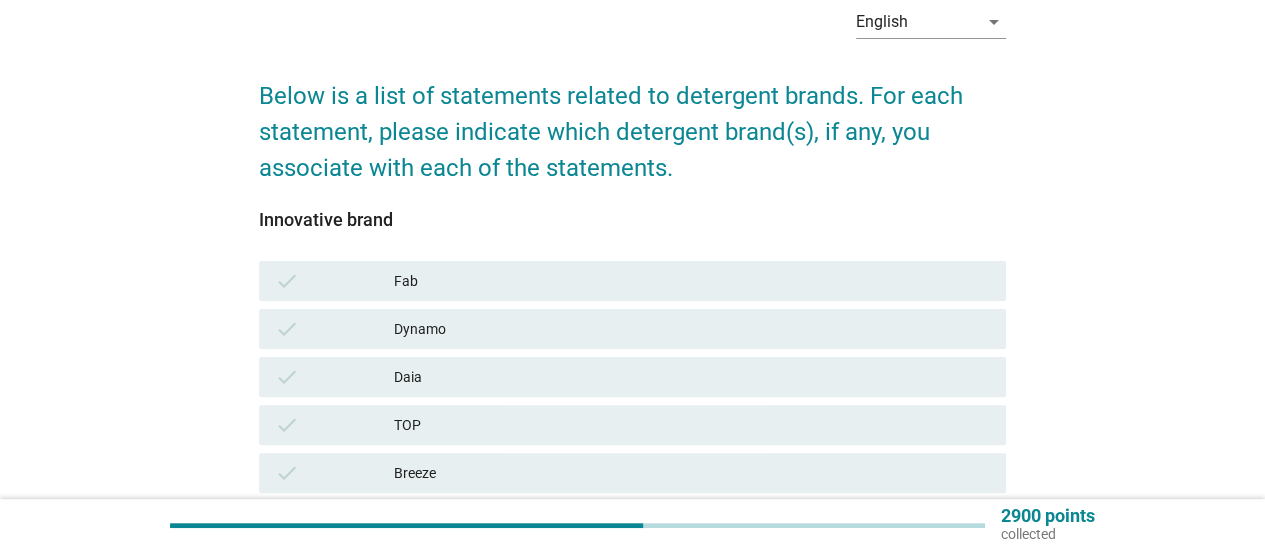 scroll, scrollTop: 200, scrollLeft: 0, axis: vertical 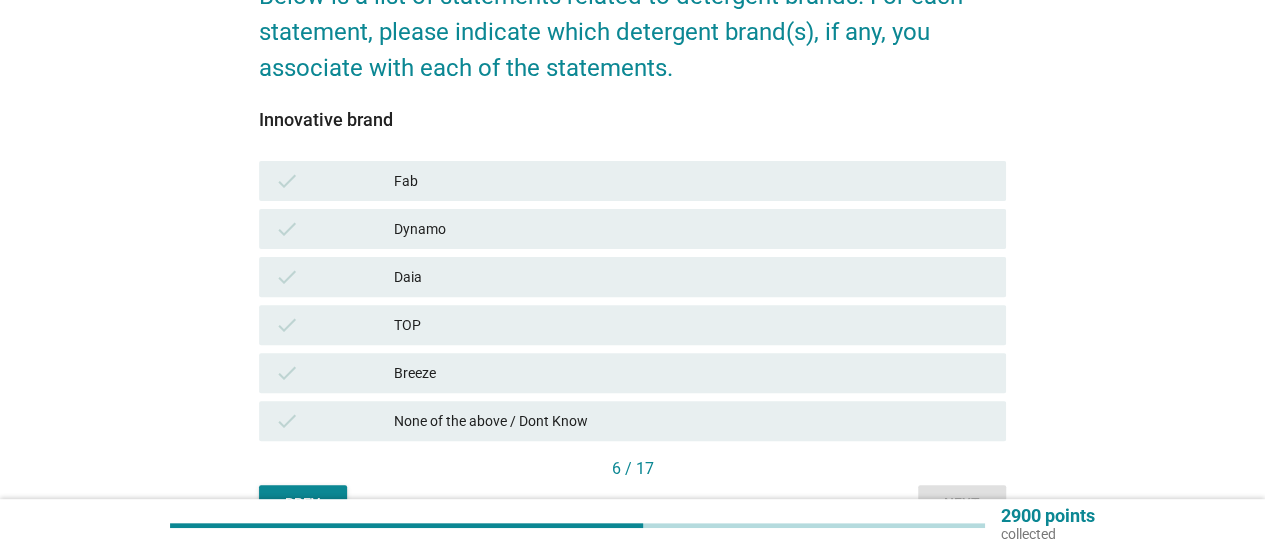 click on "Breeze" at bounding box center [692, 373] 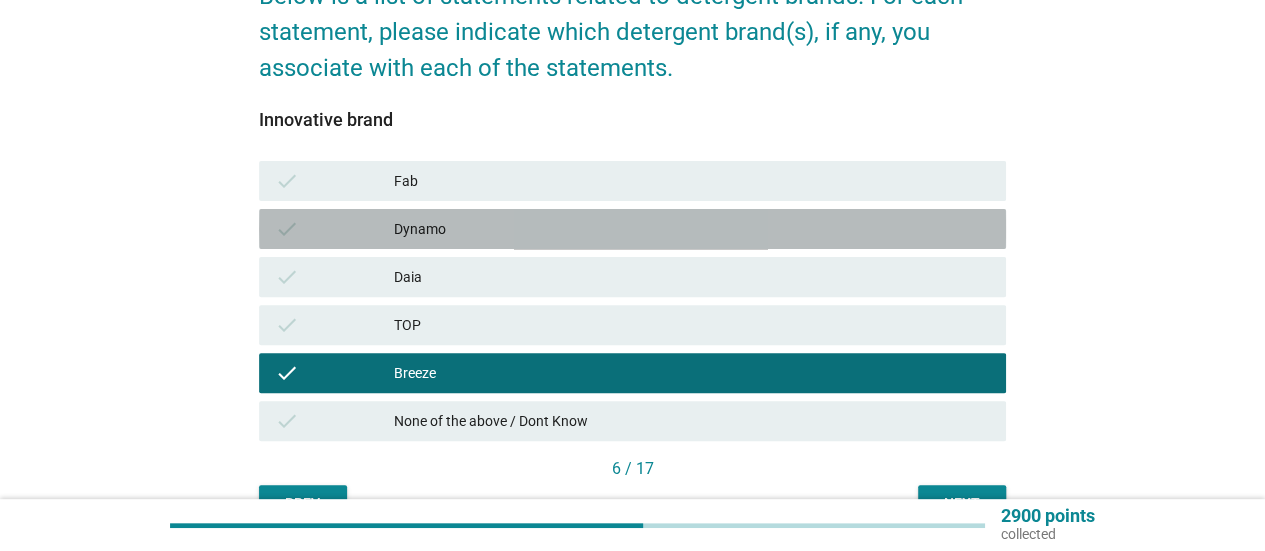 click on "Dynamo" at bounding box center [692, 229] 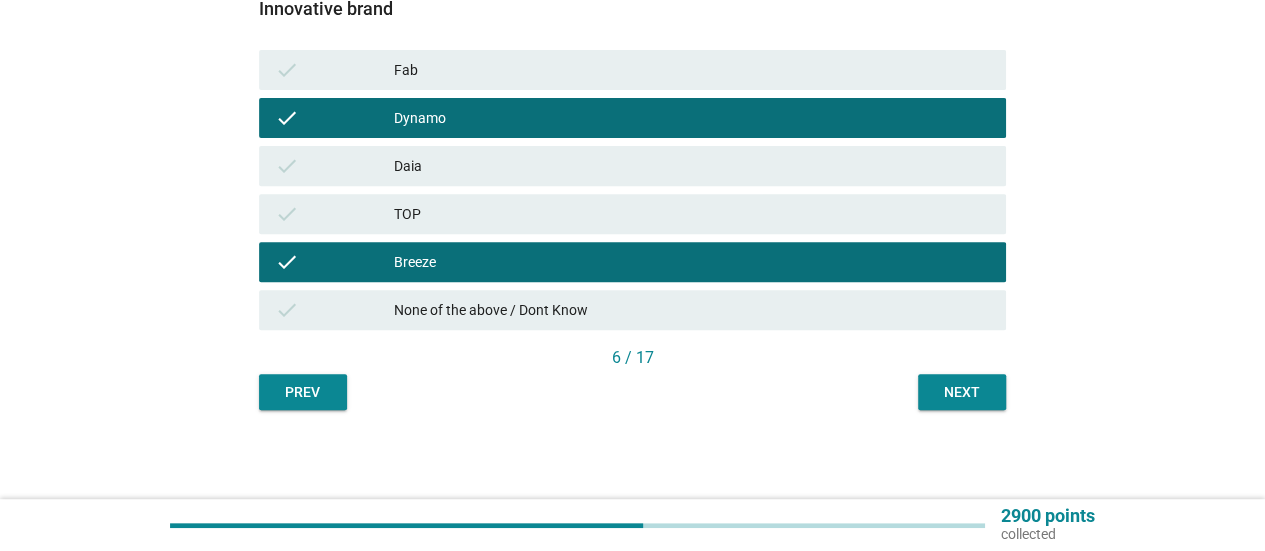 scroll, scrollTop: 312, scrollLeft: 0, axis: vertical 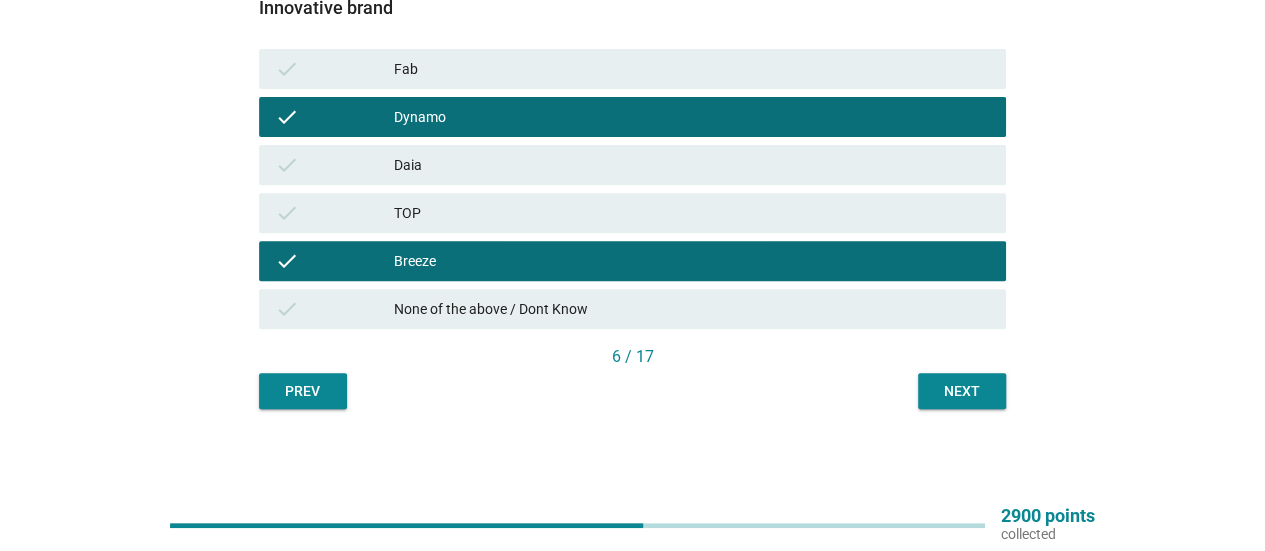 click on "English arrow_drop_down   Below is a list of statements related to detergent brands. For each statement, please indicate which detergent brand(s), if any, you associate with each of the statements.
Innovative brand
check   Fab check   Dynamo check   Daia check   TOP check   Breeze check   None of the above / Dont Know
6 / 17
Prev   Next" at bounding box center (632, 93) 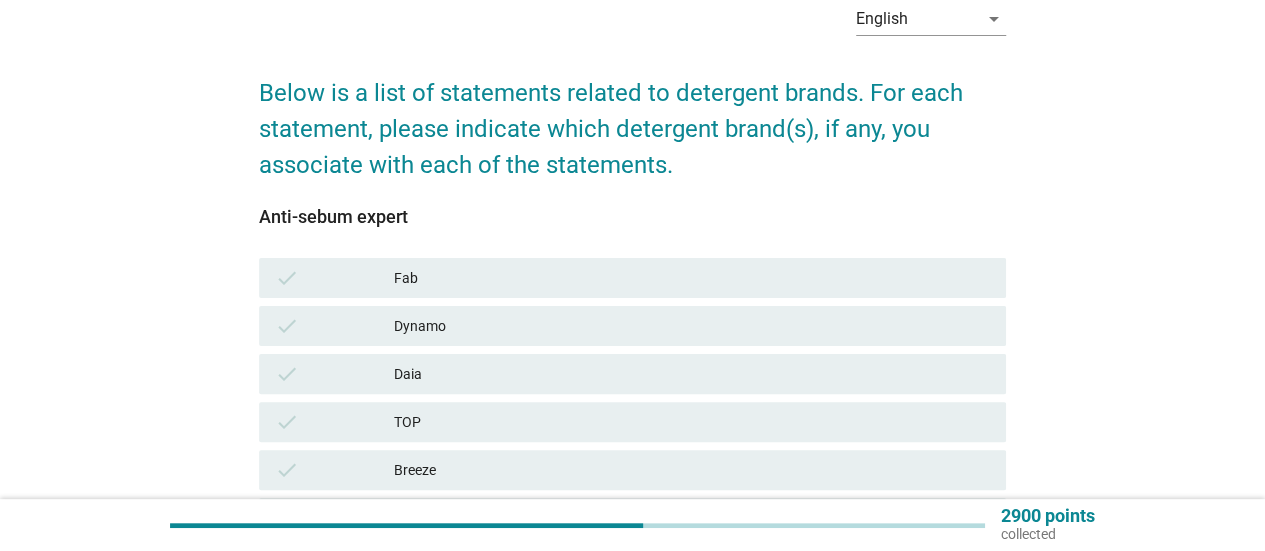 scroll, scrollTop: 200, scrollLeft: 0, axis: vertical 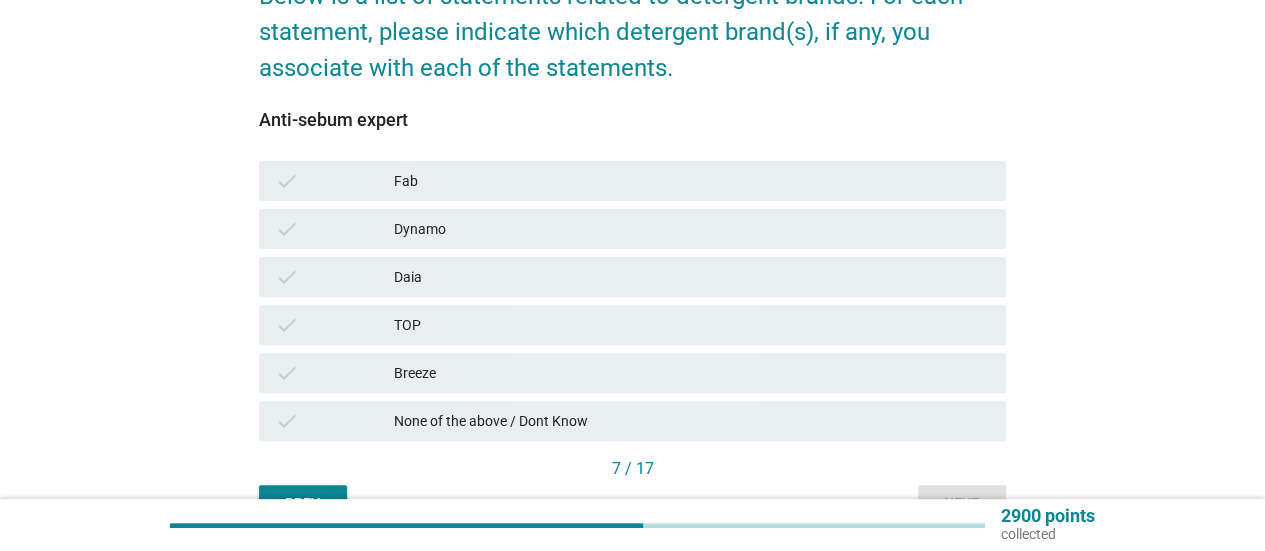 click on "None of the above / Dont Know" at bounding box center [692, 421] 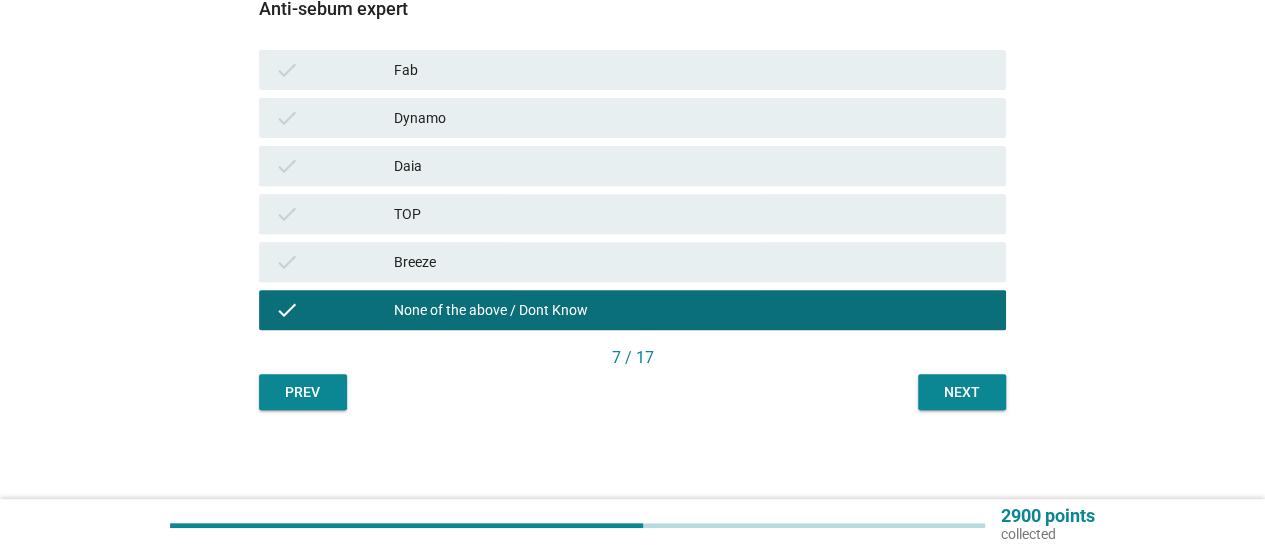 scroll, scrollTop: 312, scrollLeft: 0, axis: vertical 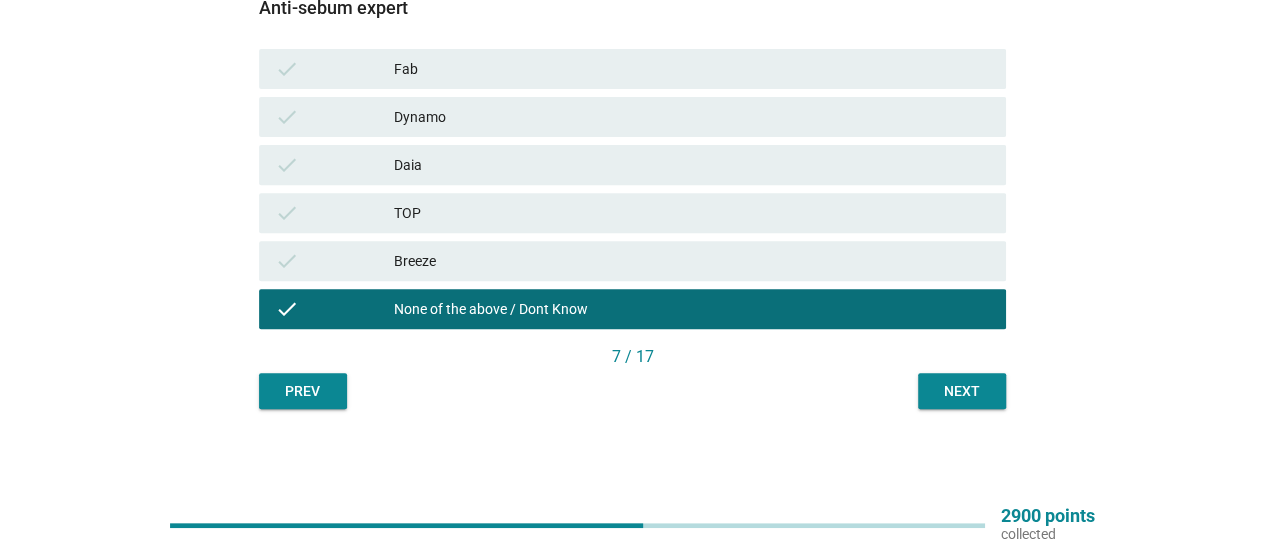 click on "Next" at bounding box center (962, 391) 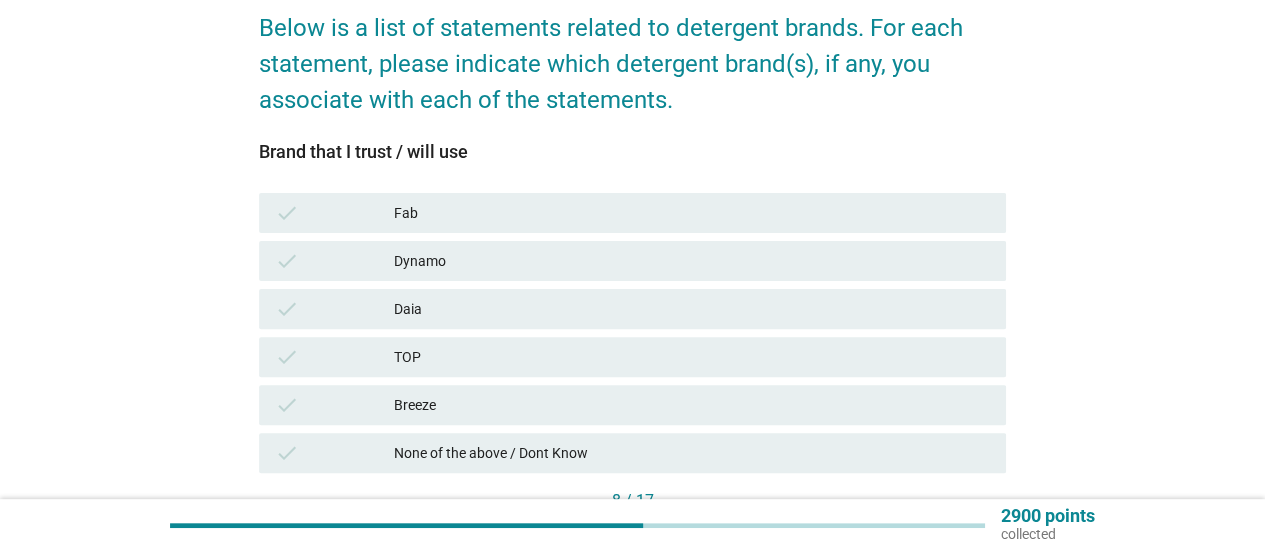 scroll, scrollTop: 200, scrollLeft: 0, axis: vertical 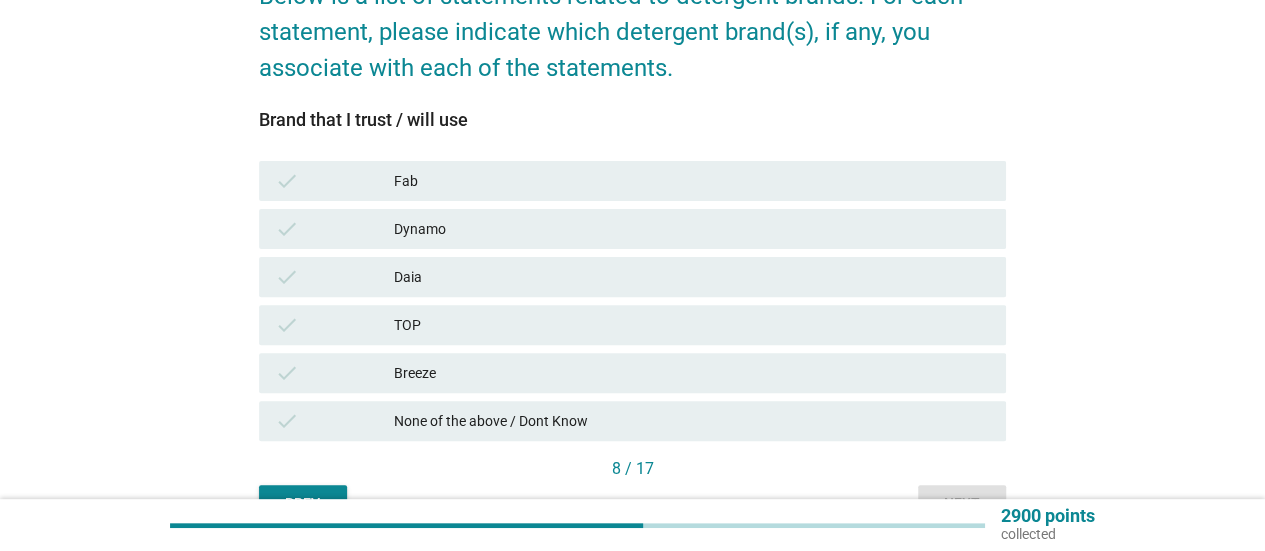 click on "Dynamo" at bounding box center [692, 229] 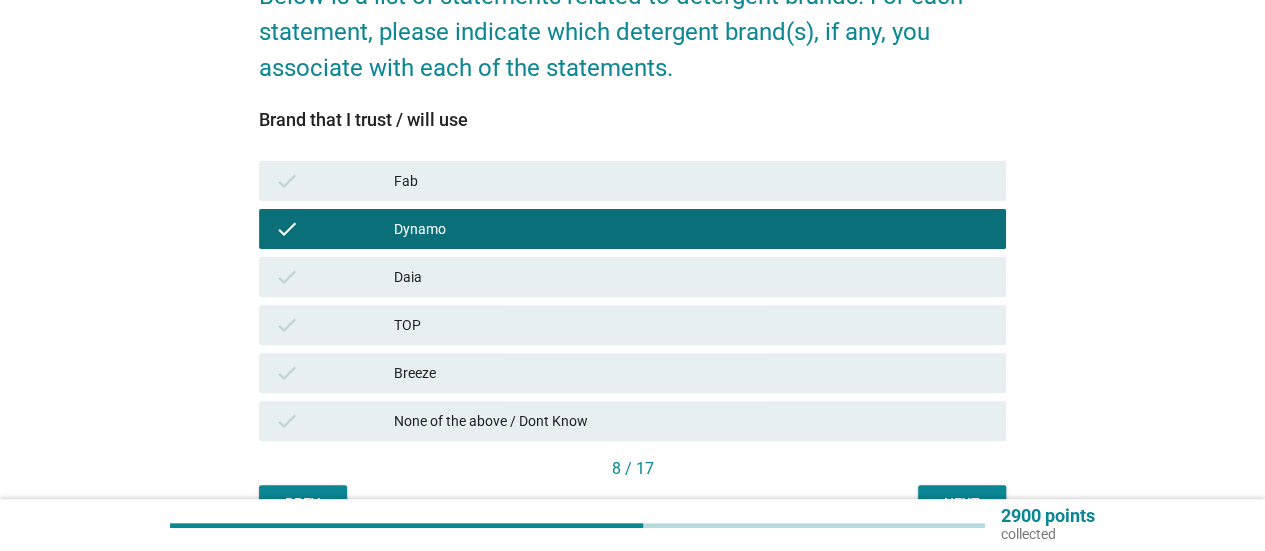 click on "TOP" at bounding box center [692, 325] 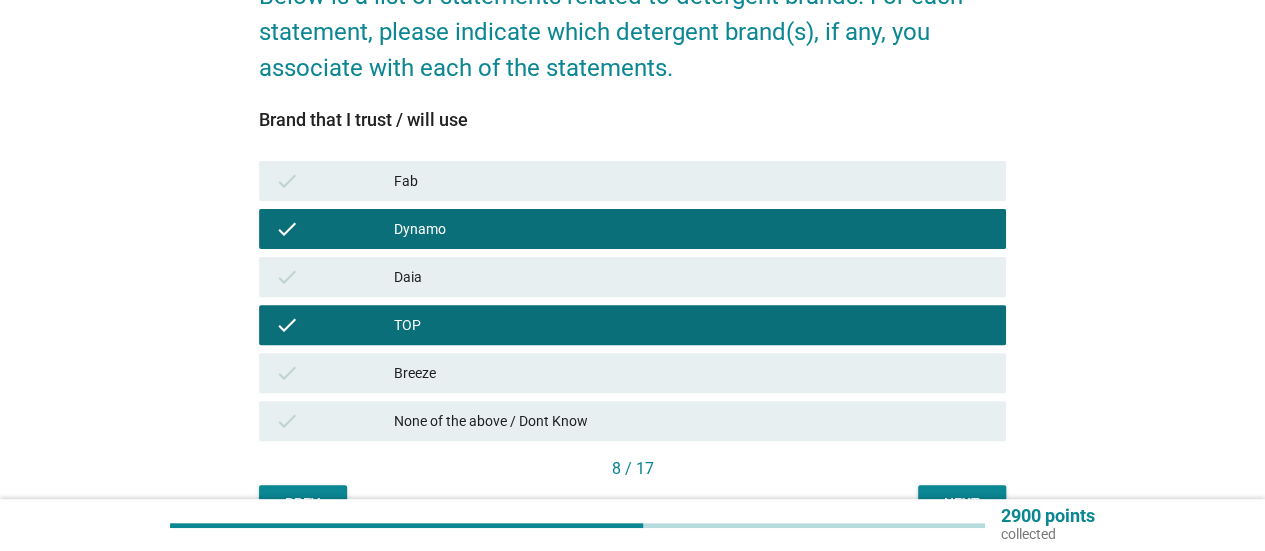 click on "Breeze" at bounding box center (692, 373) 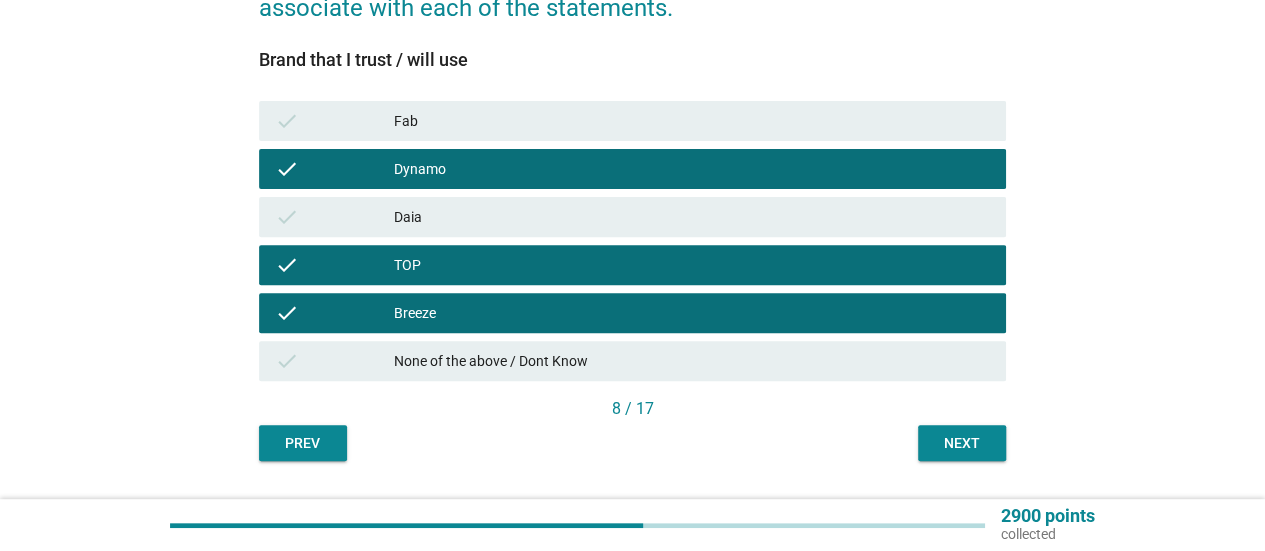 scroll, scrollTop: 312, scrollLeft: 0, axis: vertical 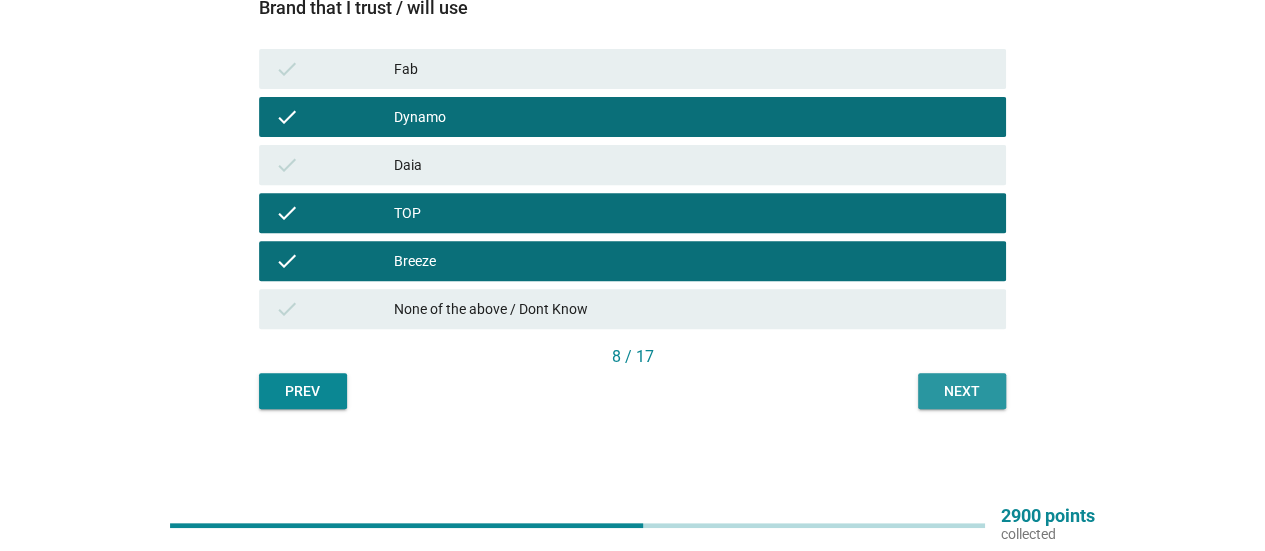 click on "Next" at bounding box center (962, 391) 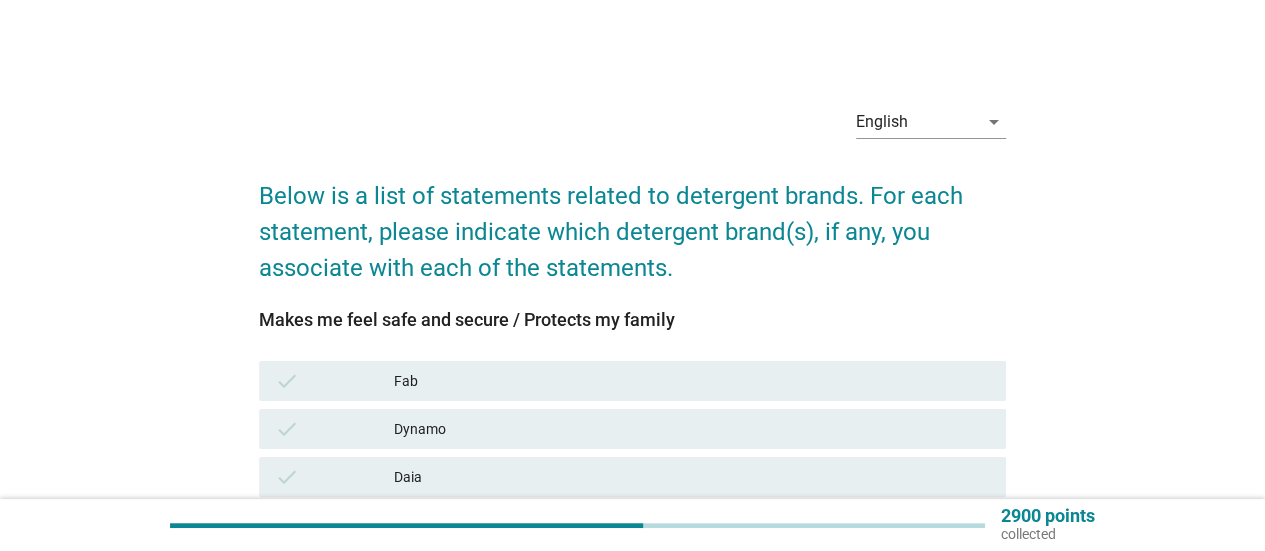 scroll, scrollTop: 200, scrollLeft: 0, axis: vertical 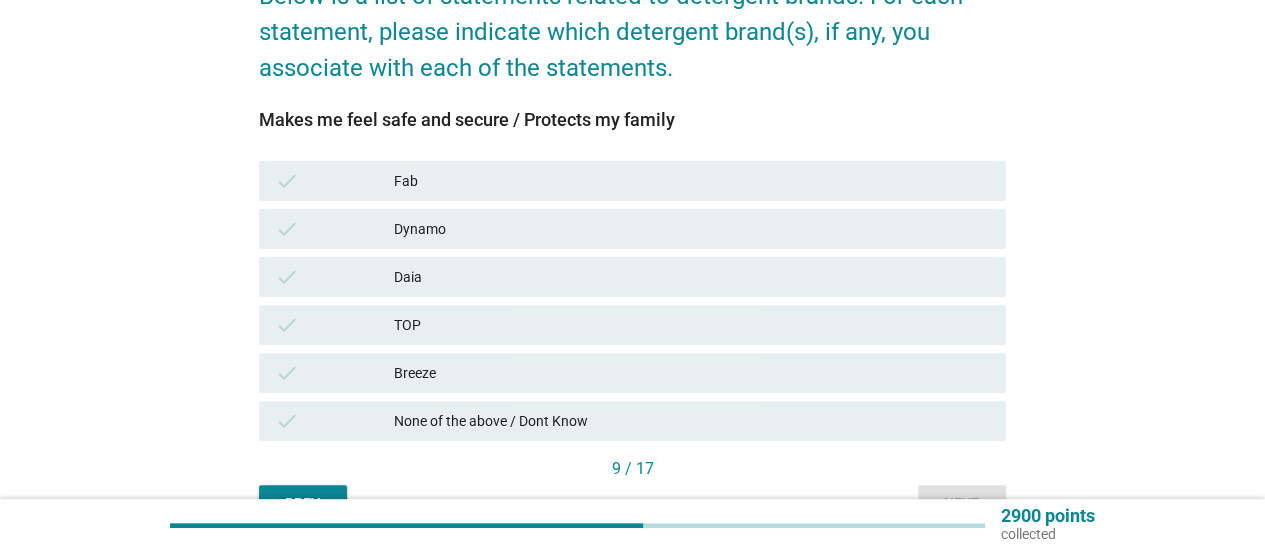 click on "Dynamo" at bounding box center (692, 229) 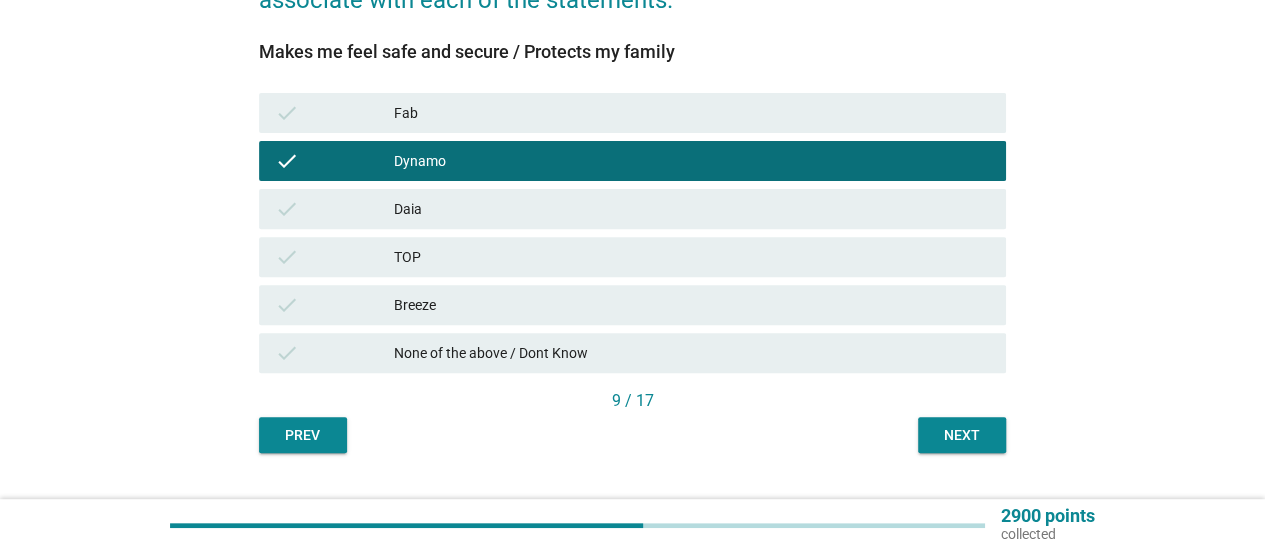 scroll, scrollTop: 300, scrollLeft: 0, axis: vertical 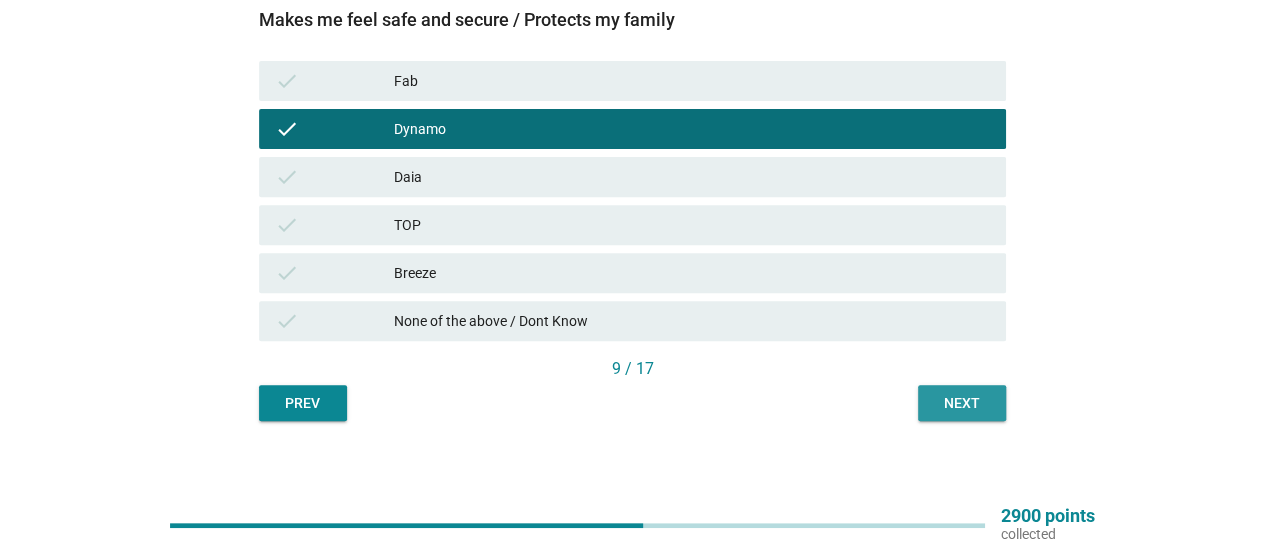 click on "Next" at bounding box center [962, 403] 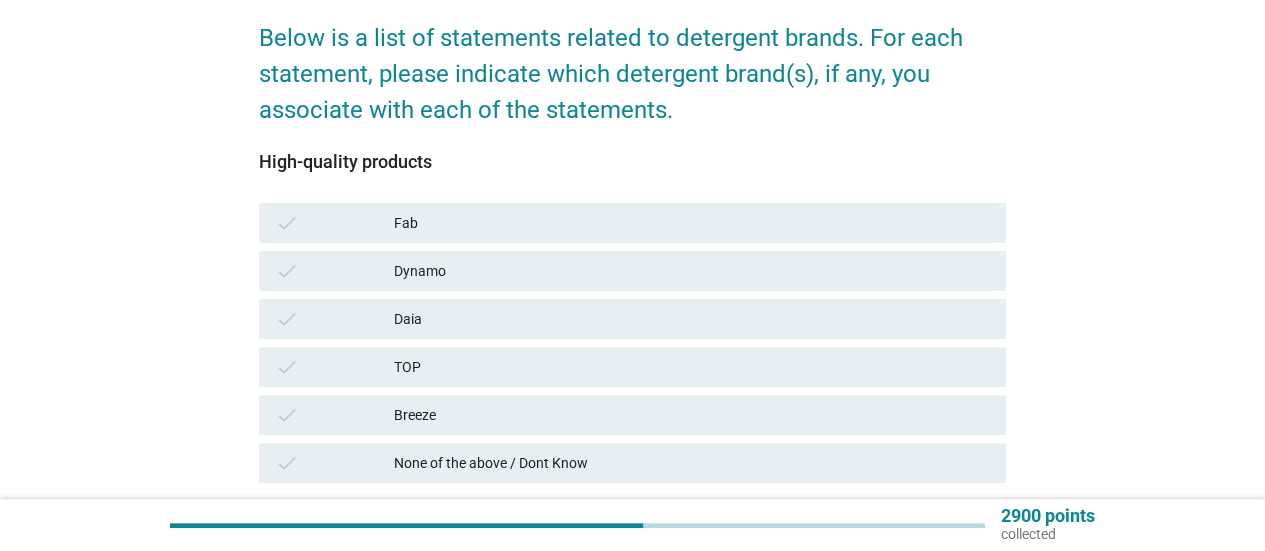 scroll, scrollTop: 200, scrollLeft: 0, axis: vertical 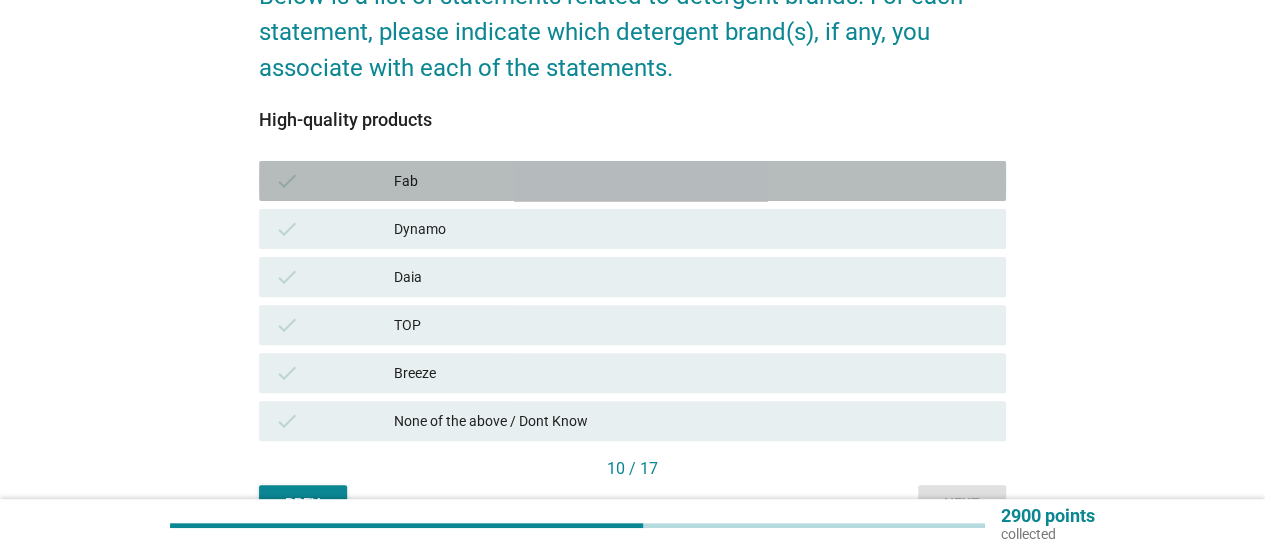 click on "Fab" at bounding box center [692, 181] 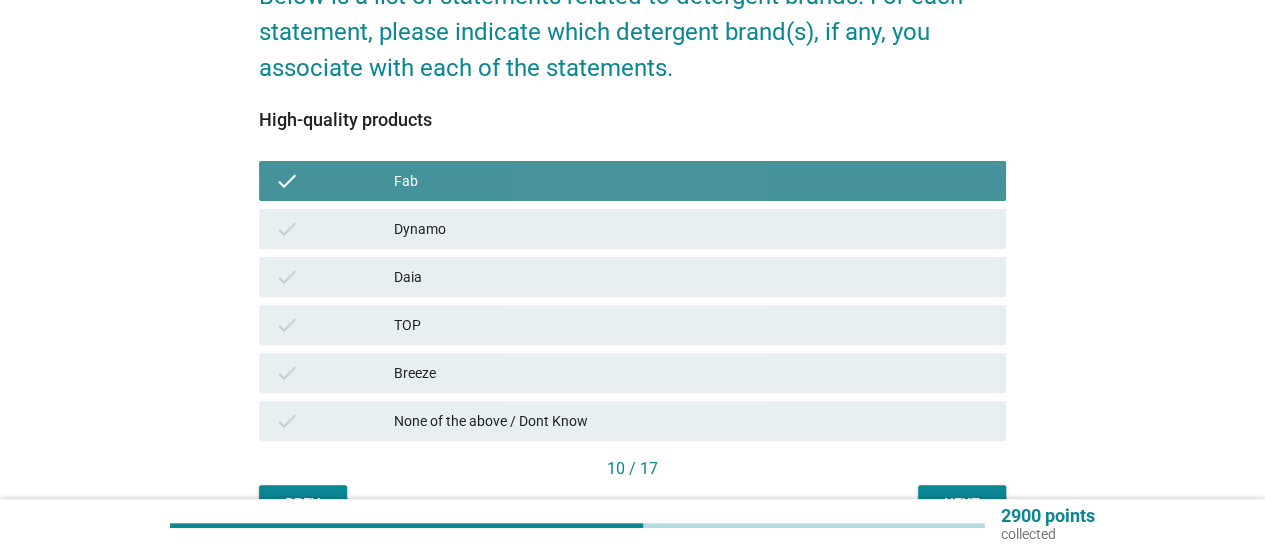 click on "Fab" at bounding box center (692, 181) 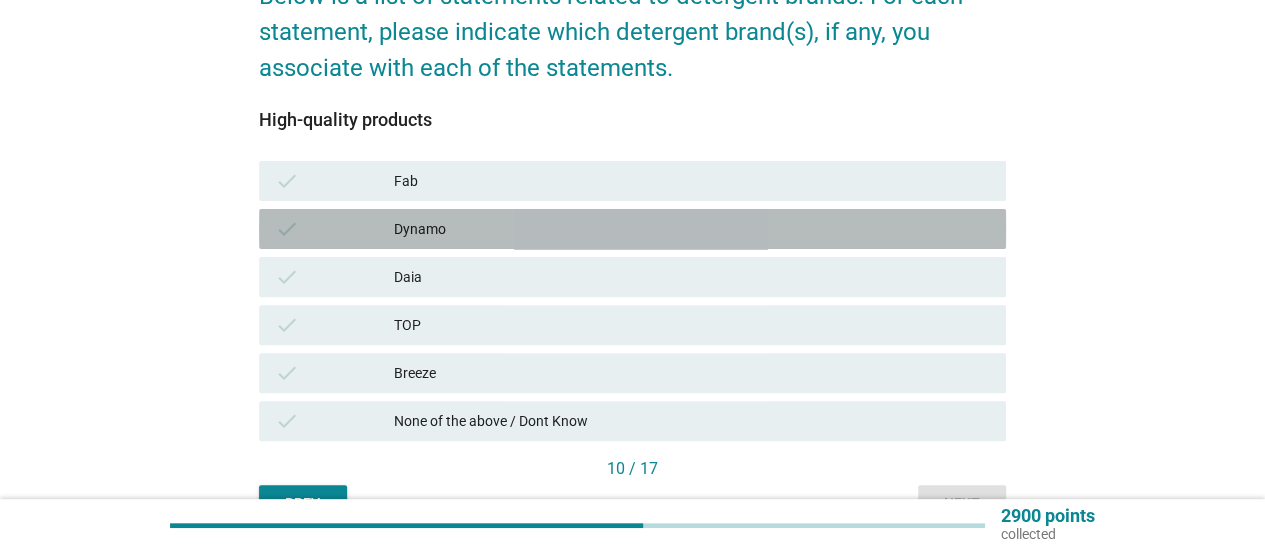 click on "Dynamo" at bounding box center (692, 229) 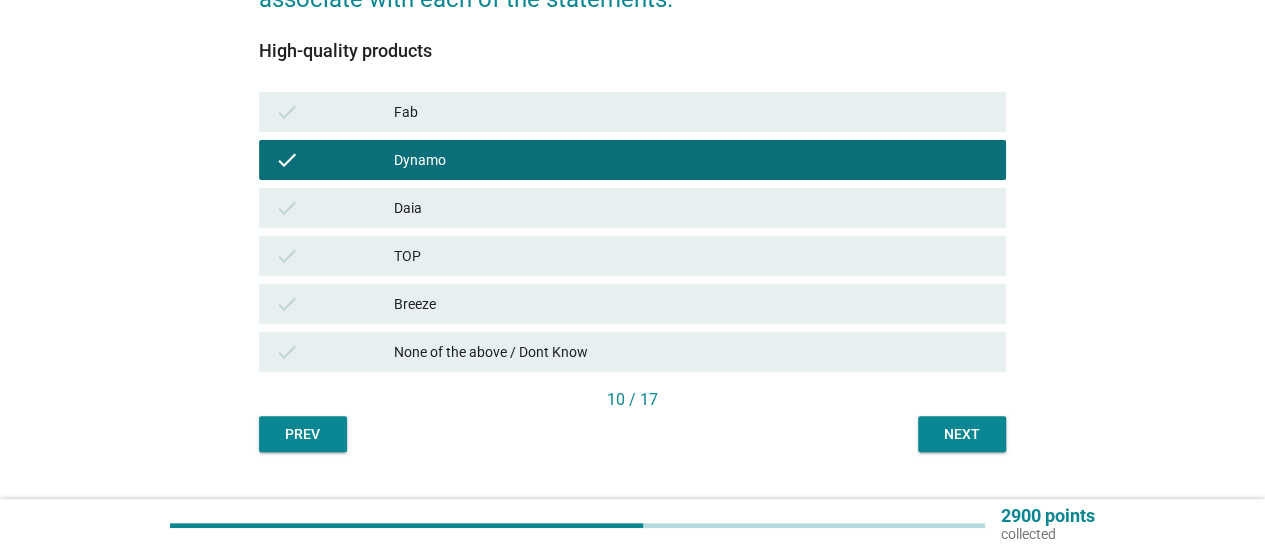 scroll, scrollTop: 300, scrollLeft: 0, axis: vertical 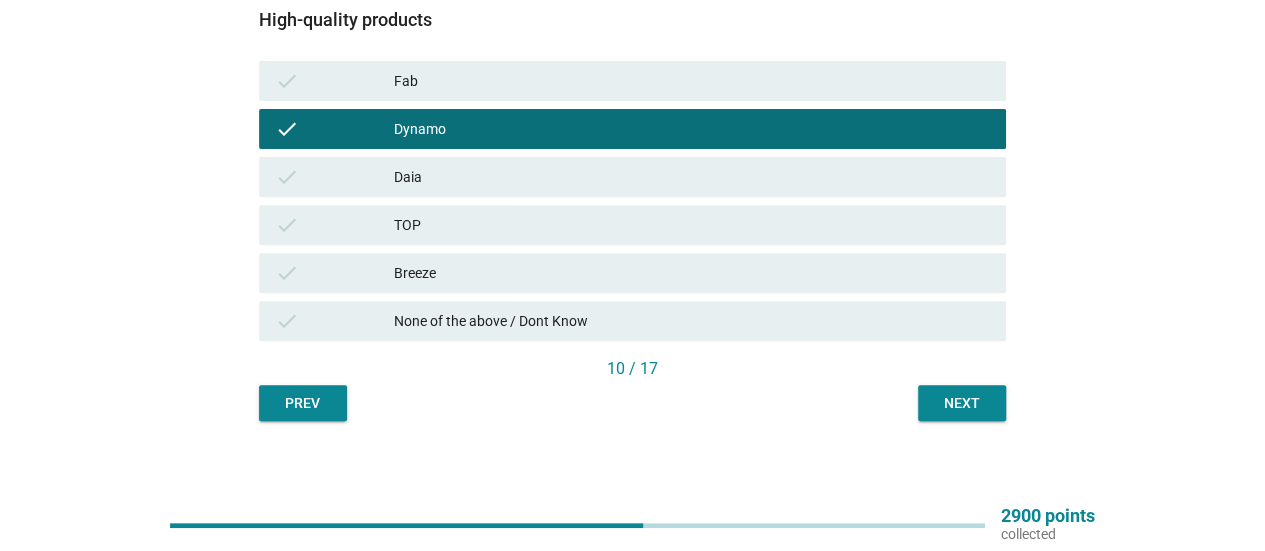 click on "Next" at bounding box center (962, 403) 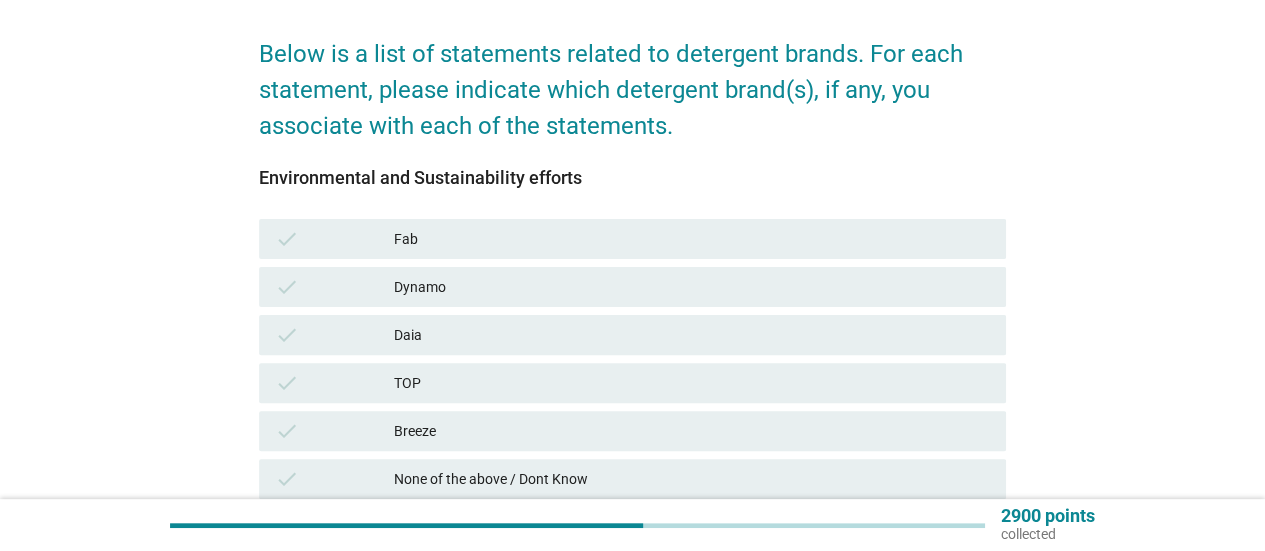 scroll, scrollTop: 200, scrollLeft: 0, axis: vertical 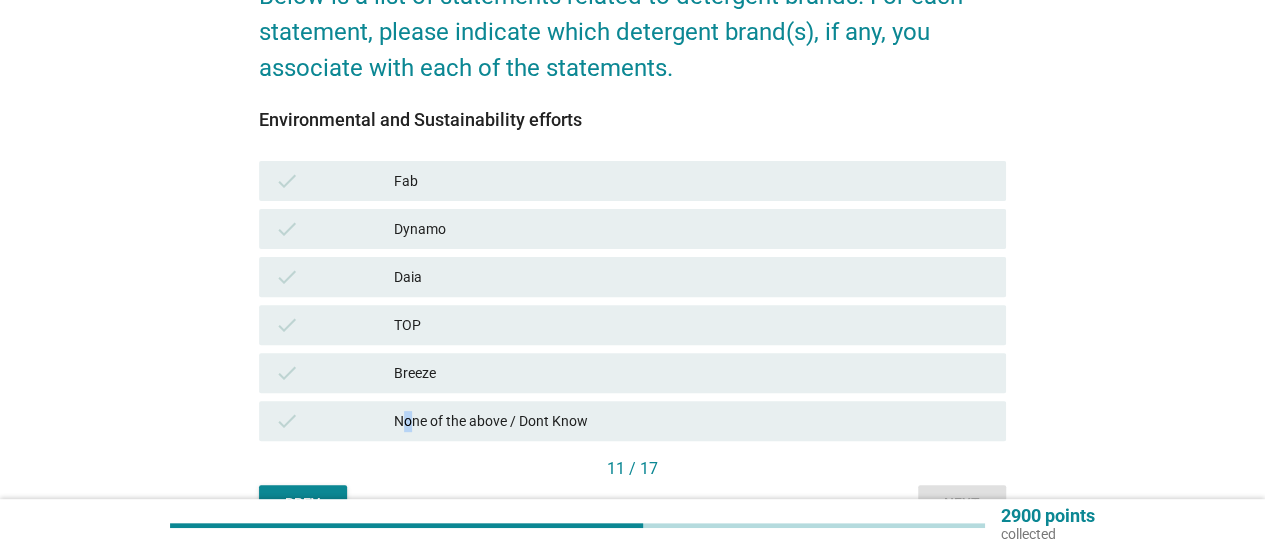 click on "None of the above / Dont Know" at bounding box center (692, 421) 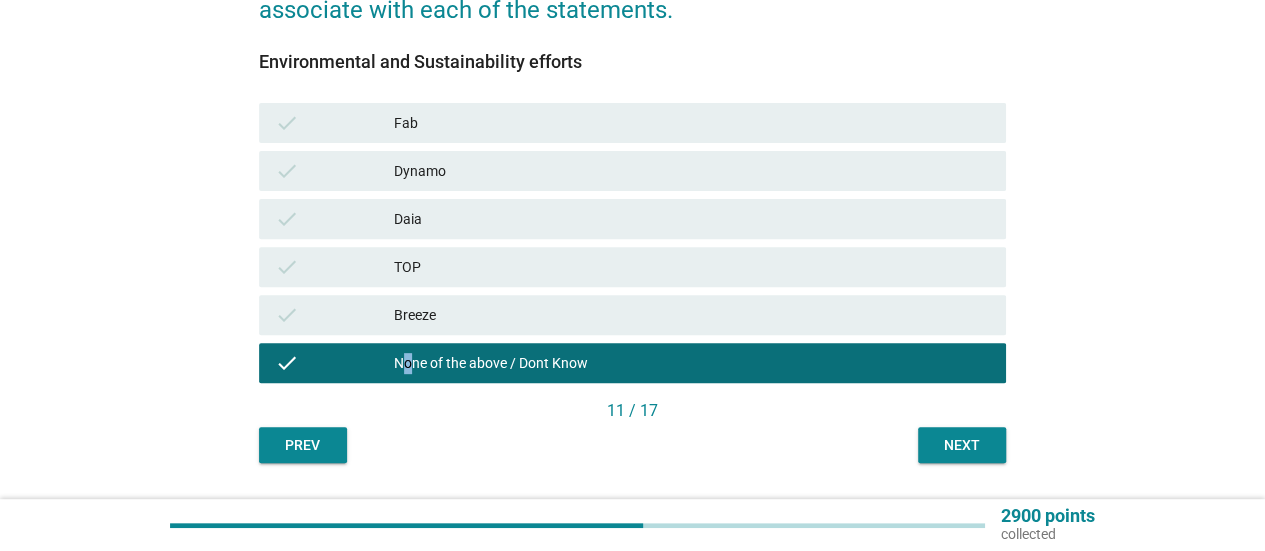 scroll, scrollTop: 300, scrollLeft: 0, axis: vertical 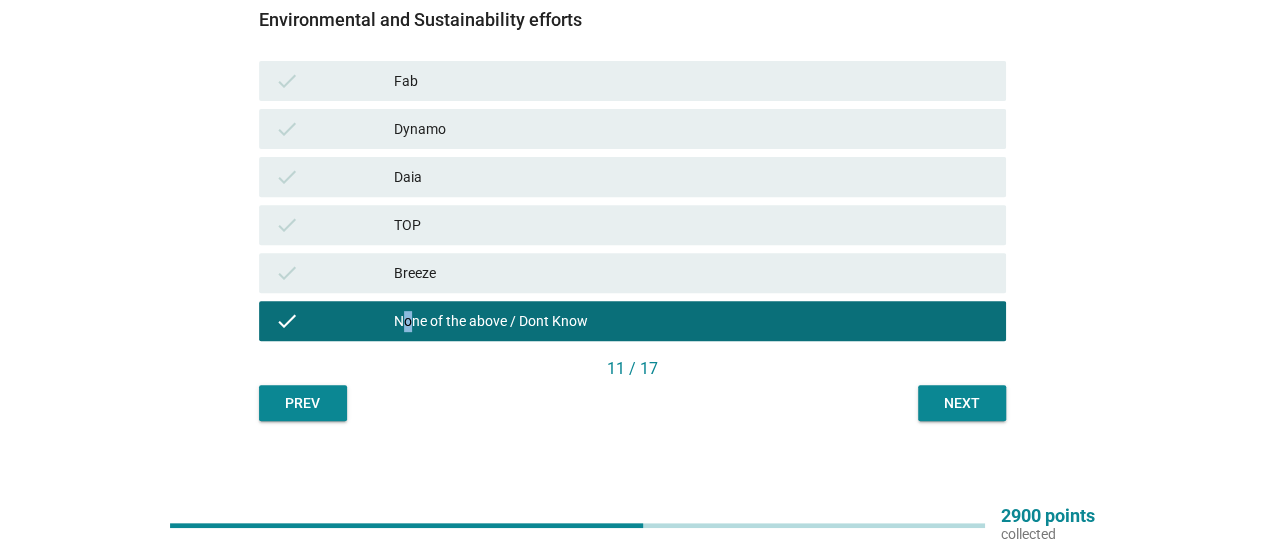 click on "Next" at bounding box center [962, 403] 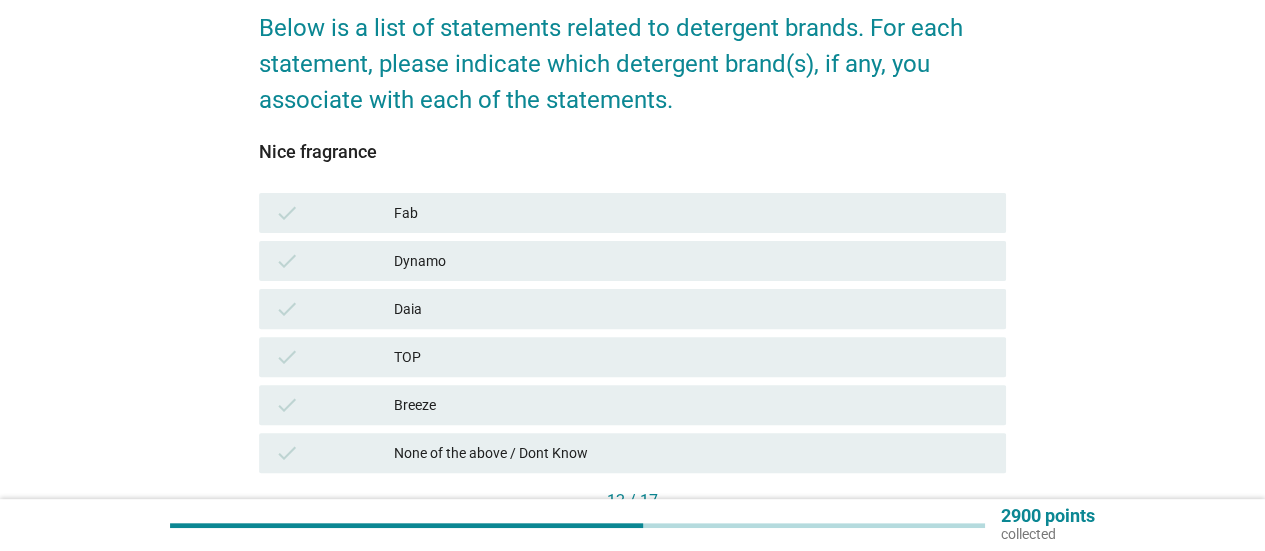 scroll, scrollTop: 200, scrollLeft: 0, axis: vertical 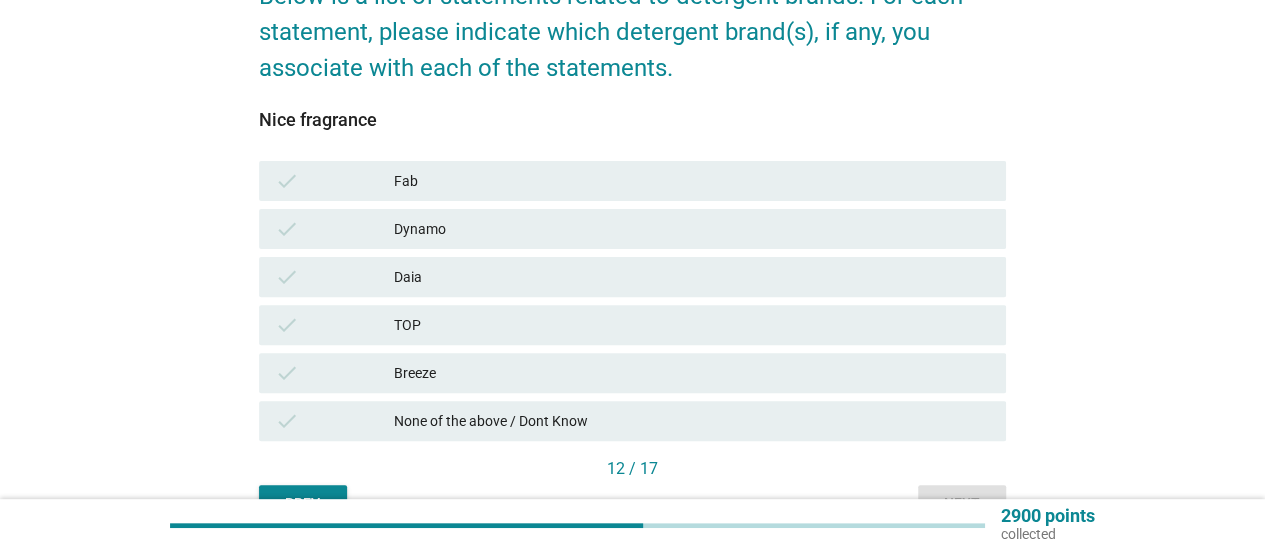 click on "Dynamo" at bounding box center (692, 229) 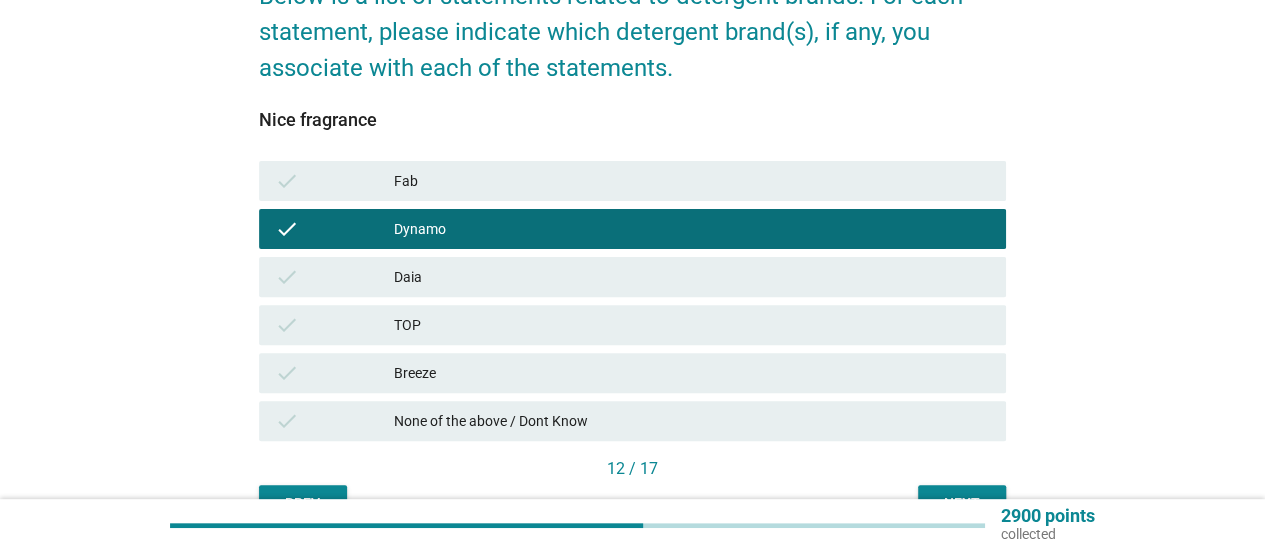 click on "Breeze" at bounding box center (692, 373) 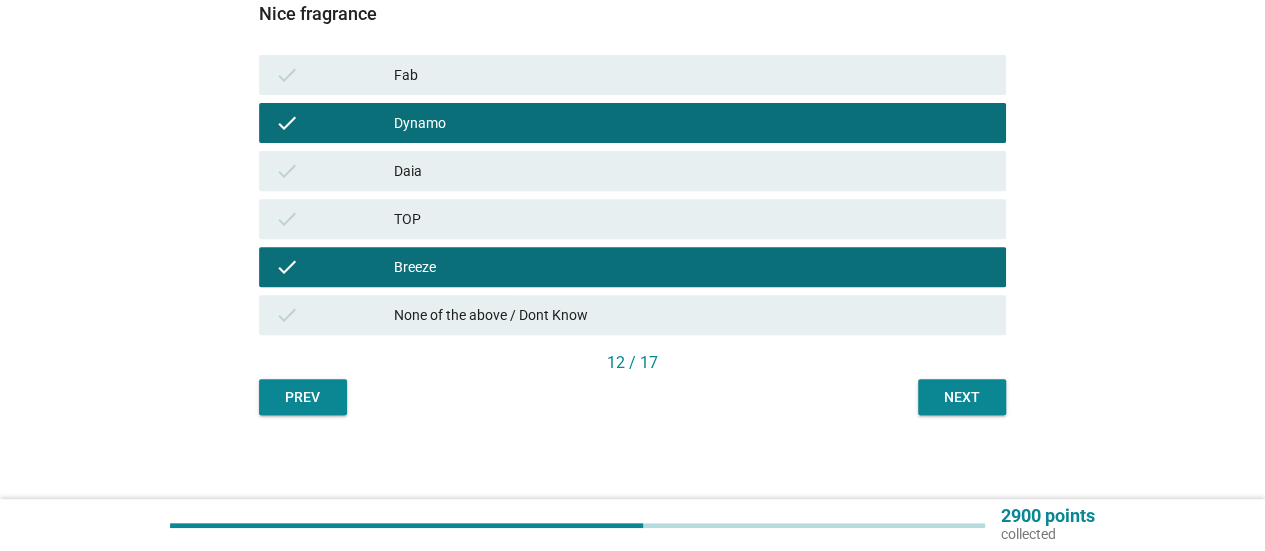 scroll, scrollTop: 312, scrollLeft: 0, axis: vertical 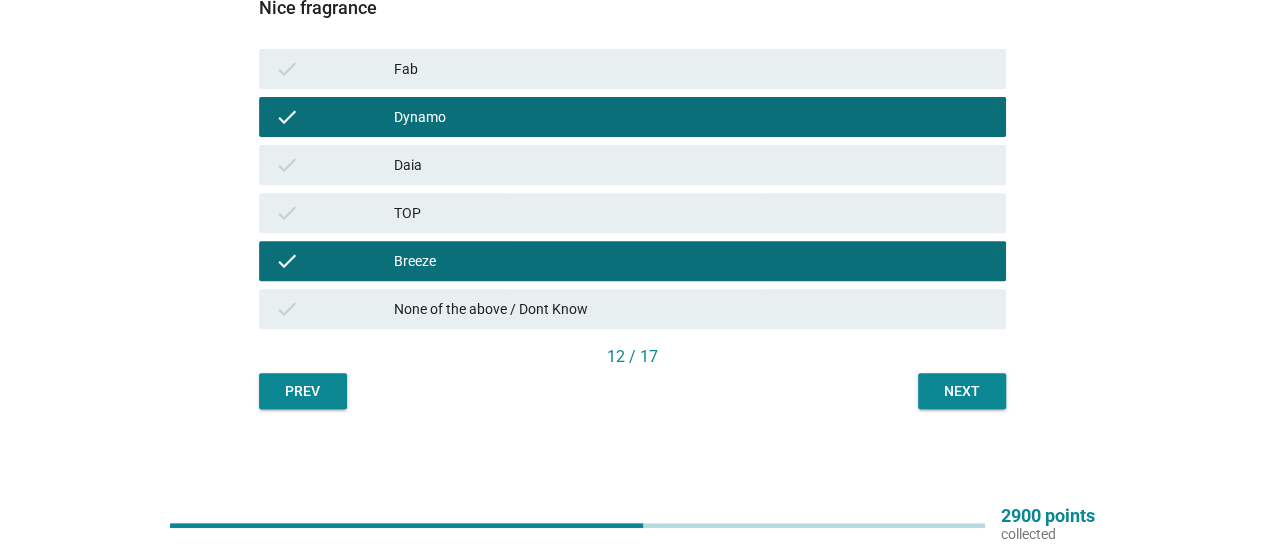 click on "Prev   Next" at bounding box center [632, 391] 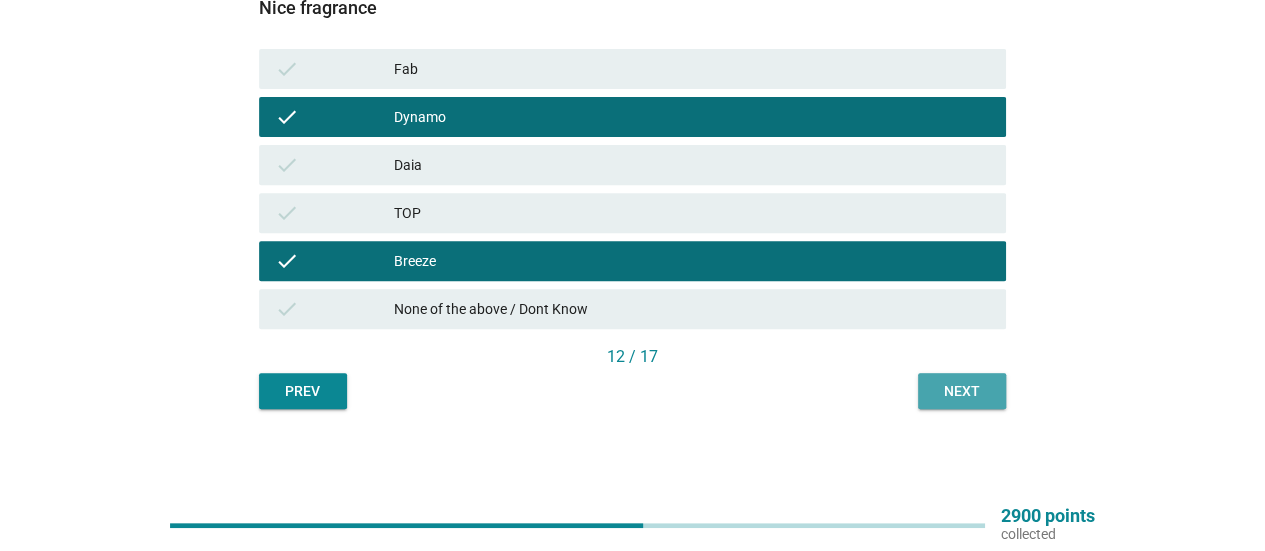 click on "Next" at bounding box center (962, 391) 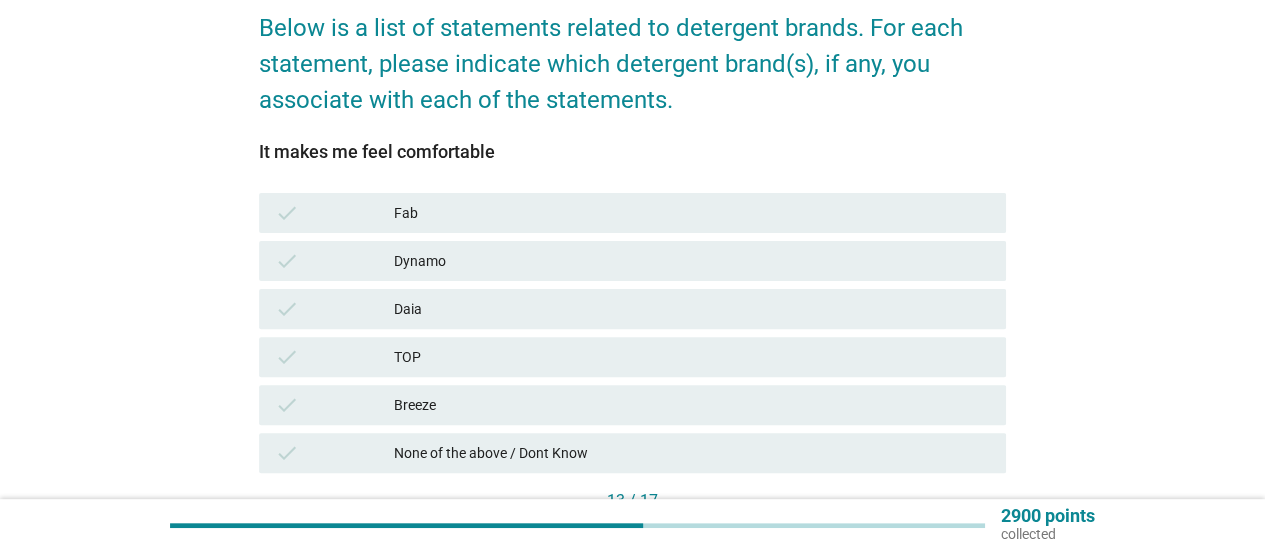 scroll, scrollTop: 200, scrollLeft: 0, axis: vertical 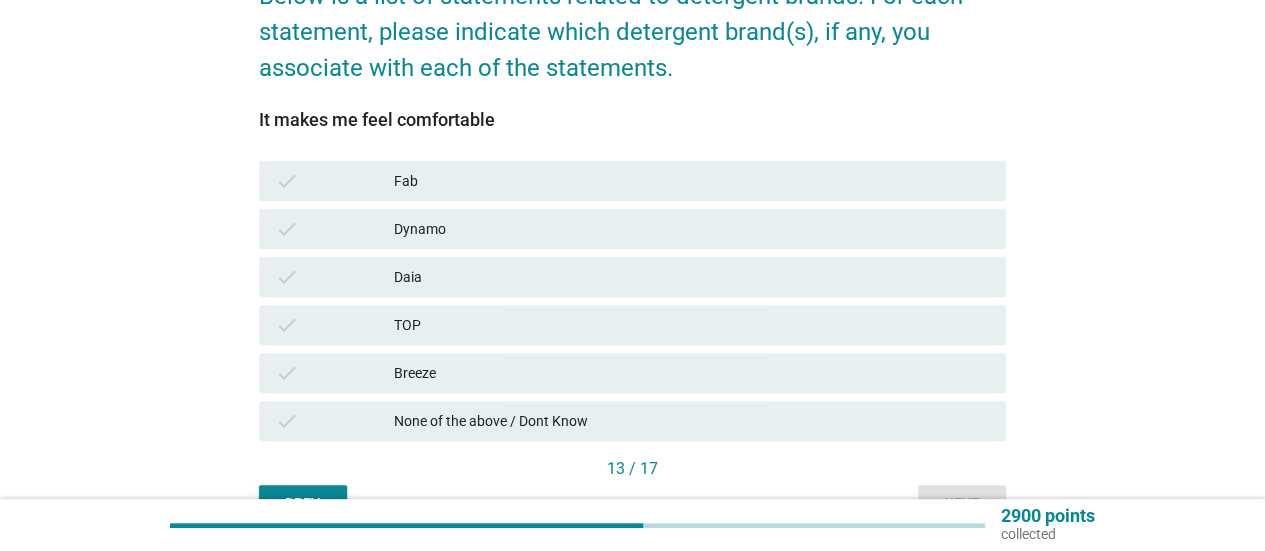 click on "check   Dynamo" at bounding box center (632, 229) 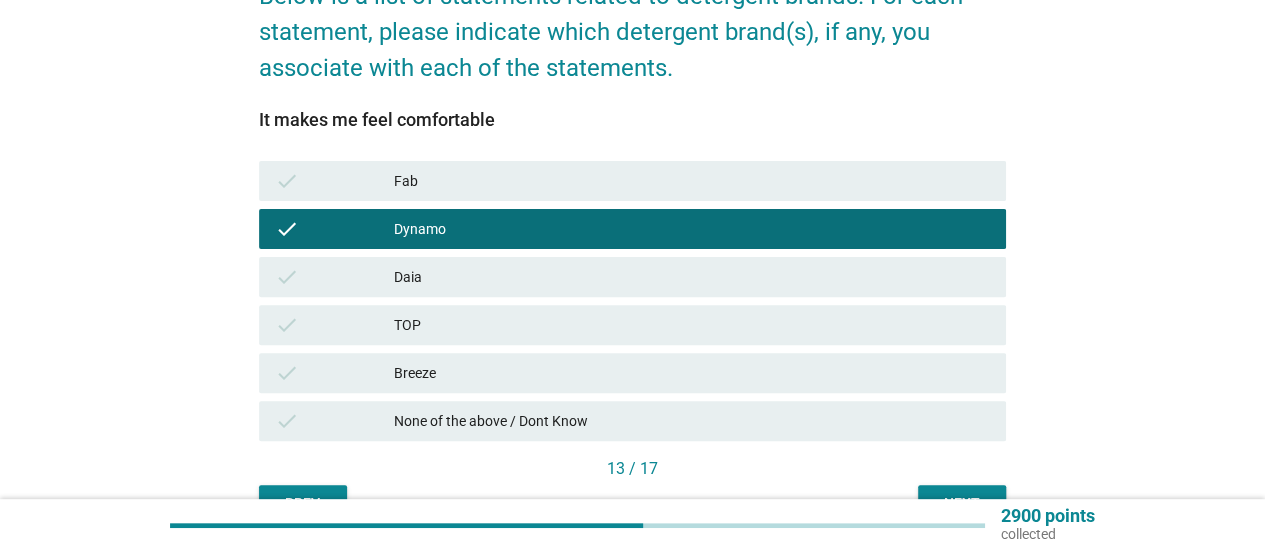 click on "TOP" at bounding box center (692, 325) 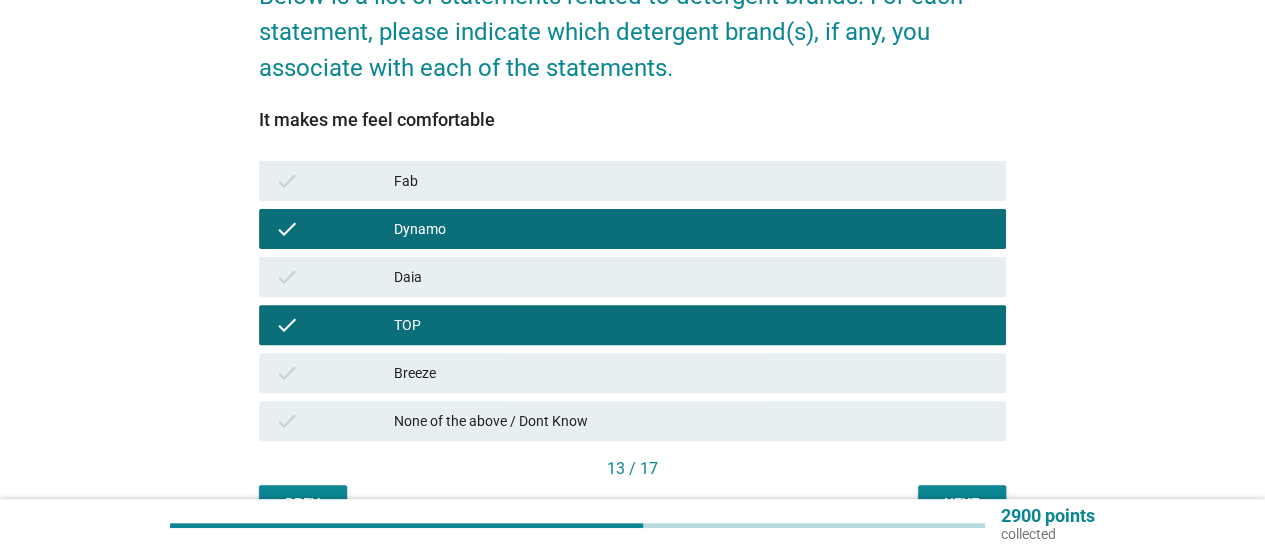click on "Breeze" at bounding box center (692, 373) 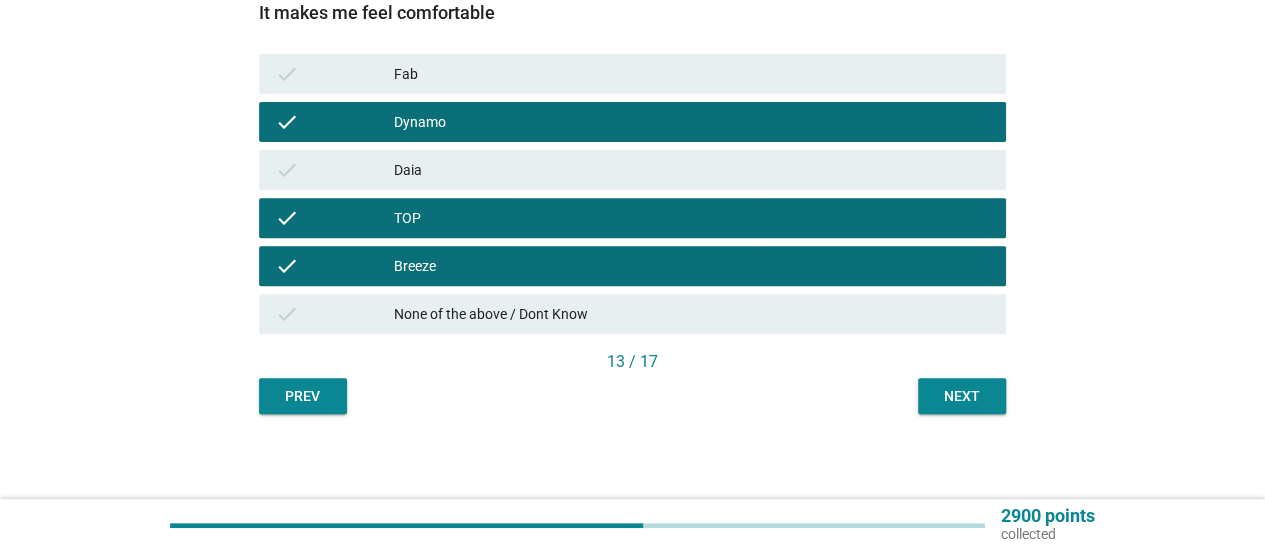 scroll, scrollTop: 312, scrollLeft: 0, axis: vertical 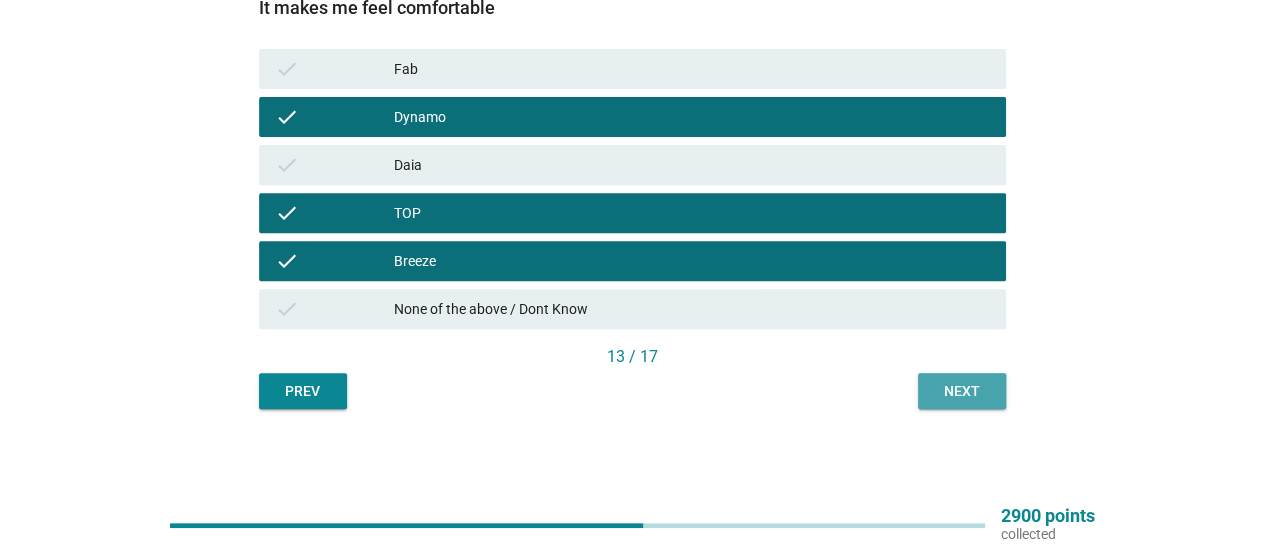 click on "Next" at bounding box center [962, 391] 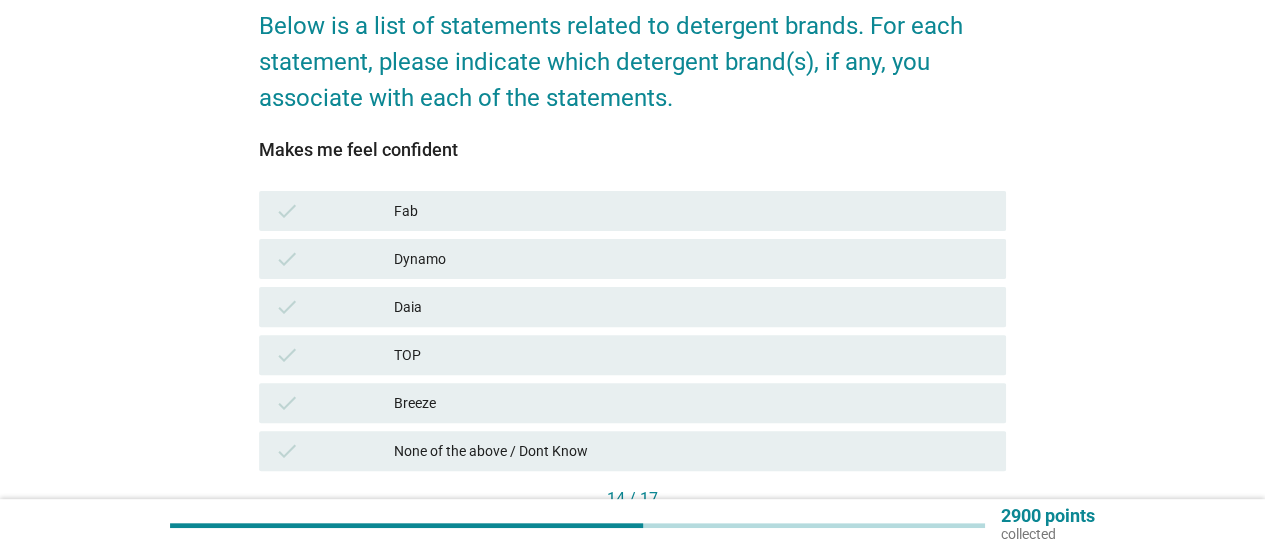 scroll, scrollTop: 200, scrollLeft: 0, axis: vertical 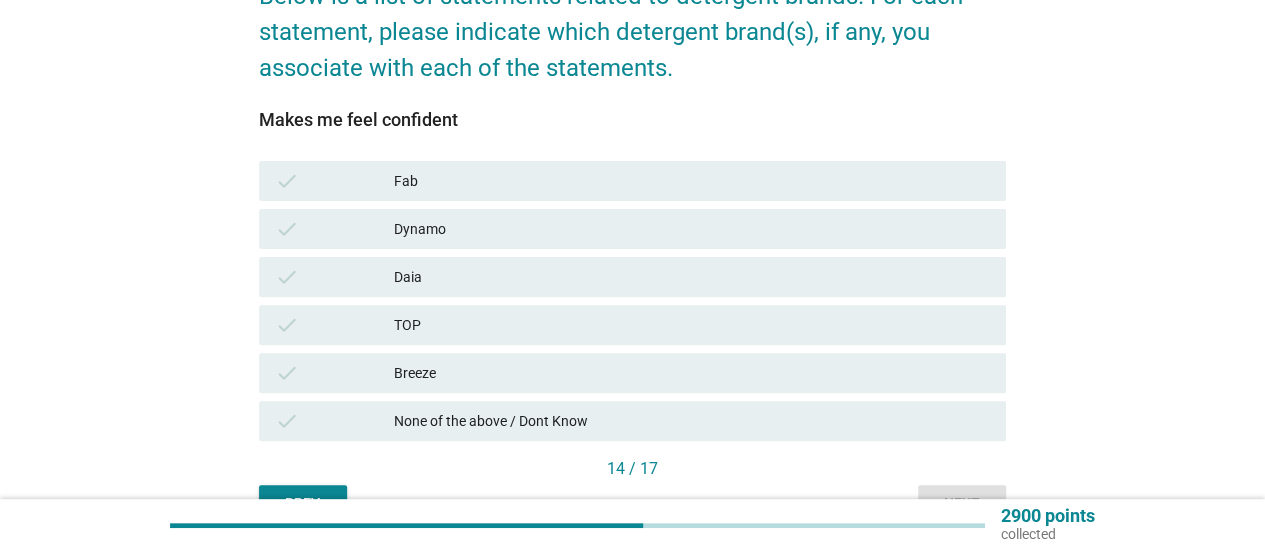 drag, startPoint x: 481, startPoint y: 410, endPoint x: 540, endPoint y: 406, distance: 59.135437 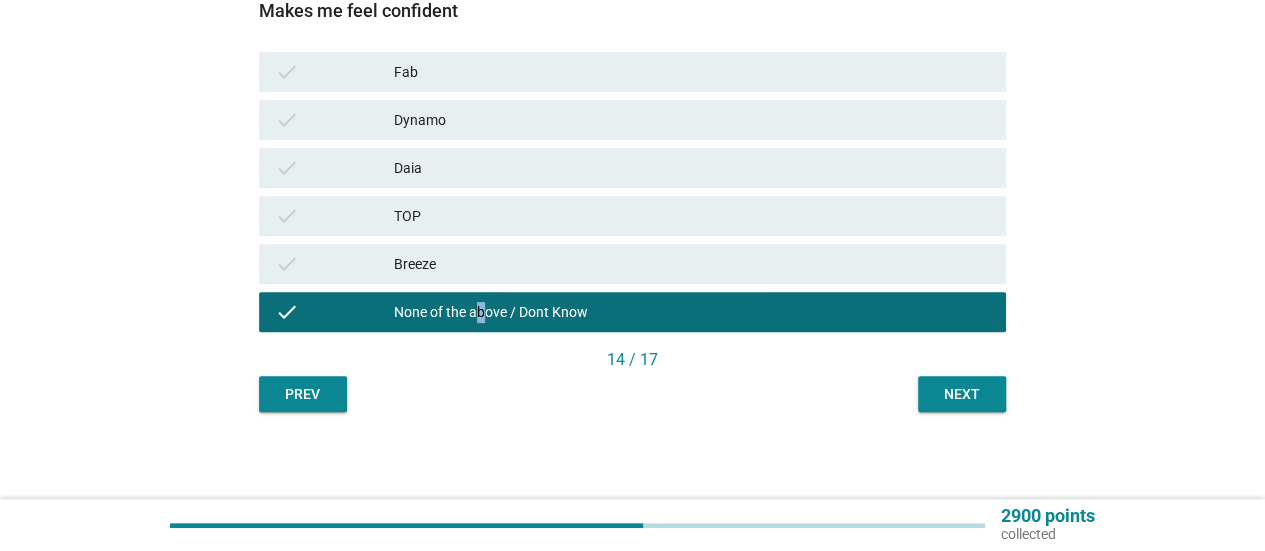 scroll, scrollTop: 312, scrollLeft: 0, axis: vertical 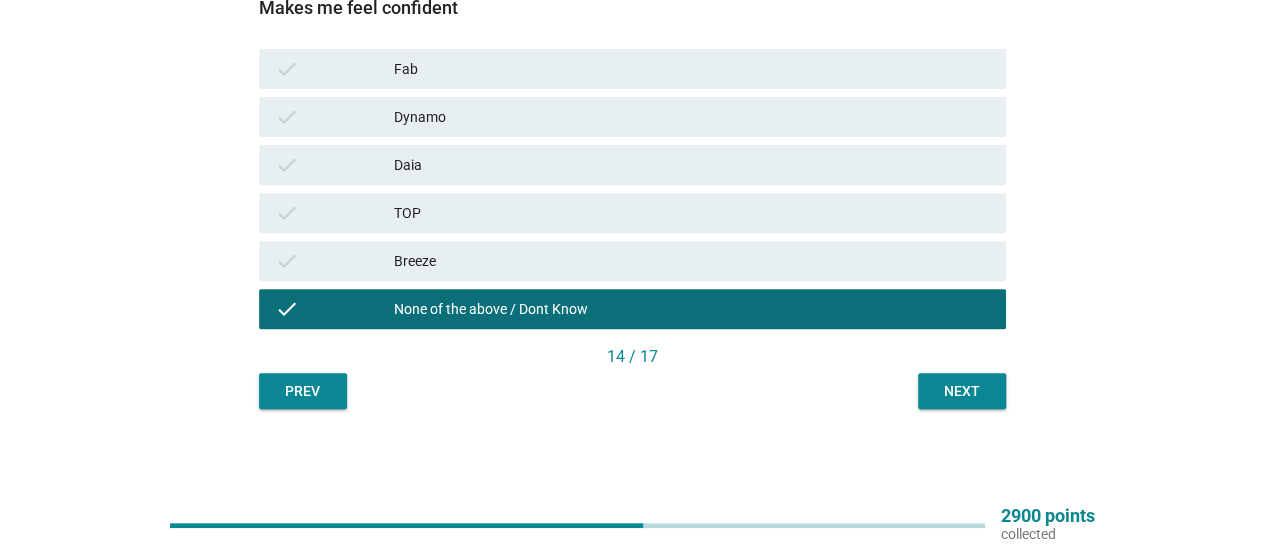 click on "Prev   Next" at bounding box center (632, 391) 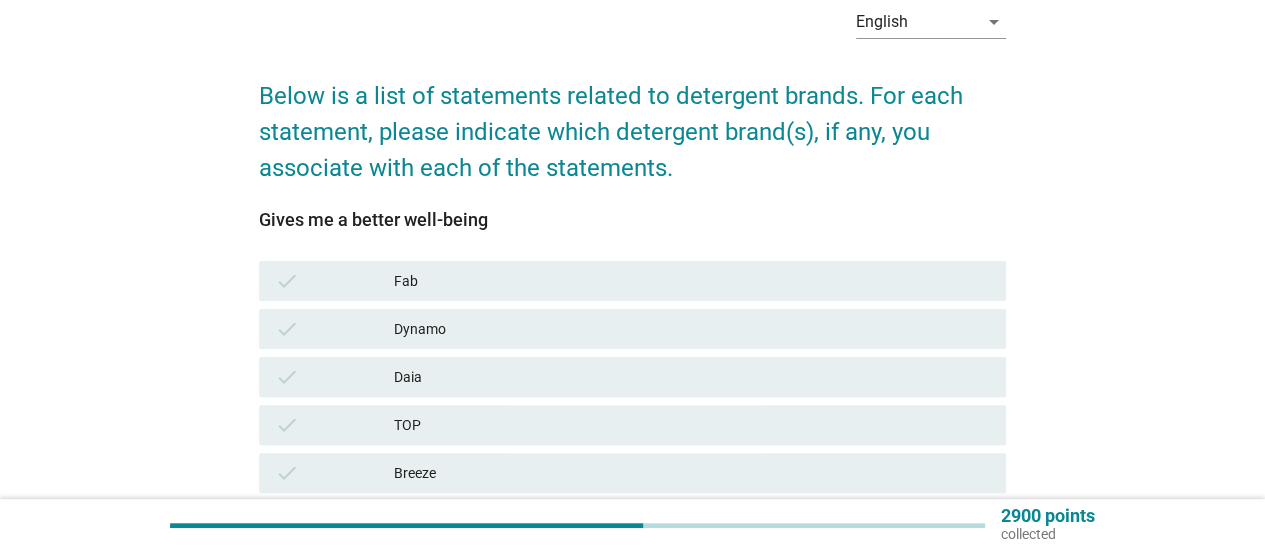 scroll, scrollTop: 200, scrollLeft: 0, axis: vertical 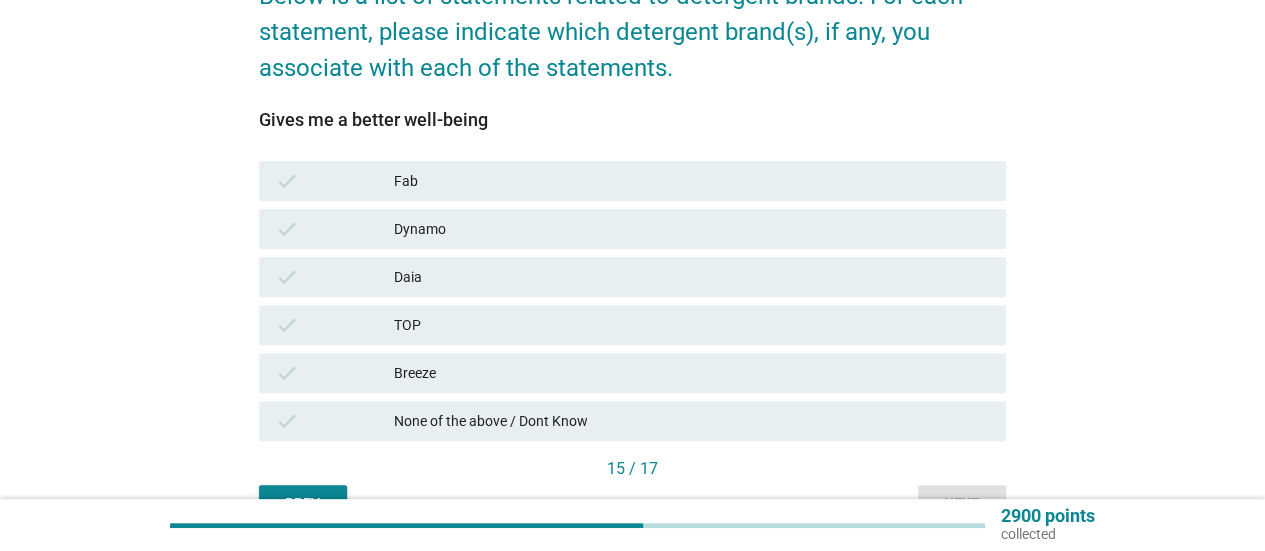 click on "check   None of the above / Dont Know" at bounding box center (632, 421) 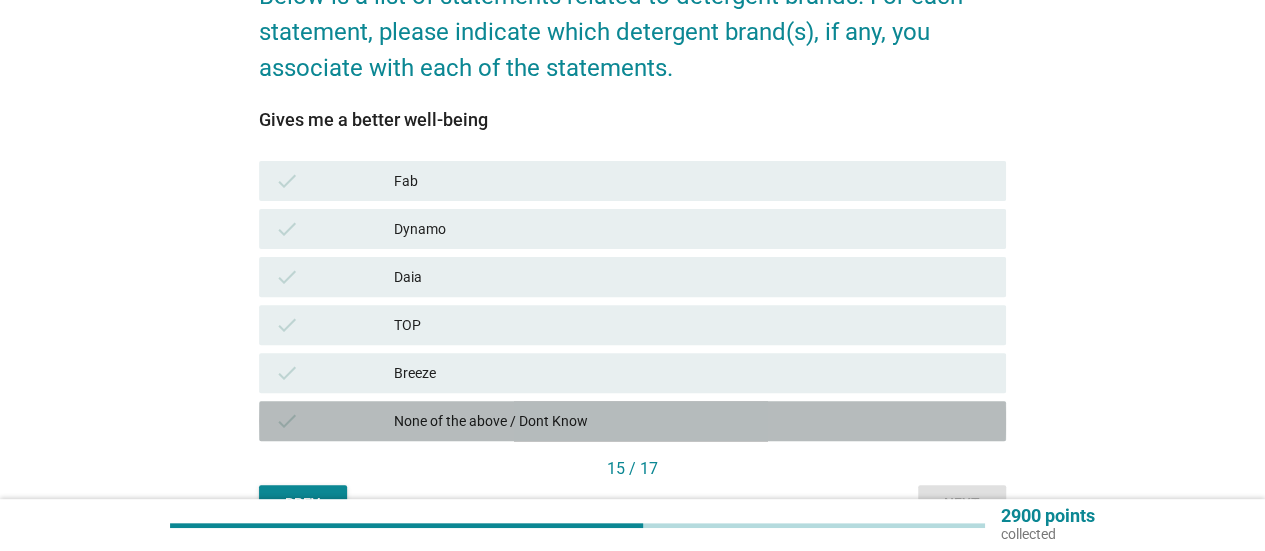 click on "None of the above / Dont Know" at bounding box center [692, 421] 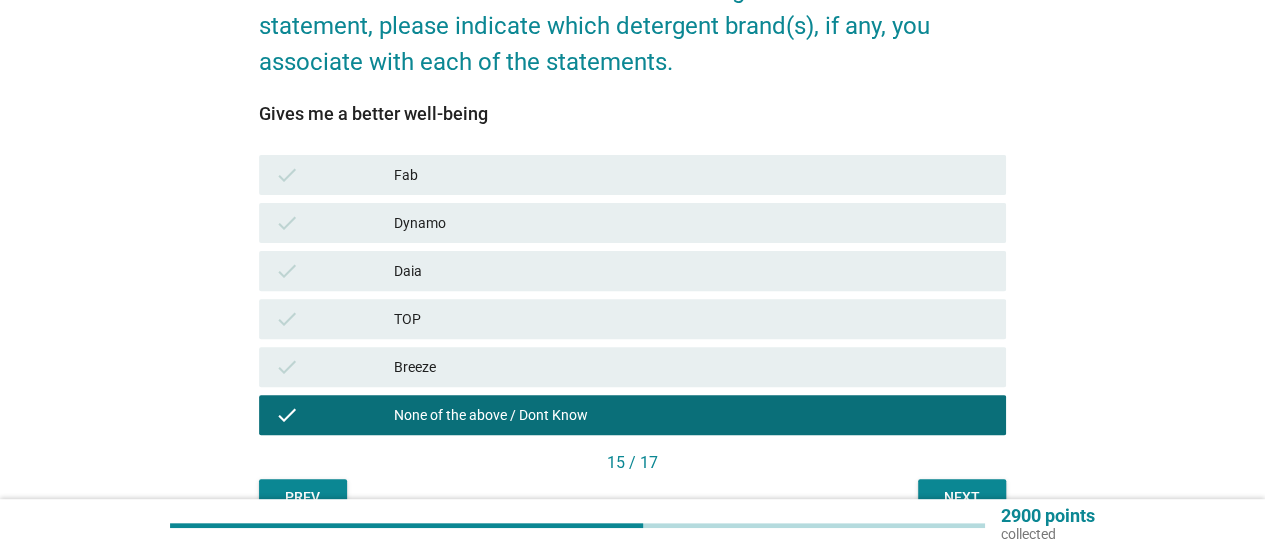 scroll, scrollTop: 300, scrollLeft: 0, axis: vertical 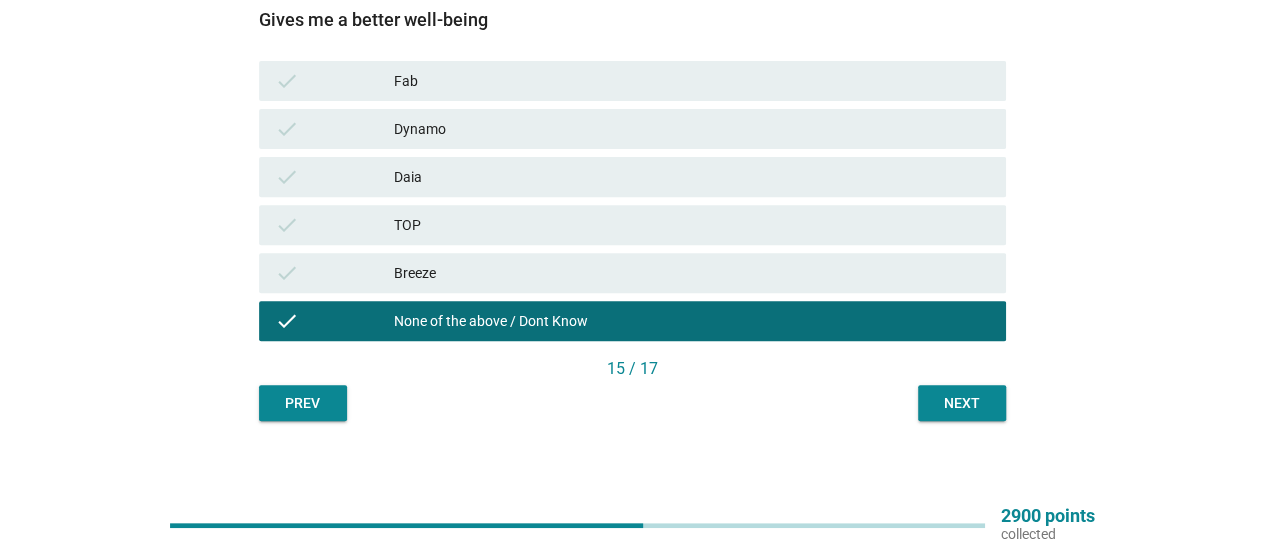 click on "Next" at bounding box center [962, 403] 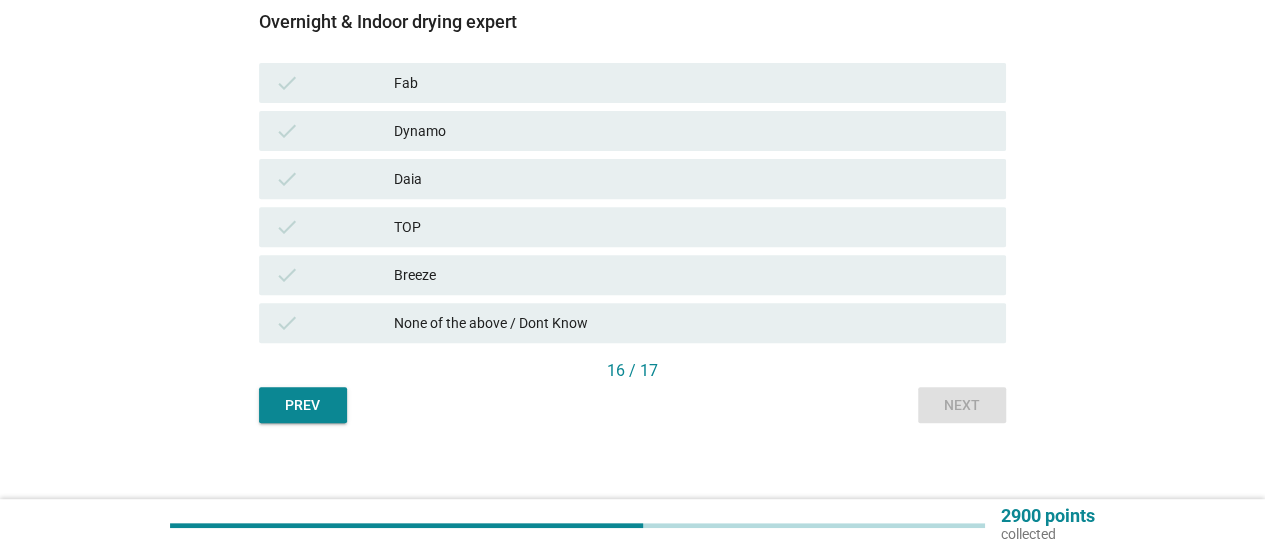 scroll, scrollTop: 300, scrollLeft: 0, axis: vertical 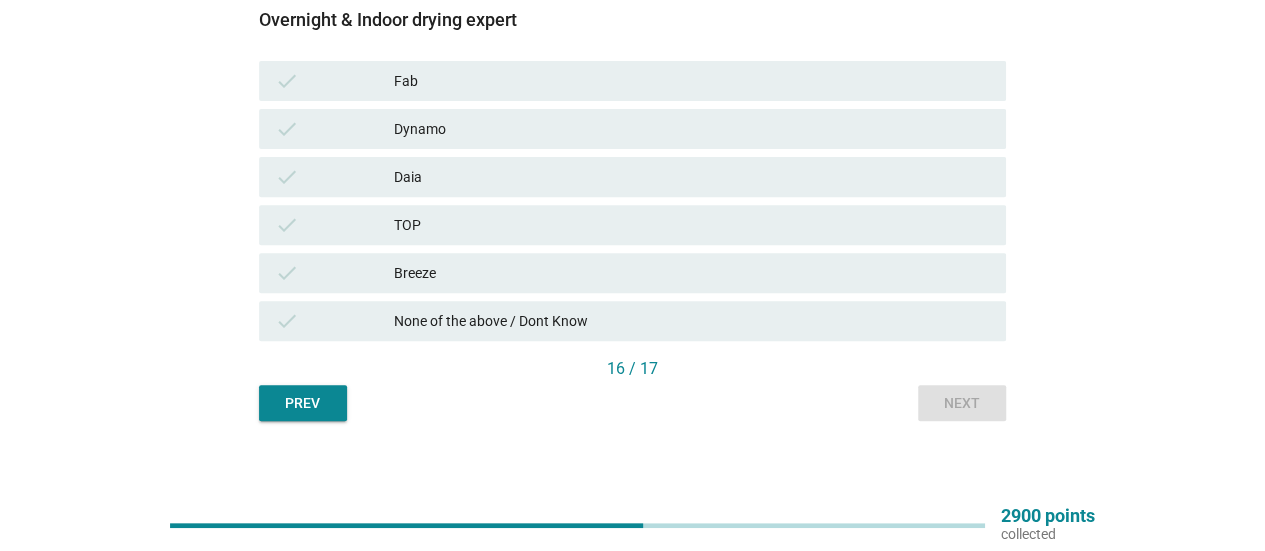 click on "Prev" at bounding box center [303, 403] 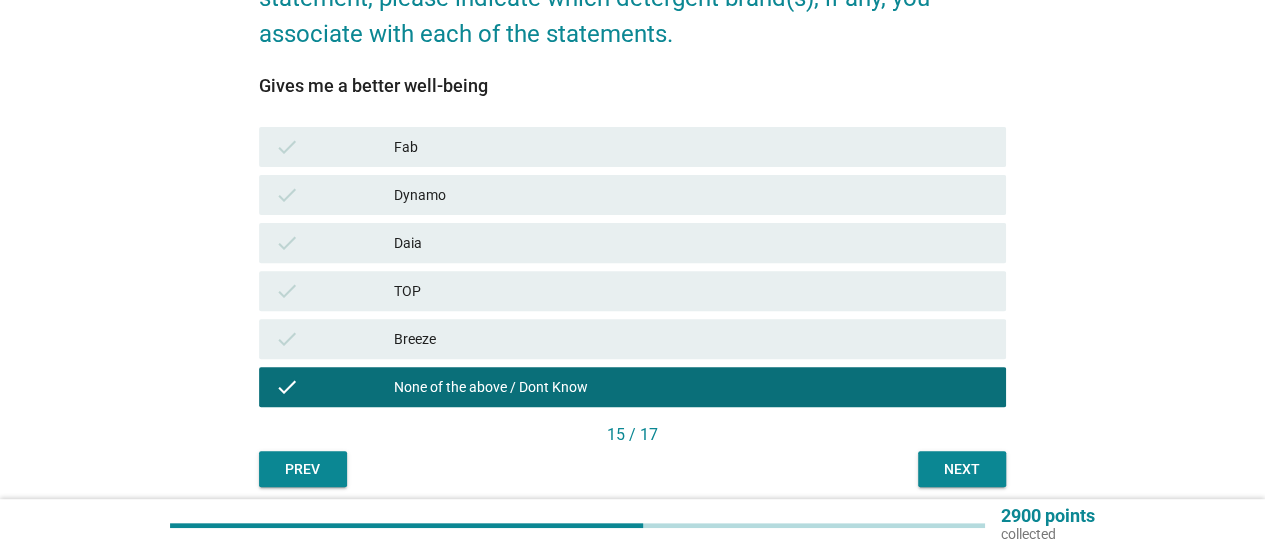 scroll, scrollTop: 300, scrollLeft: 0, axis: vertical 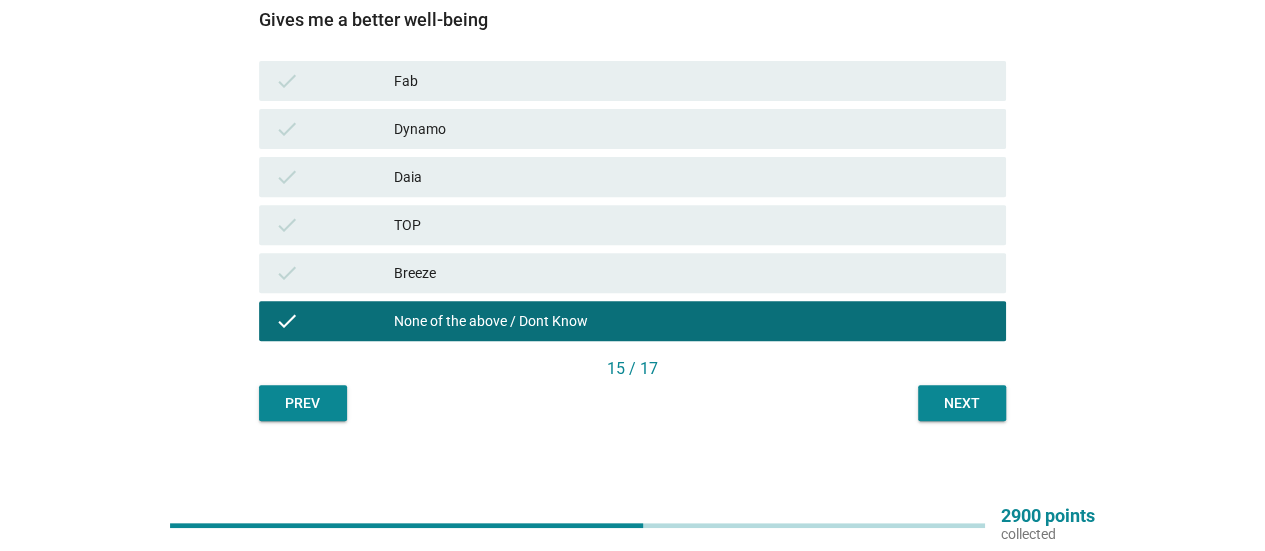 click on "Next" at bounding box center (962, 403) 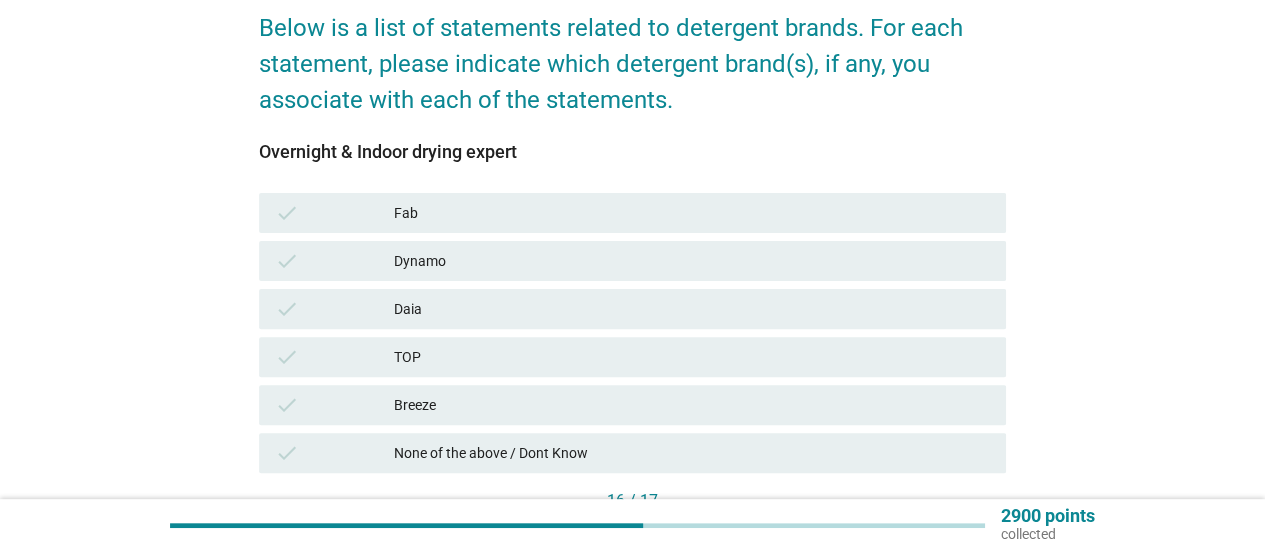 scroll, scrollTop: 200, scrollLeft: 0, axis: vertical 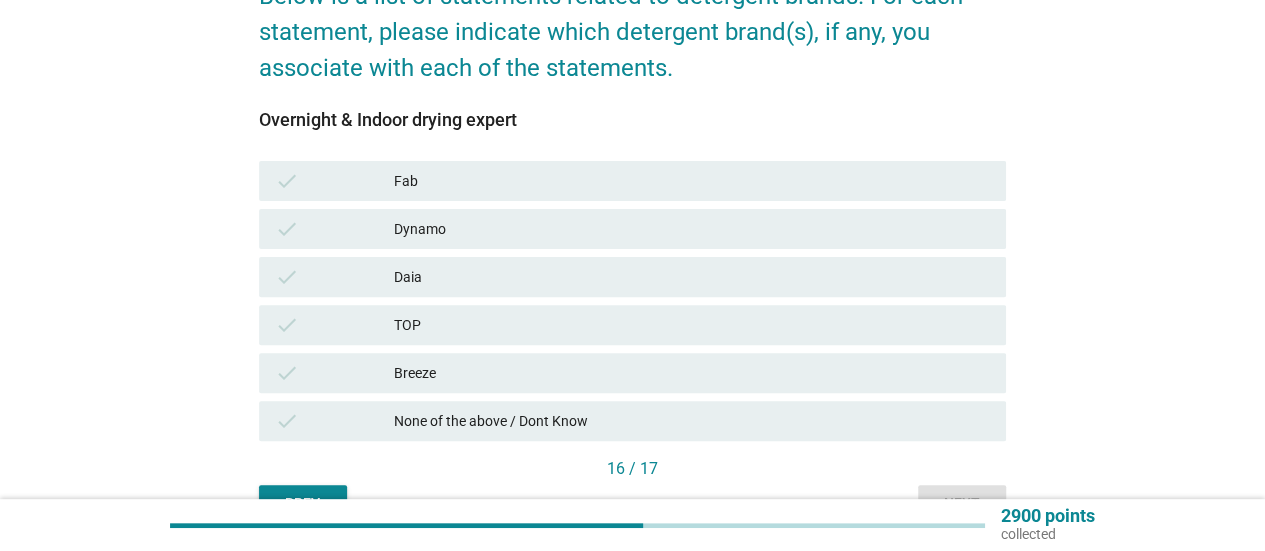 click on "Dynamo" at bounding box center (692, 229) 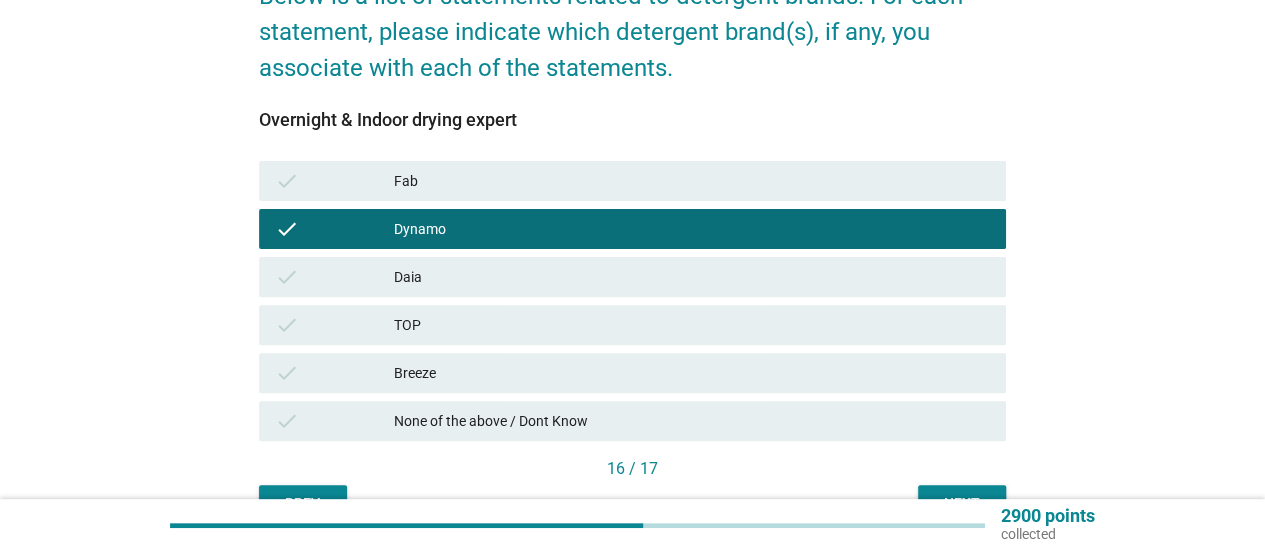 click on "TOP" at bounding box center [692, 325] 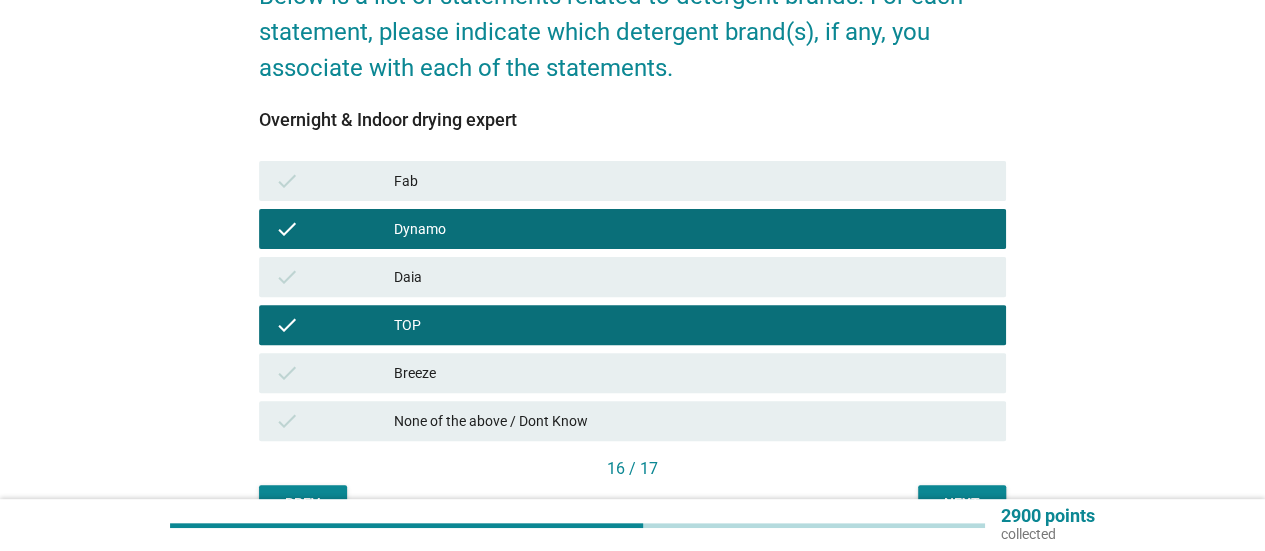 click on "Breeze" at bounding box center (692, 373) 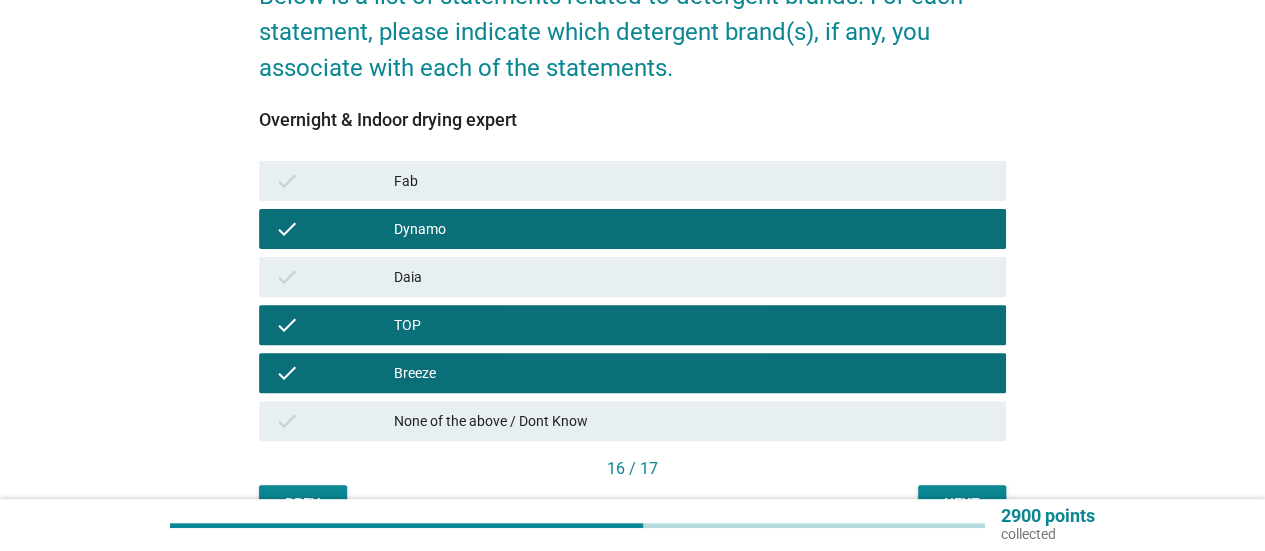 scroll, scrollTop: 312, scrollLeft: 0, axis: vertical 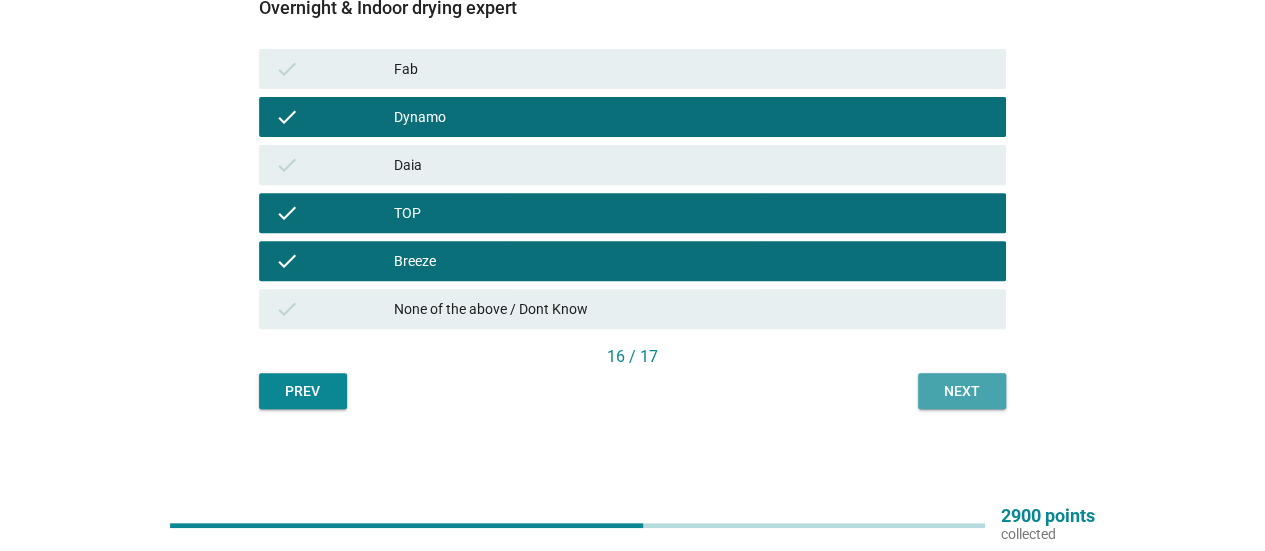 click on "Next" at bounding box center (962, 391) 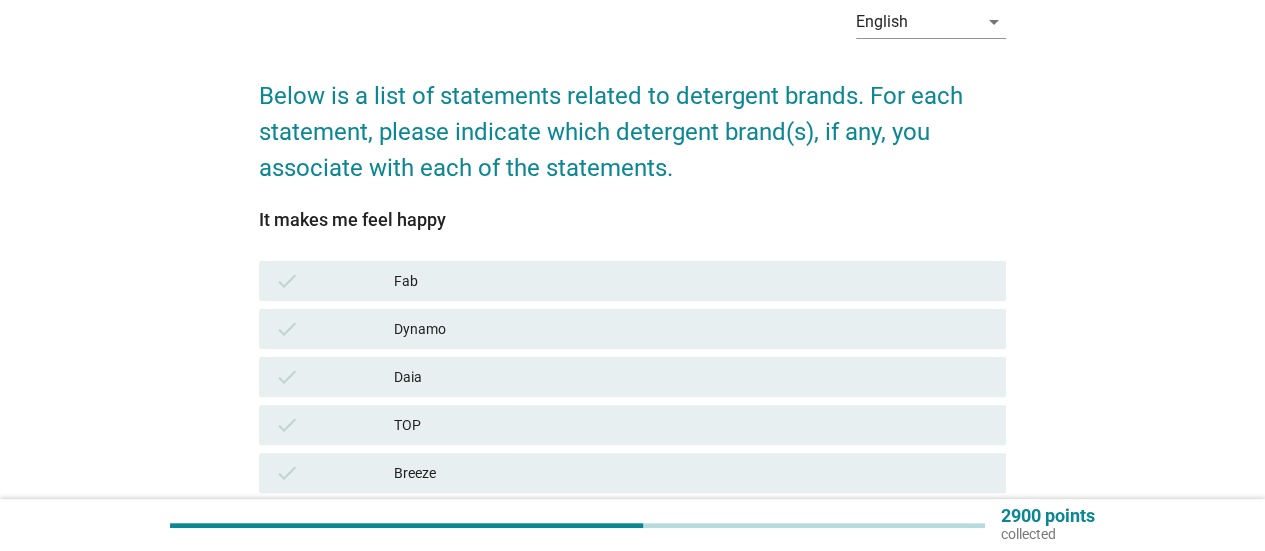 scroll, scrollTop: 300, scrollLeft: 0, axis: vertical 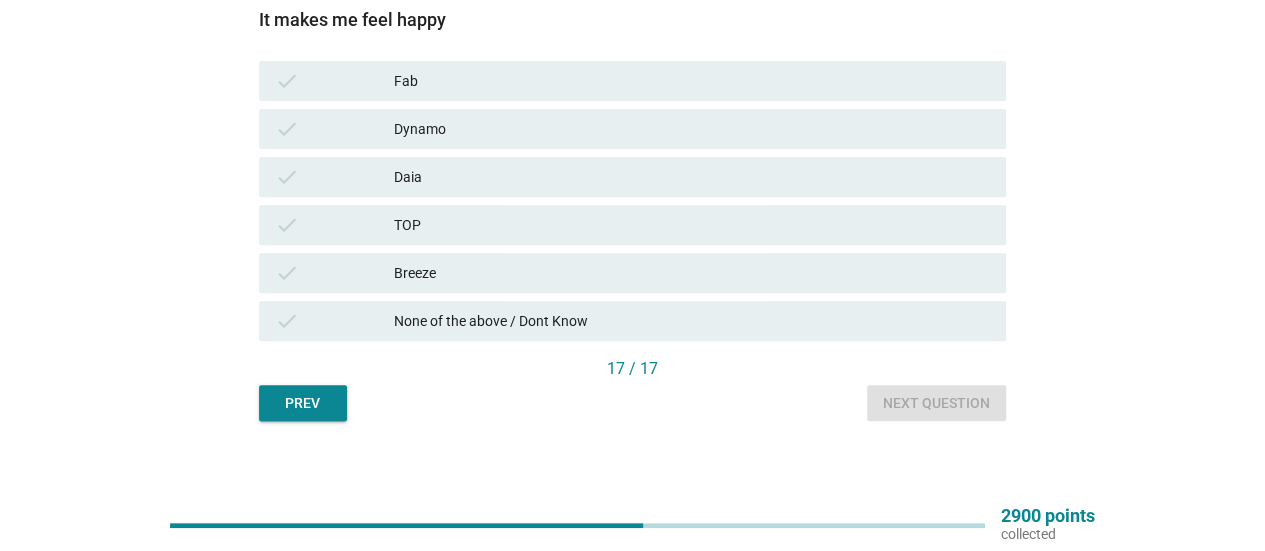 click on "Breeze" at bounding box center (692, 273) 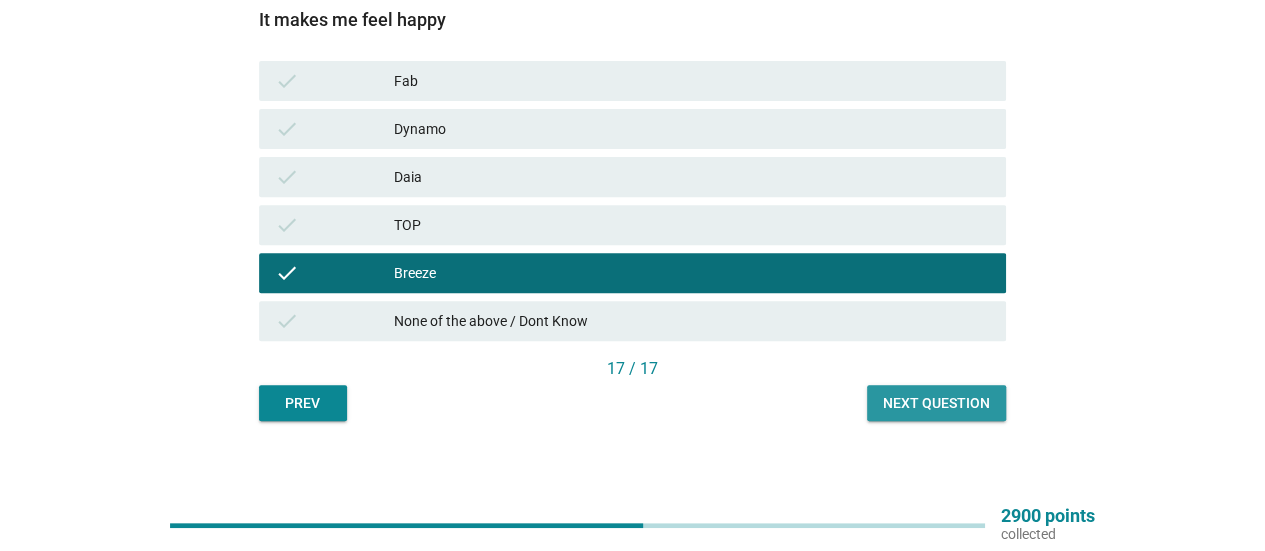click on "Next question" at bounding box center (936, 403) 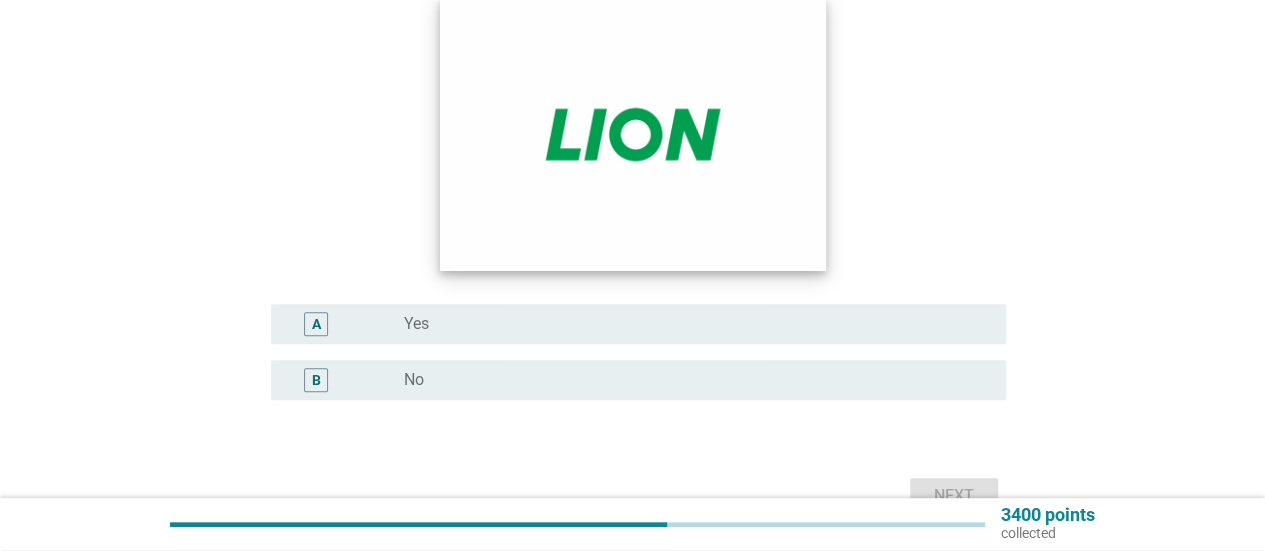 scroll, scrollTop: 300, scrollLeft: 0, axis: vertical 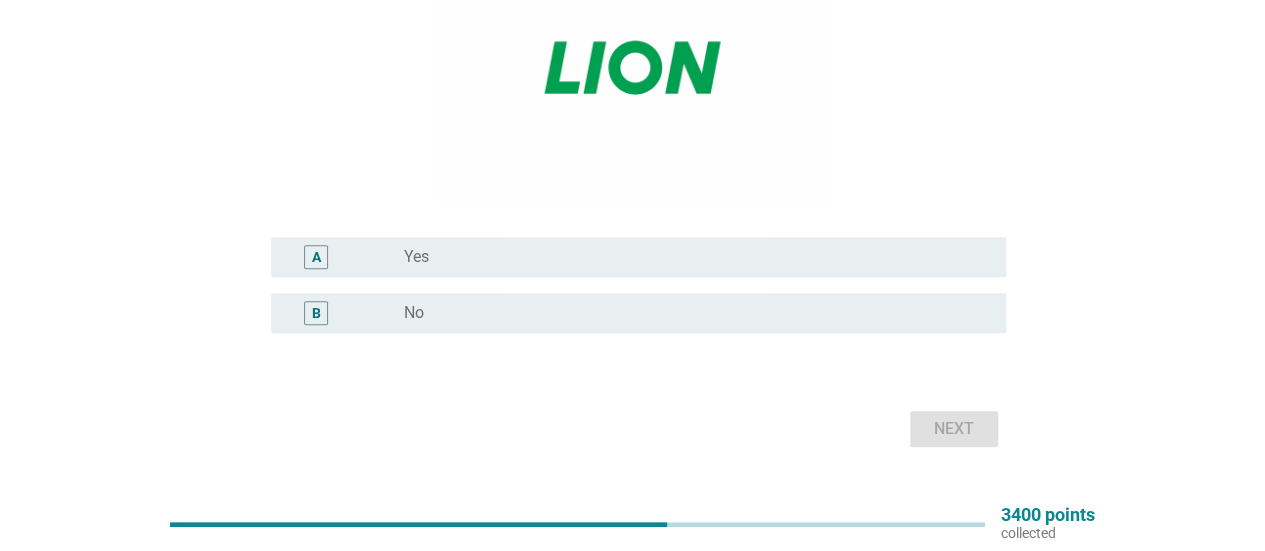 click on "A     radio_button_unchecked Yes" at bounding box center [638, 257] 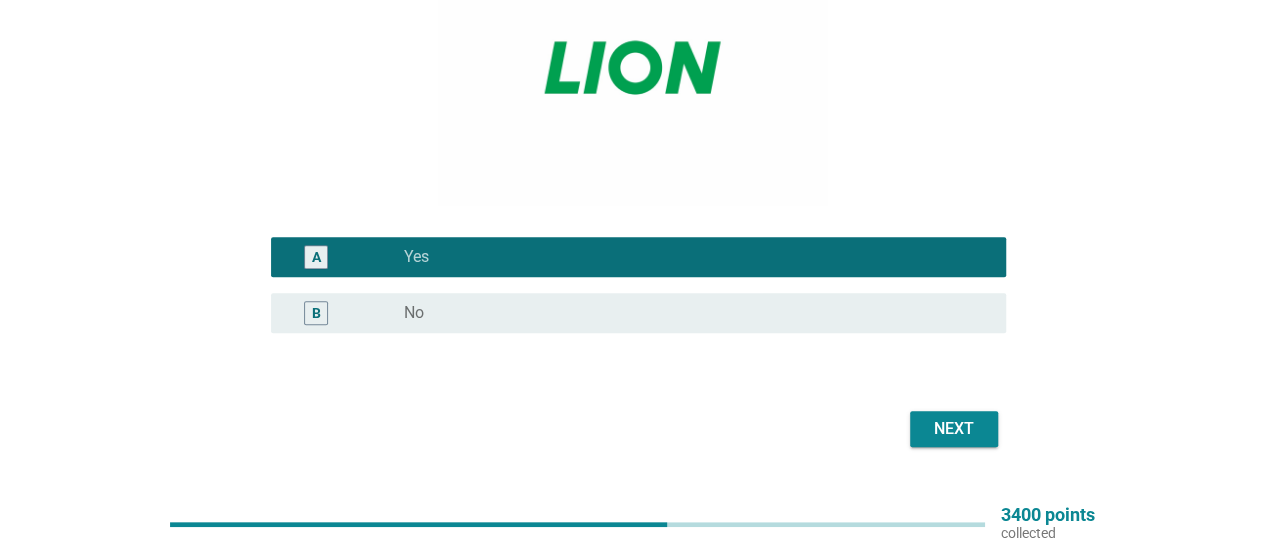 click on "Next" at bounding box center (954, 429) 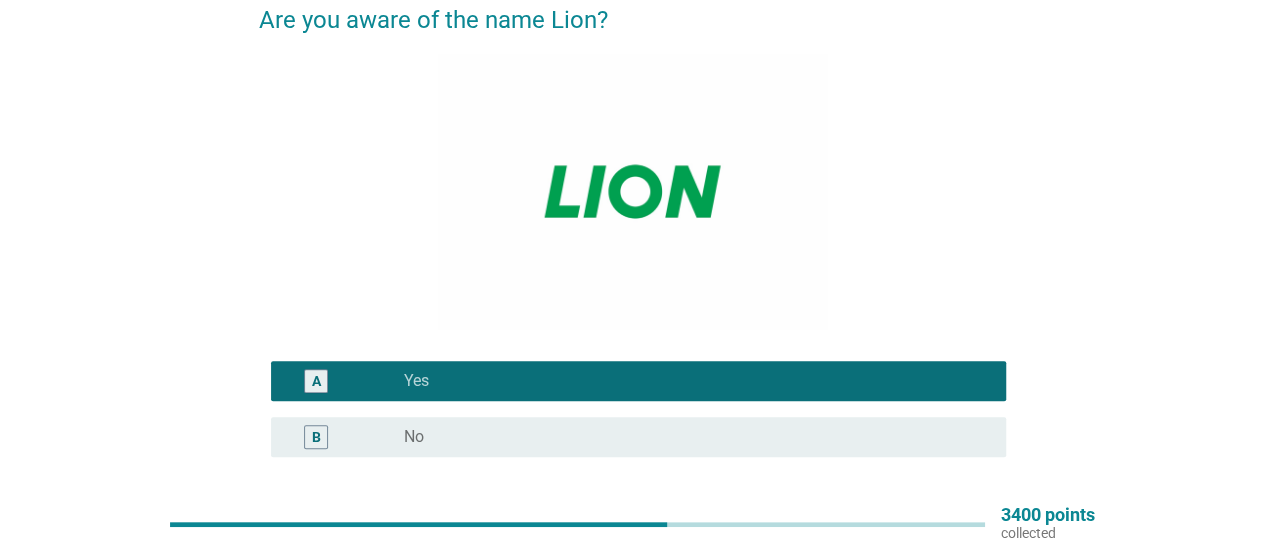 scroll, scrollTop: 0, scrollLeft: 0, axis: both 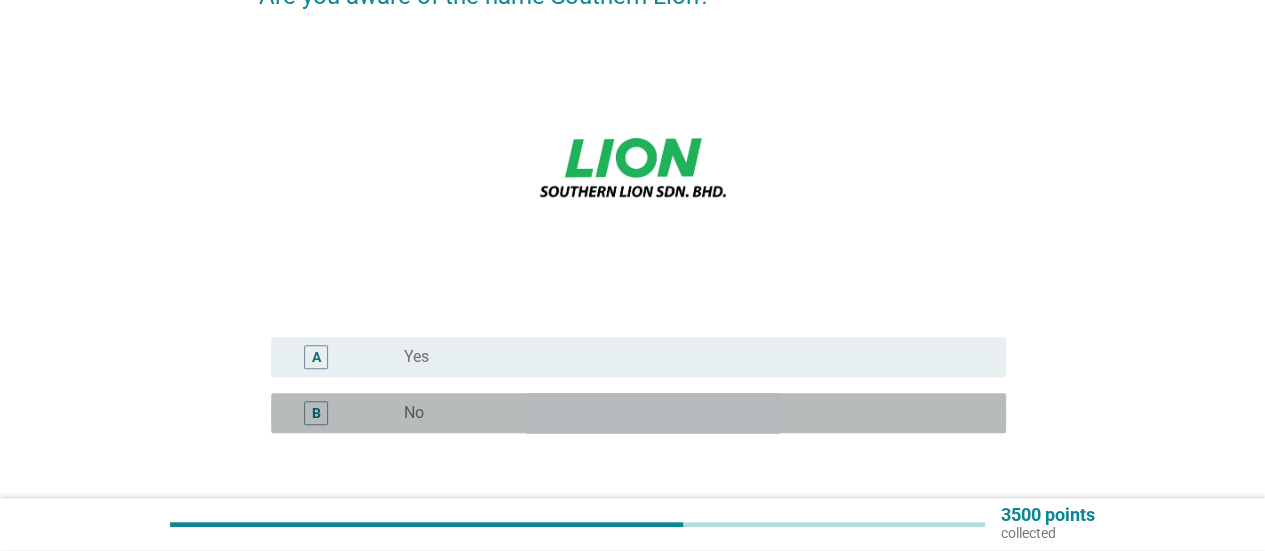 click on "radio_button_unchecked No" at bounding box center [689, 413] 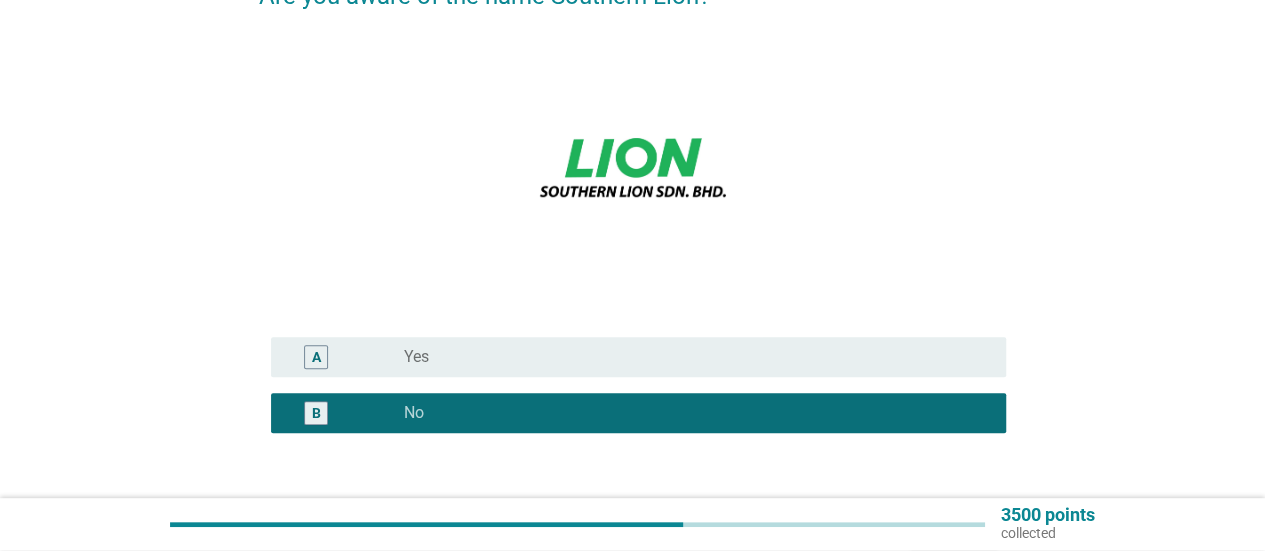 scroll, scrollTop: 344, scrollLeft: 0, axis: vertical 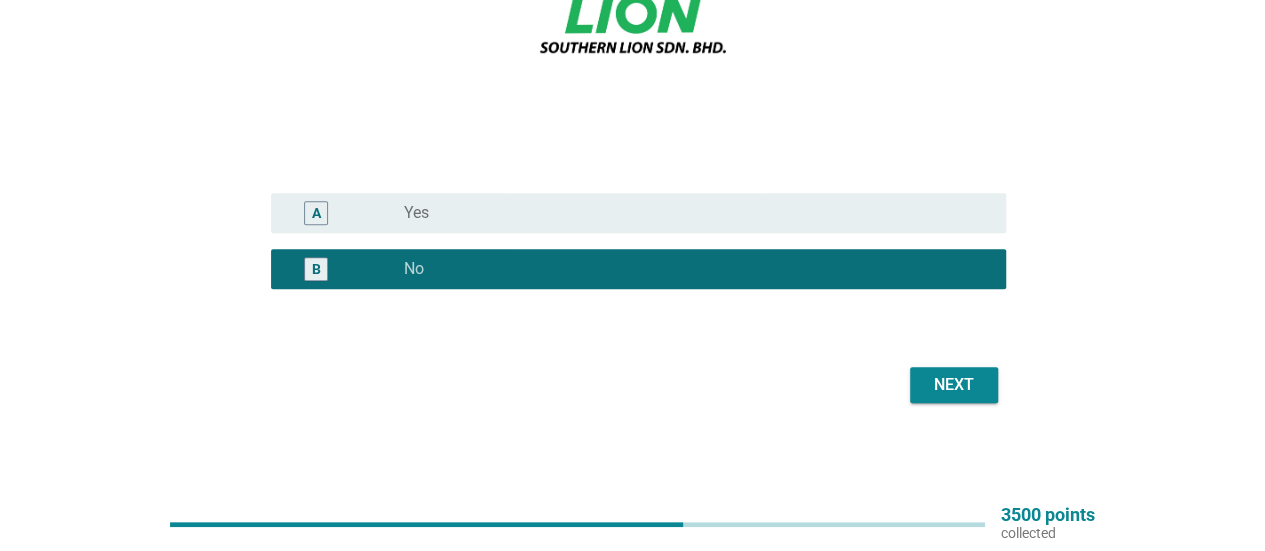 click on "Next" at bounding box center [954, 385] 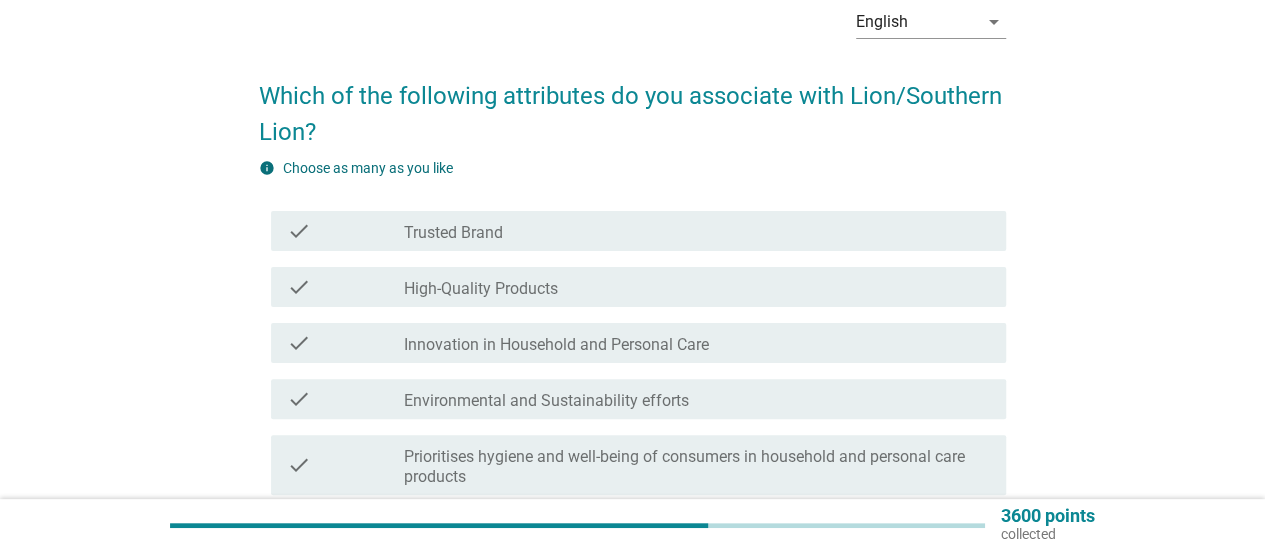 scroll, scrollTop: 100, scrollLeft: 0, axis: vertical 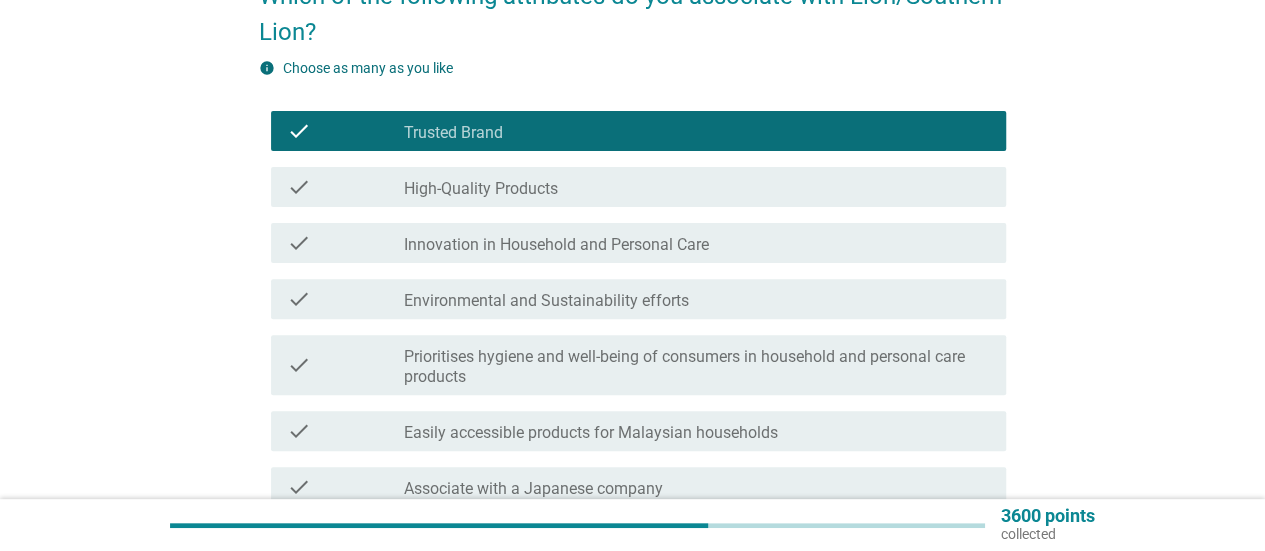 click on "check     check_box_outline_blank Easily accessible products for Malaysian households" at bounding box center [638, 431] 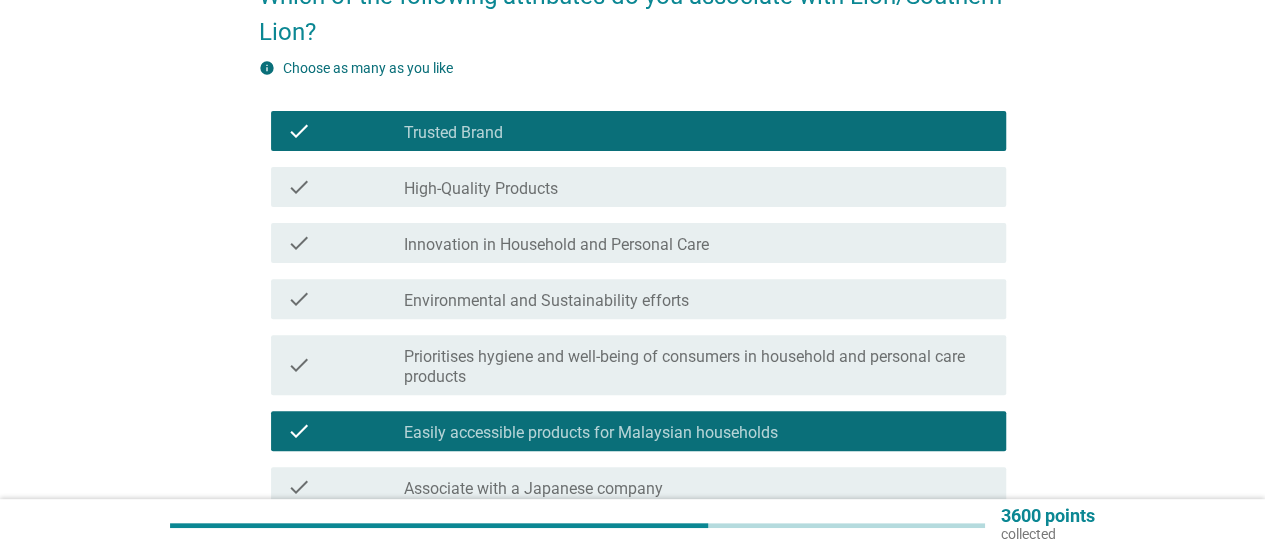 click on "check     check_box_outline_blank Prioritises hygiene and well-being of consumers in household and personal care products" at bounding box center [638, 365] 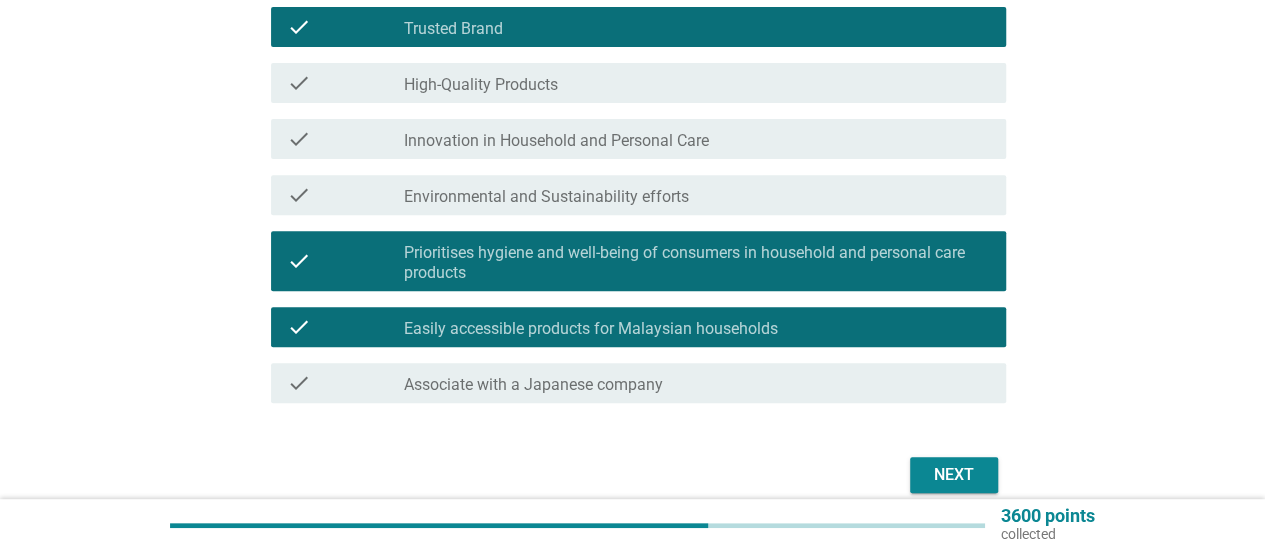 scroll, scrollTop: 394, scrollLeft: 0, axis: vertical 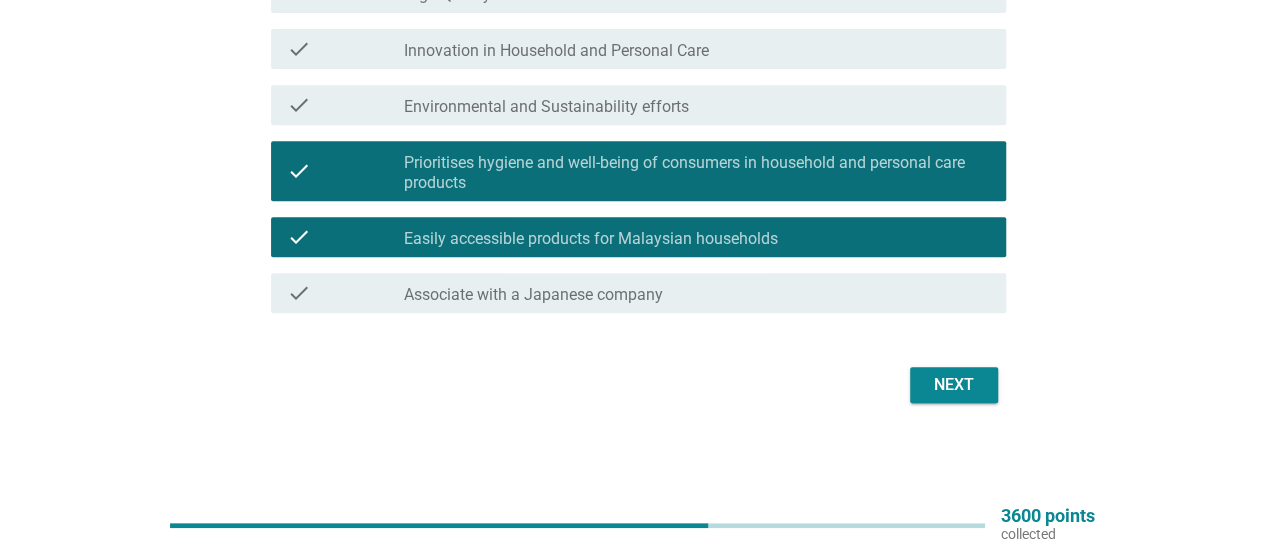 click on "Next" at bounding box center (954, 385) 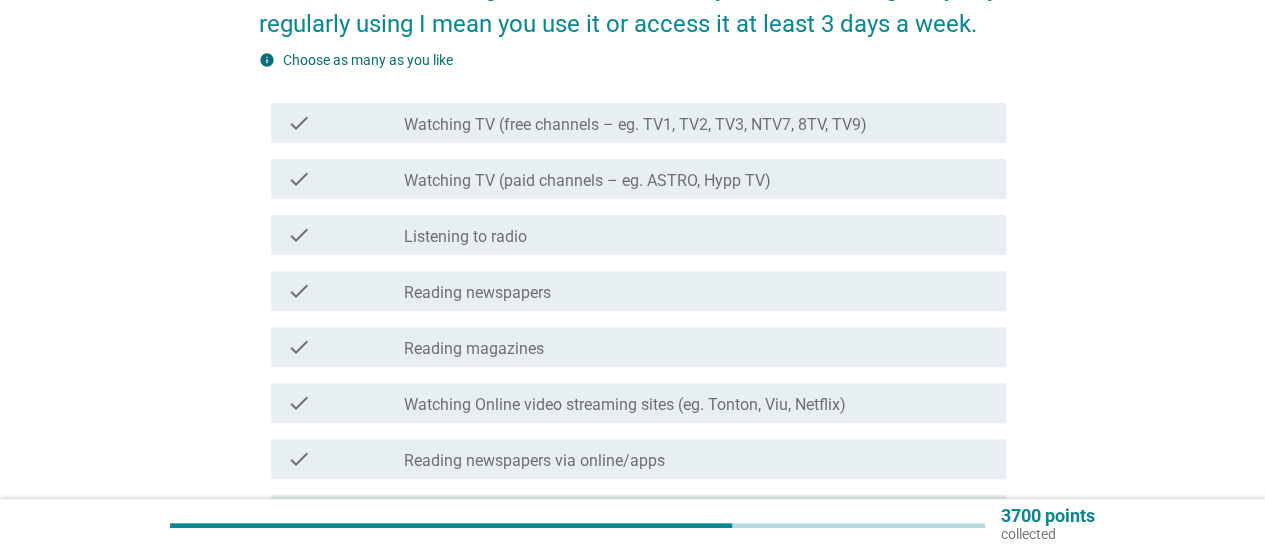 scroll, scrollTop: 300, scrollLeft: 0, axis: vertical 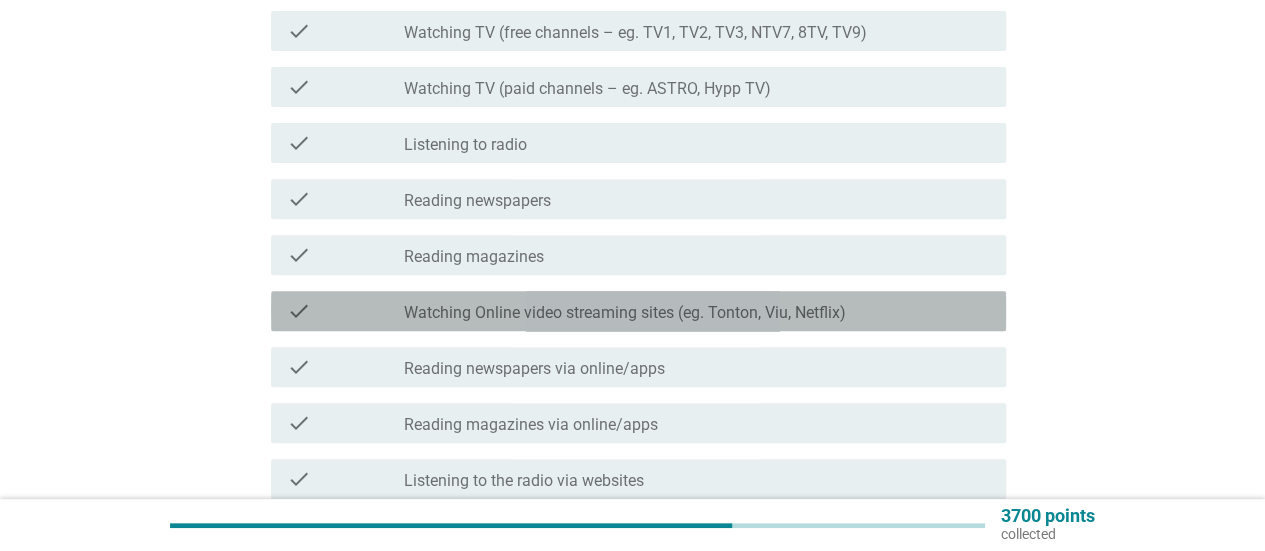click on "Watching Online video streaming sites (eg. Tonton, Viu, Netflix)" at bounding box center (625, 313) 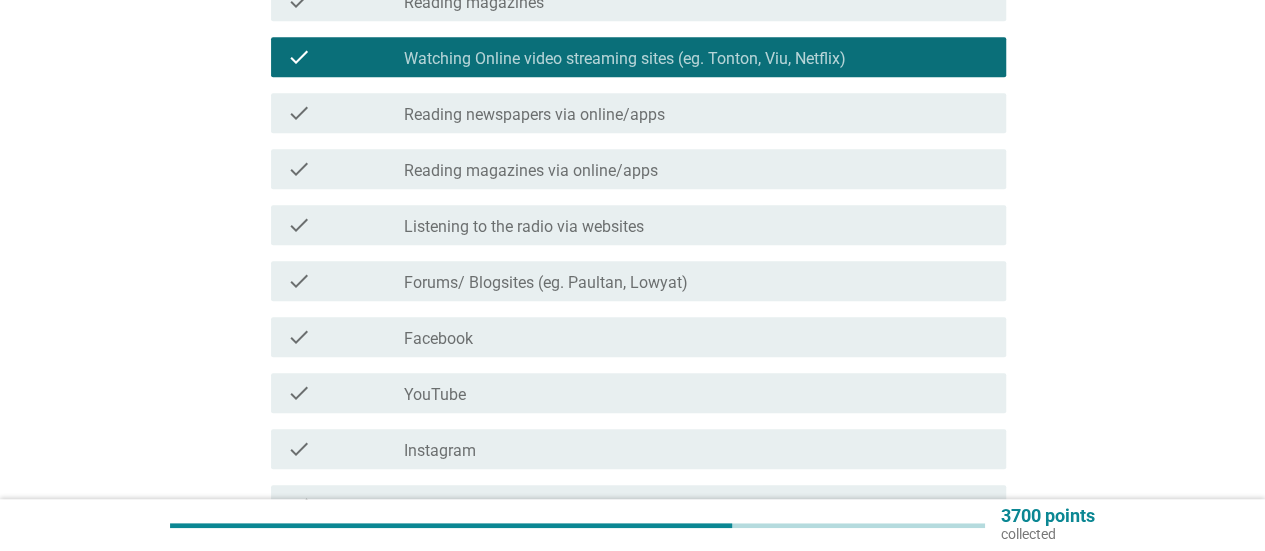 scroll, scrollTop: 600, scrollLeft: 0, axis: vertical 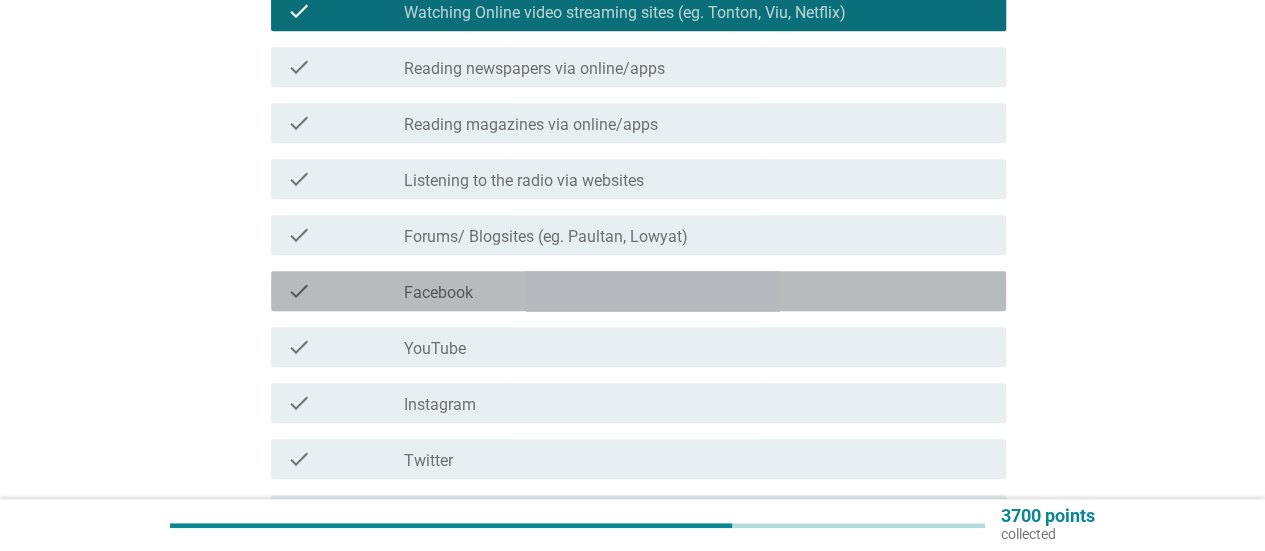 click on "check_box_outline_blank Facebook" at bounding box center (697, 291) 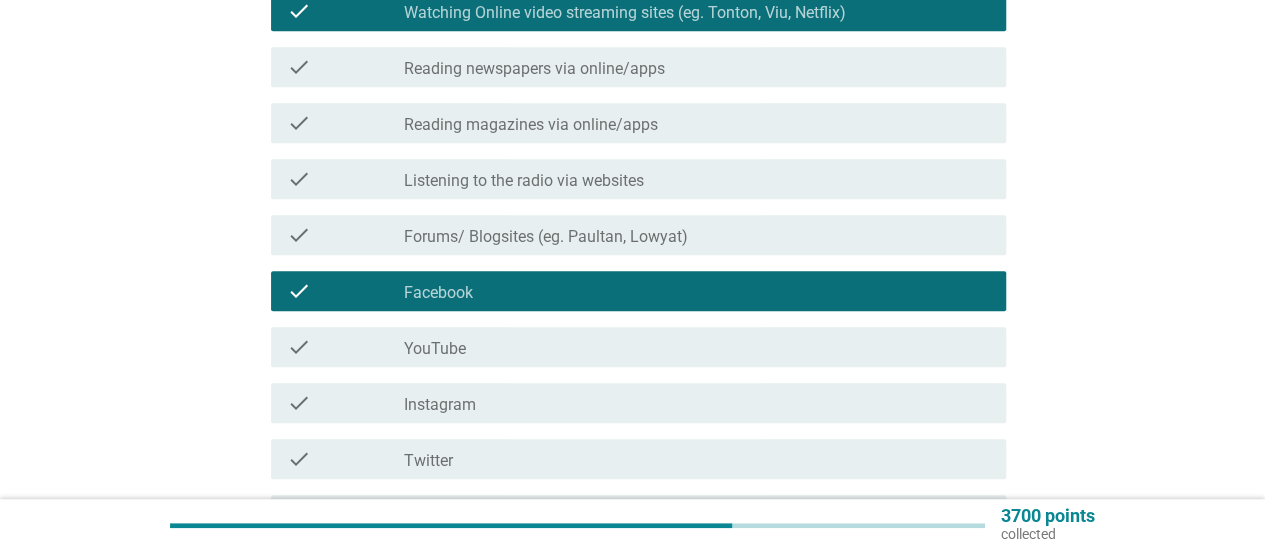click on "check_box_outline_blank YouTube" at bounding box center [697, 347] 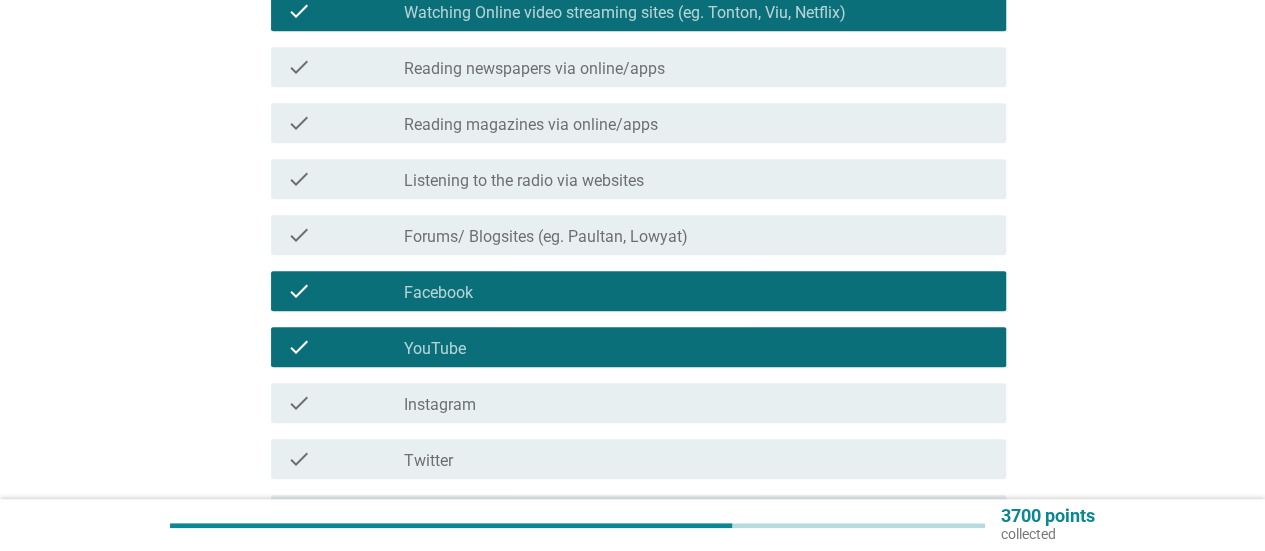click on "check_box_outline_blank Instagram" at bounding box center [697, 403] 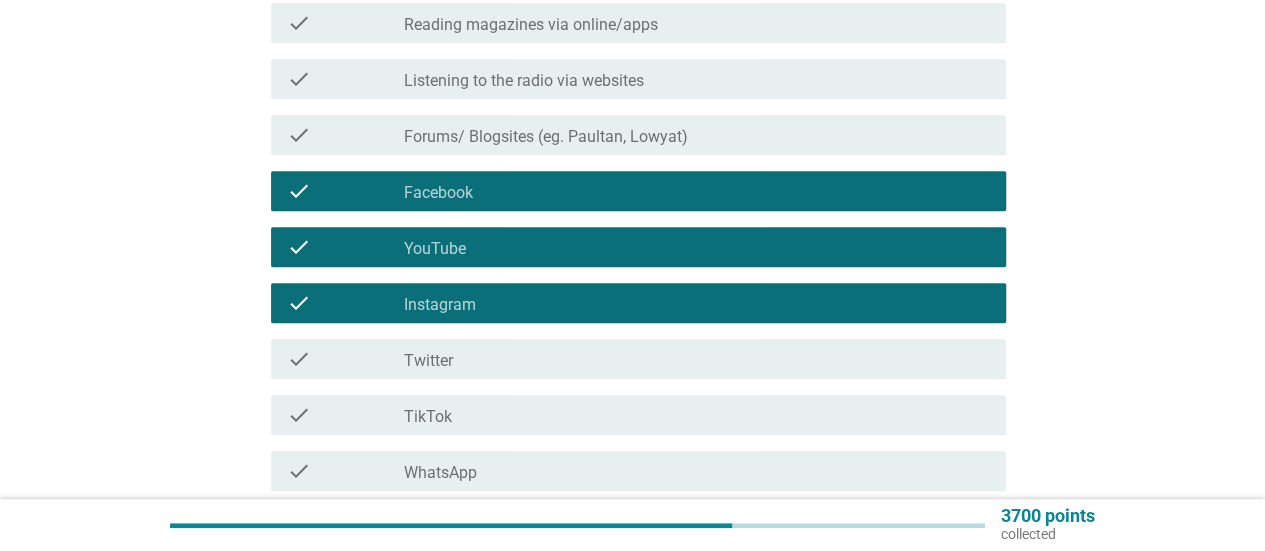 click on "check_box_outline_blank TikTok" at bounding box center [697, 415] 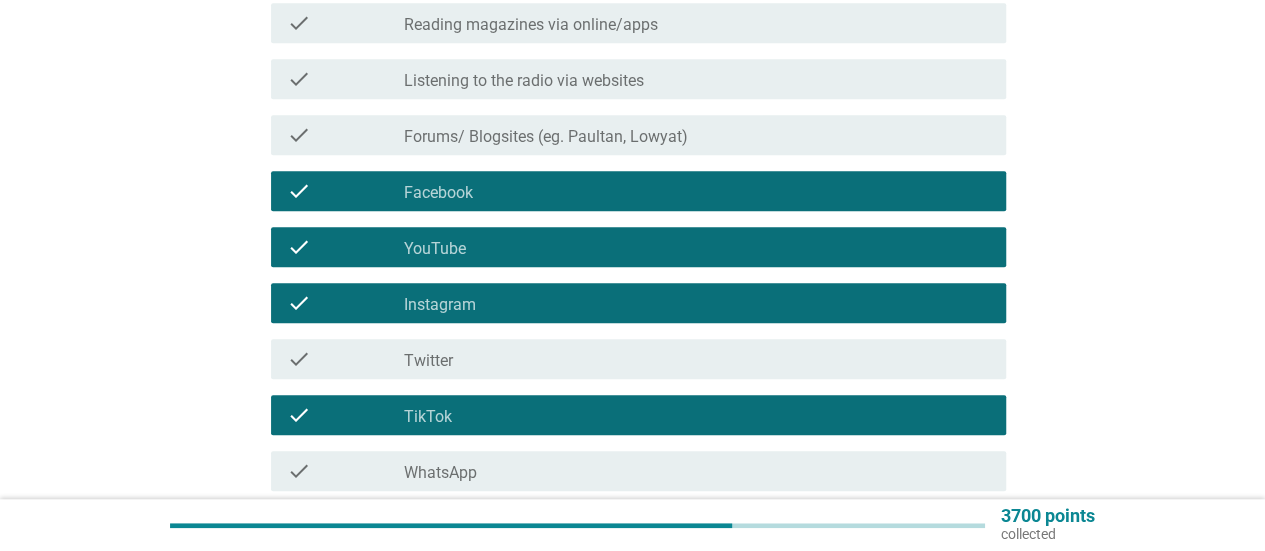 scroll, scrollTop: 800, scrollLeft: 0, axis: vertical 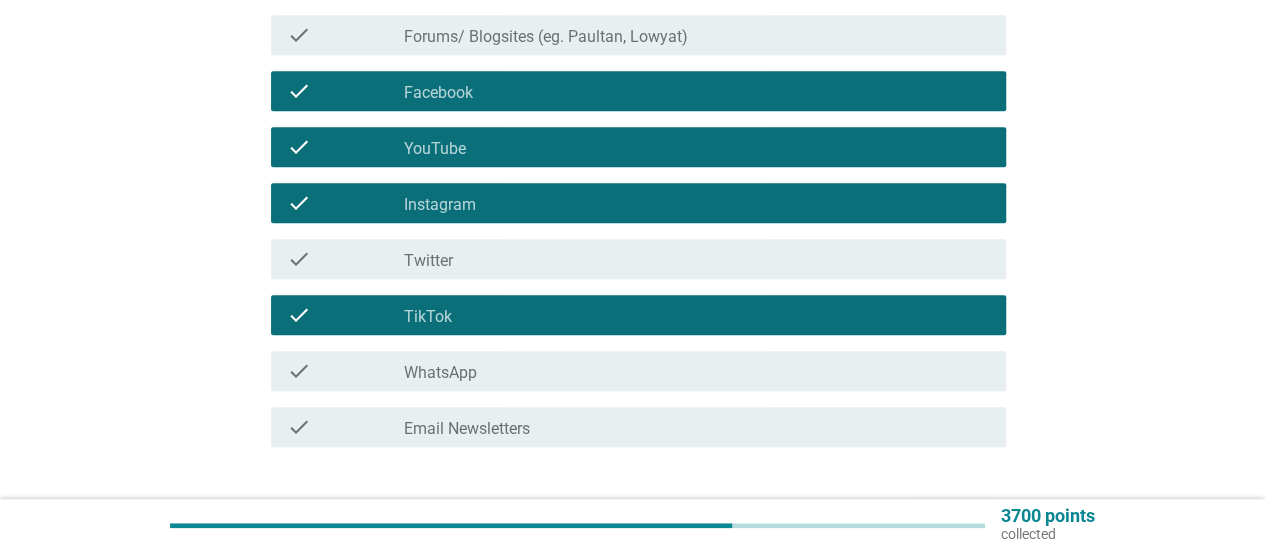 click on "check_box_outline_blank WhatsApp" at bounding box center (697, 371) 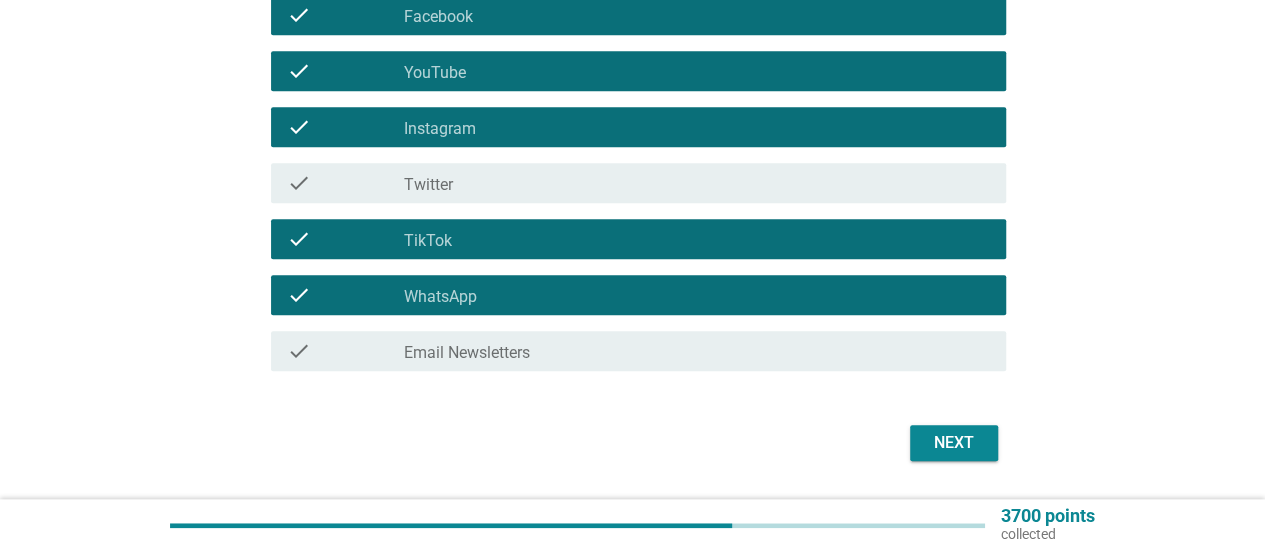 scroll, scrollTop: 934, scrollLeft: 0, axis: vertical 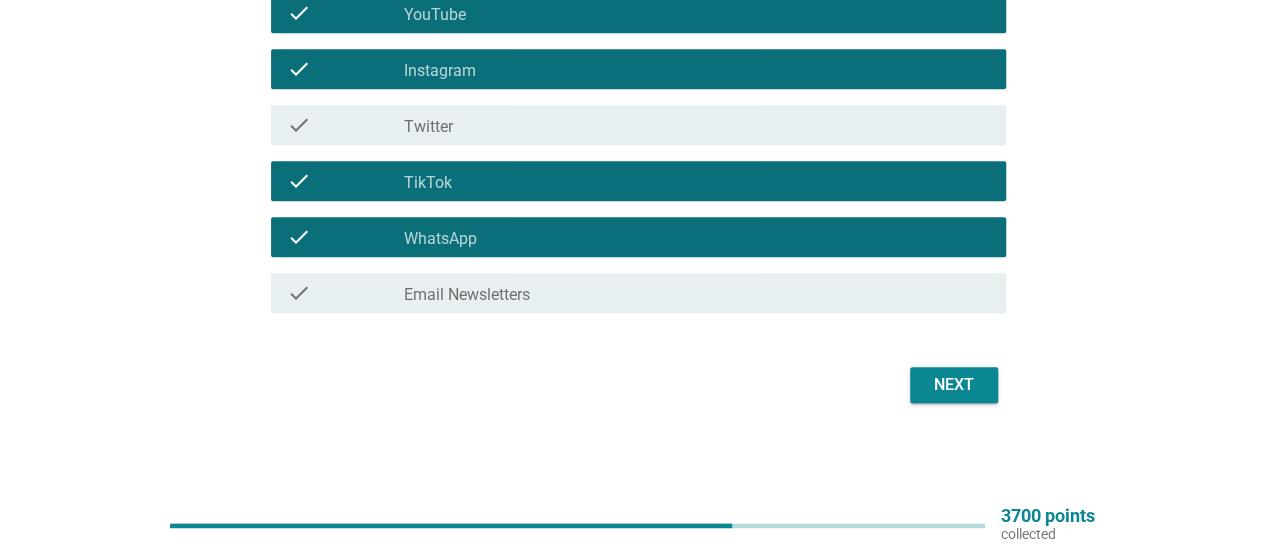 click on "Next" at bounding box center [954, 385] 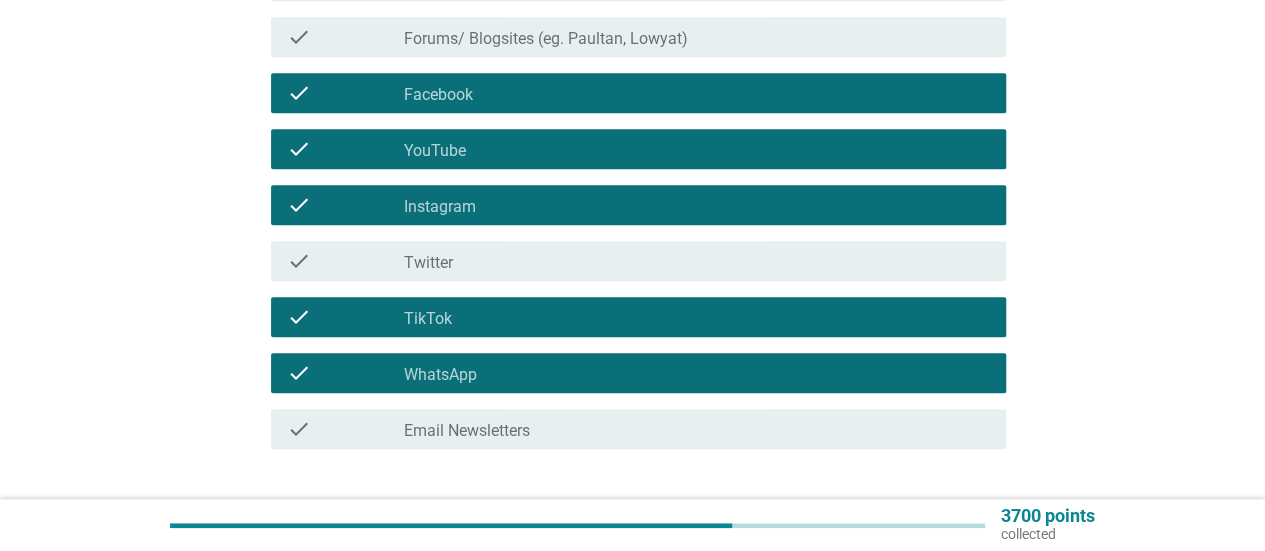 scroll, scrollTop: 934, scrollLeft: 0, axis: vertical 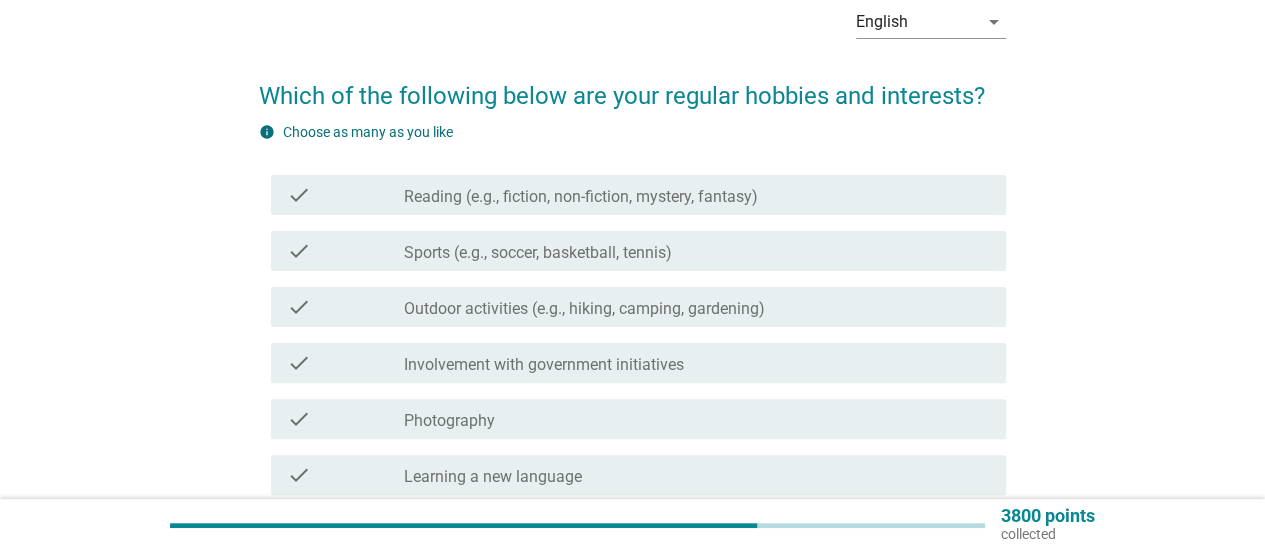 click on "check_box_outline_blank Sports (e.g., soccer, basketball, tennis)" at bounding box center [697, 251] 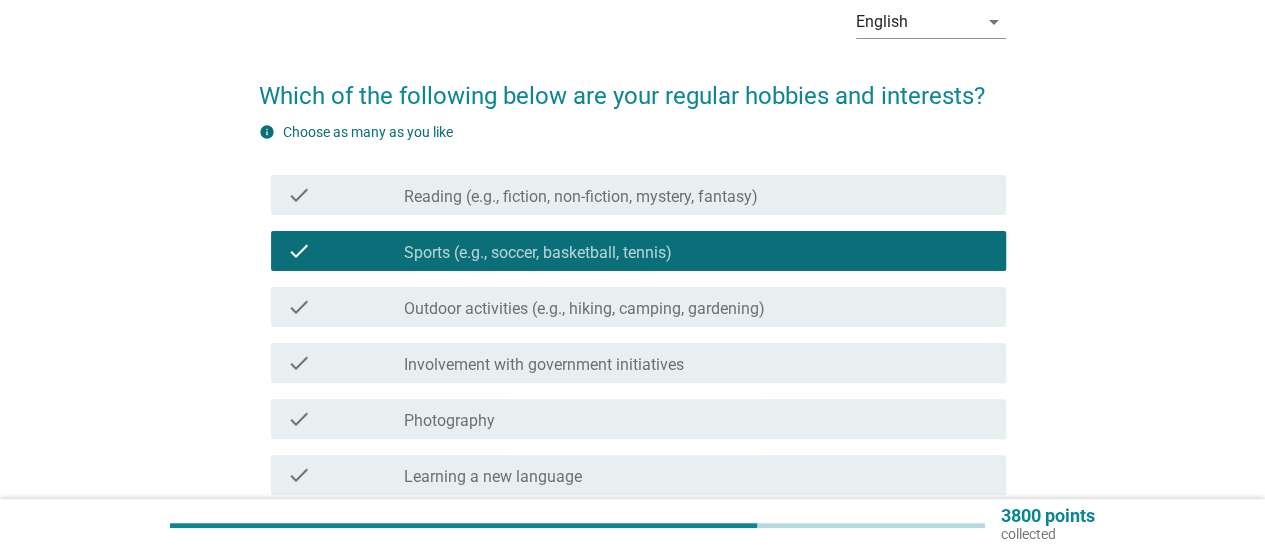 scroll, scrollTop: 200, scrollLeft: 0, axis: vertical 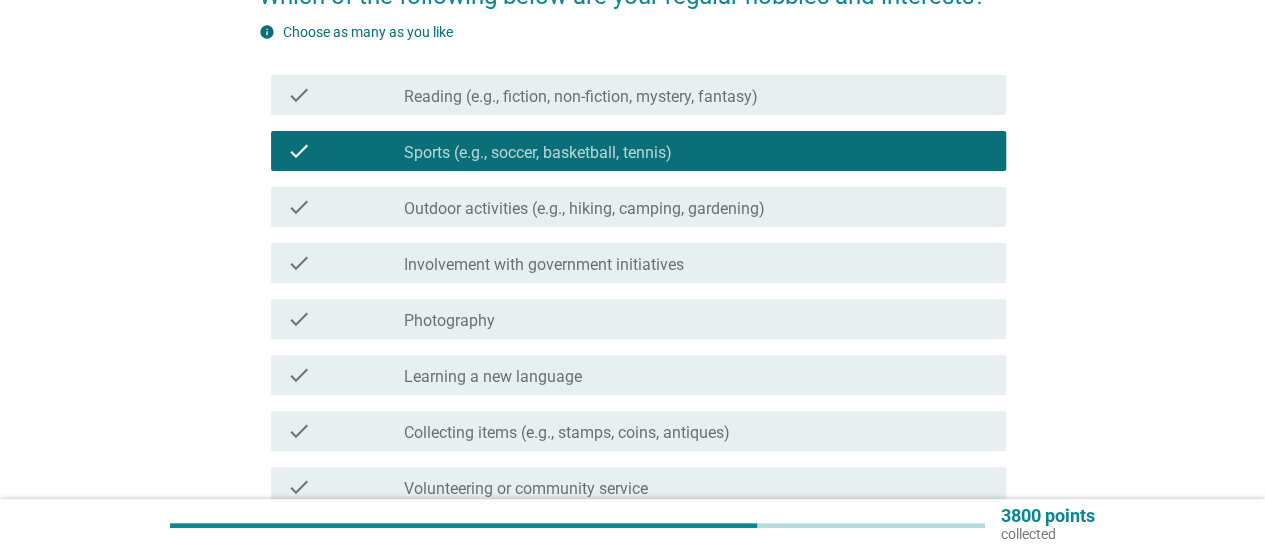 click on "check_box_outline_blank Reading (e.g., fiction, non-fiction, mystery, fantasy)" at bounding box center [697, 95] 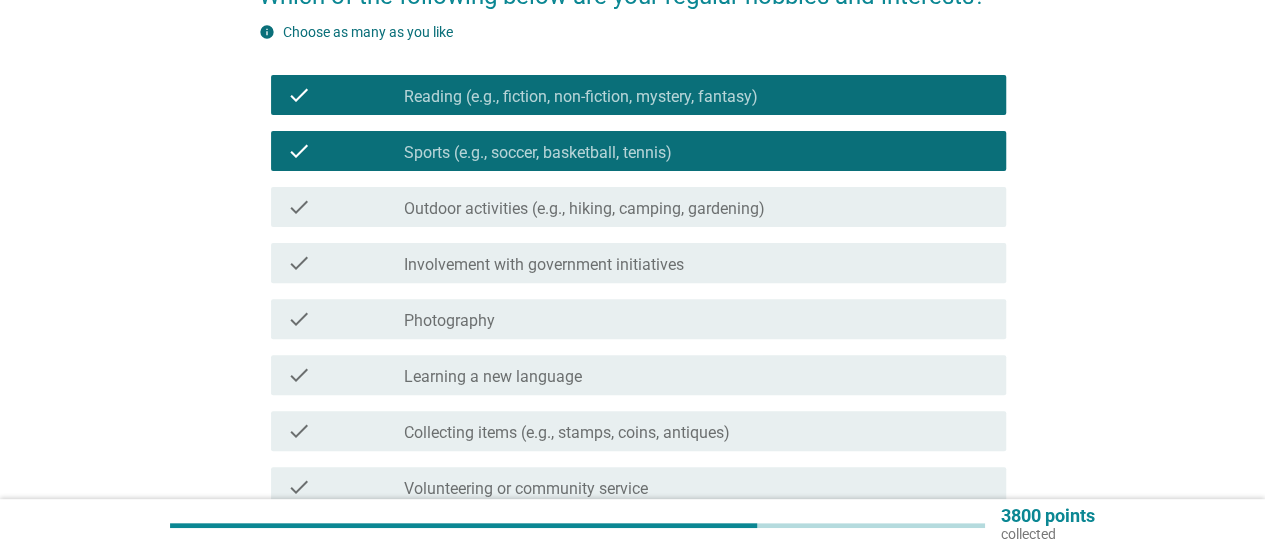 click on "Outdoor activities (e.g., hiking, camping, gardening)" at bounding box center [584, 209] 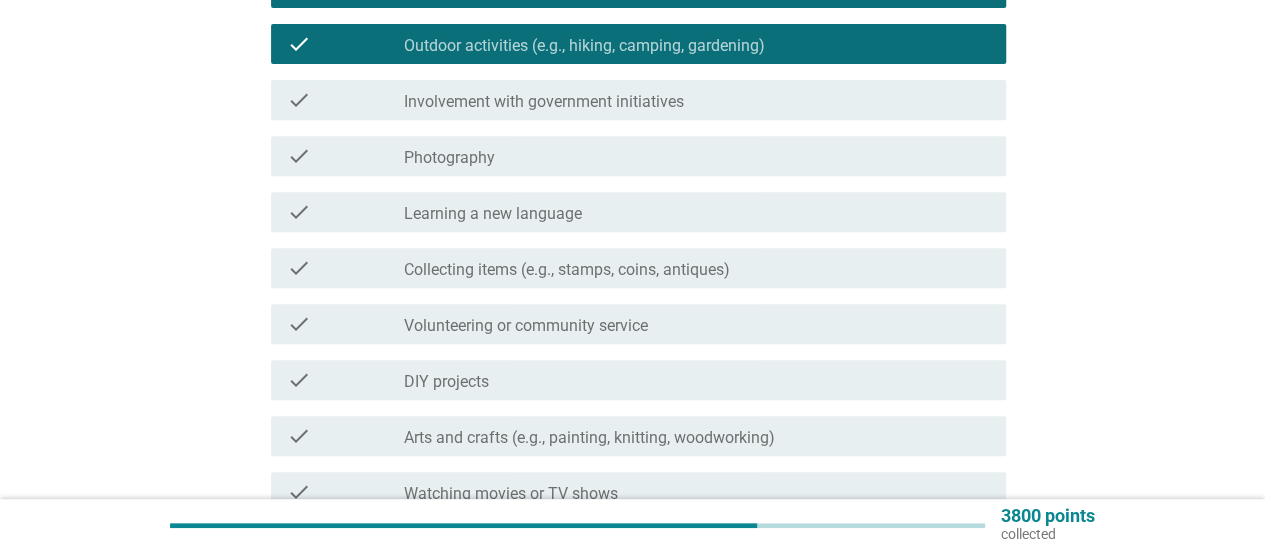 scroll, scrollTop: 400, scrollLeft: 0, axis: vertical 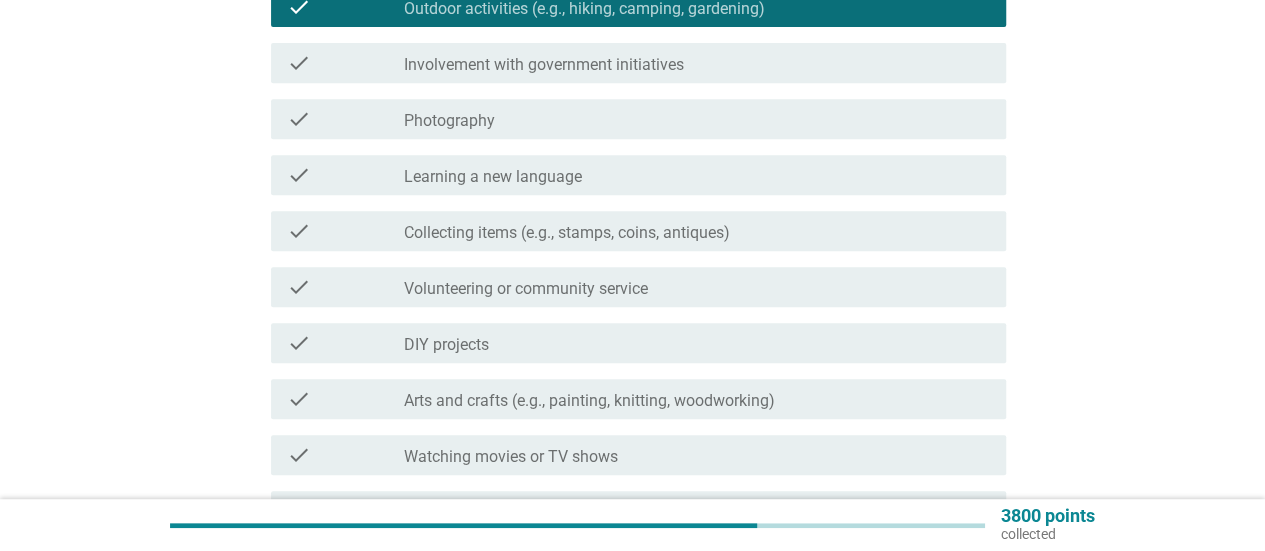 click on "Arts and crafts (e.g., painting, knitting, woodworking)" at bounding box center (589, 401) 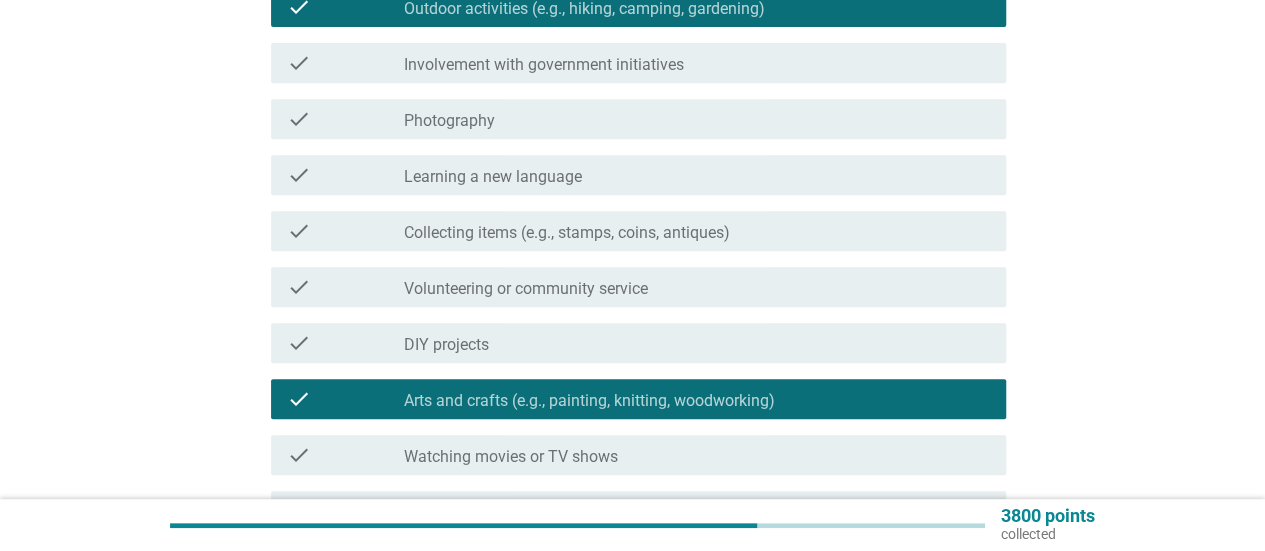 scroll, scrollTop: 500, scrollLeft: 0, axis: vertical 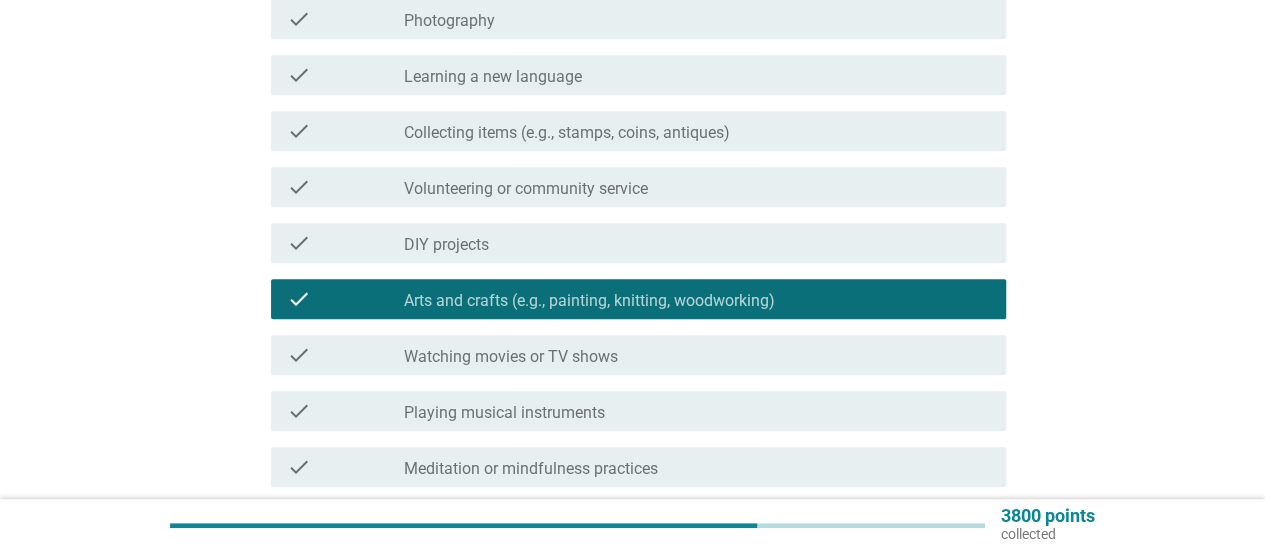 click on "check_box_outline_blank Watching movies or TV shows" at bounding box center [697, 355] 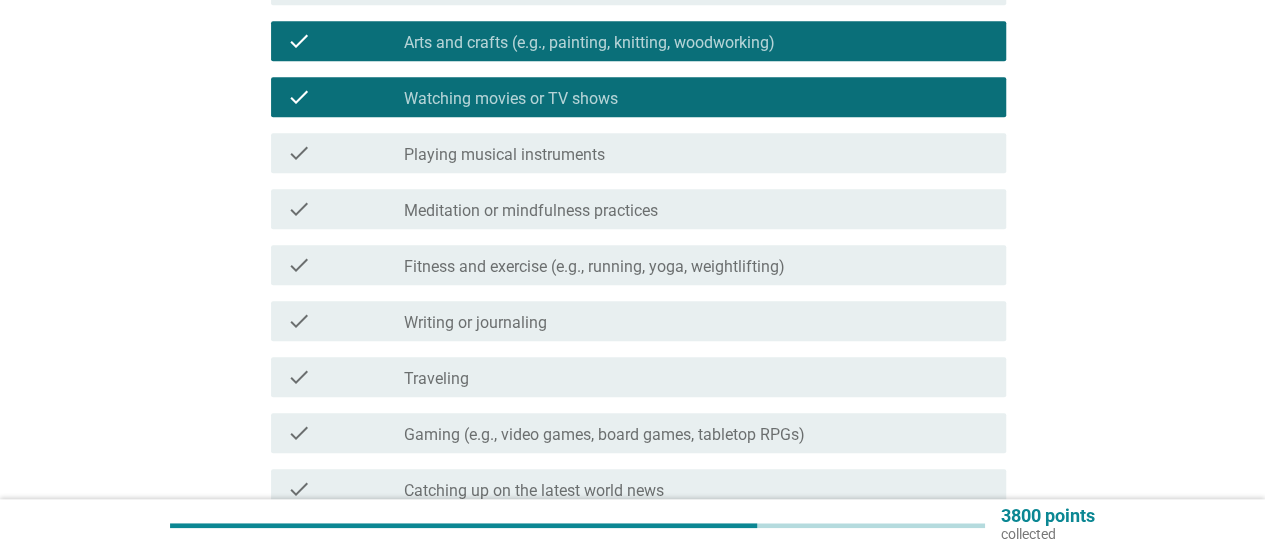 scroll, scrollTop: 800, scrollLeft: 0, axis: vertical 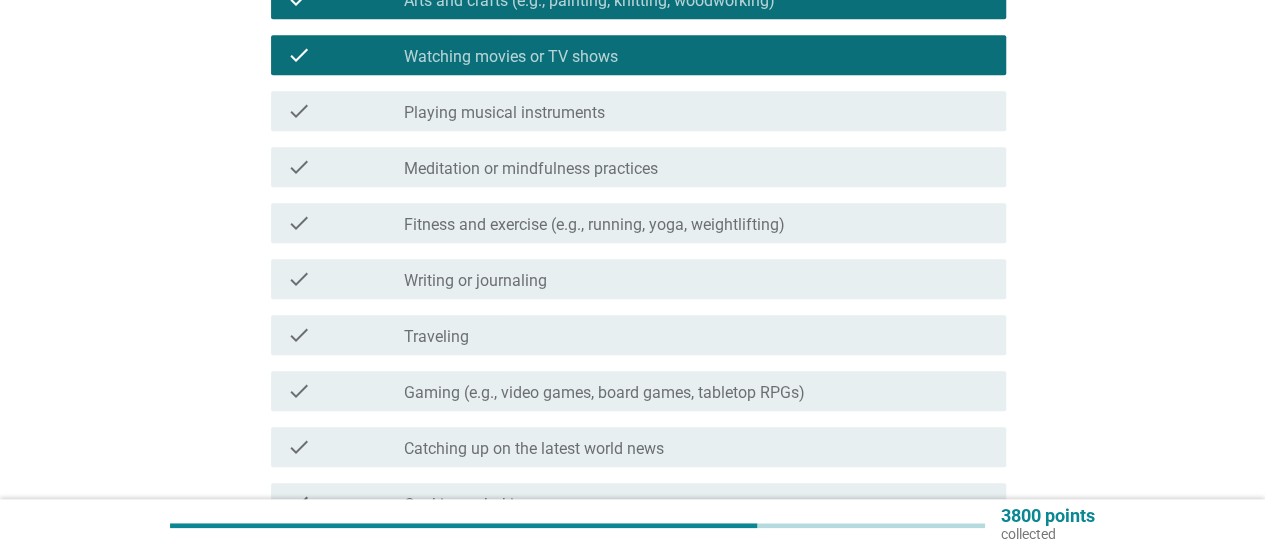 click on "check_box_outline_blank Traveling" at bounding box center [697, 335] 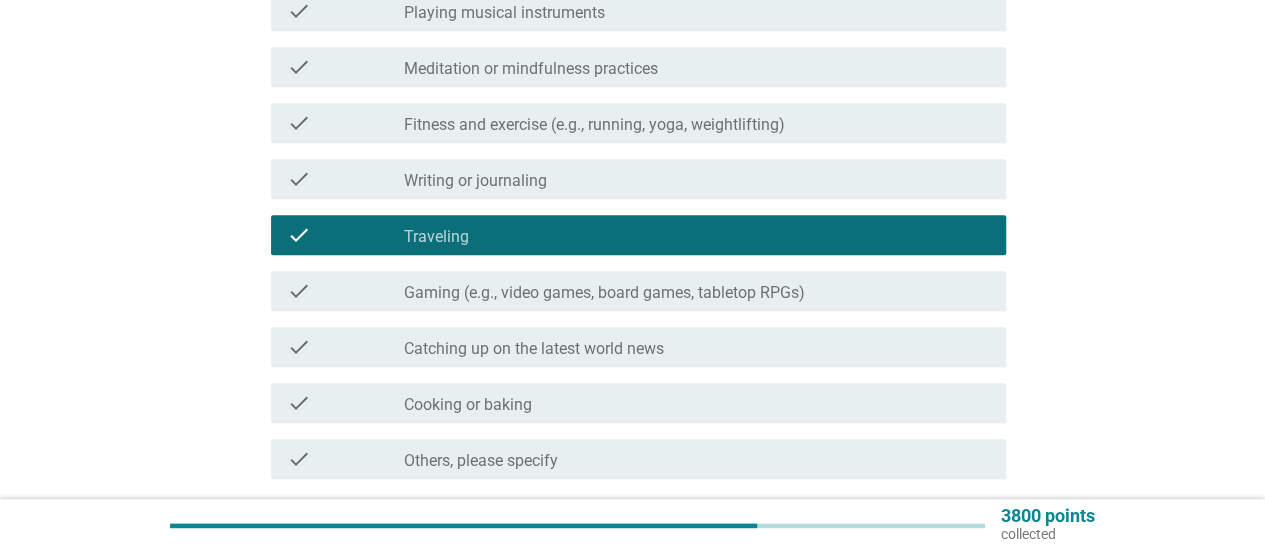 scroll, scrollTop: 1000, scrollLeft: 0, axis: vertical 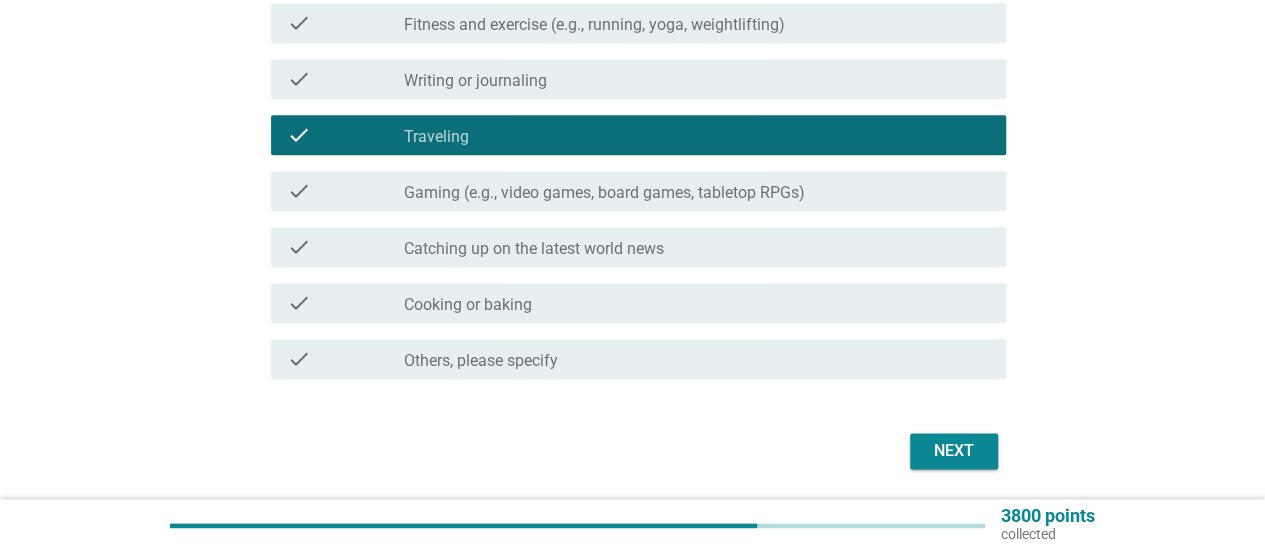 click on "check_box_outline_blank Cooking or baking" at bounding box center (697, 303) 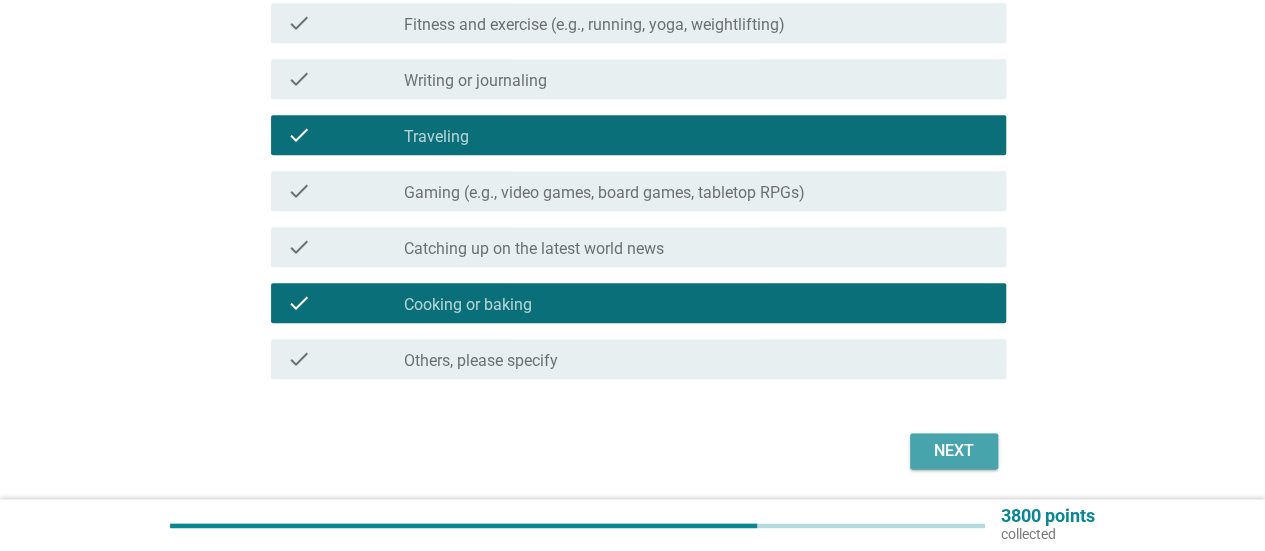 click on "Next" at bounding box center (954, 451) 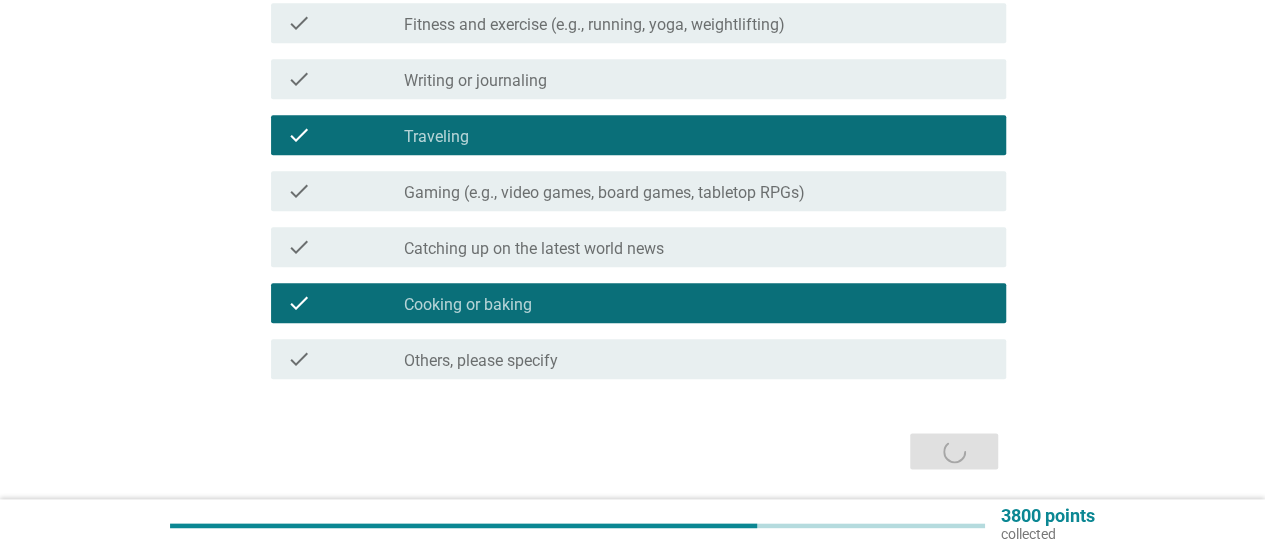scroll, scrollTop: 0, scrollLeft: 0, axis: both 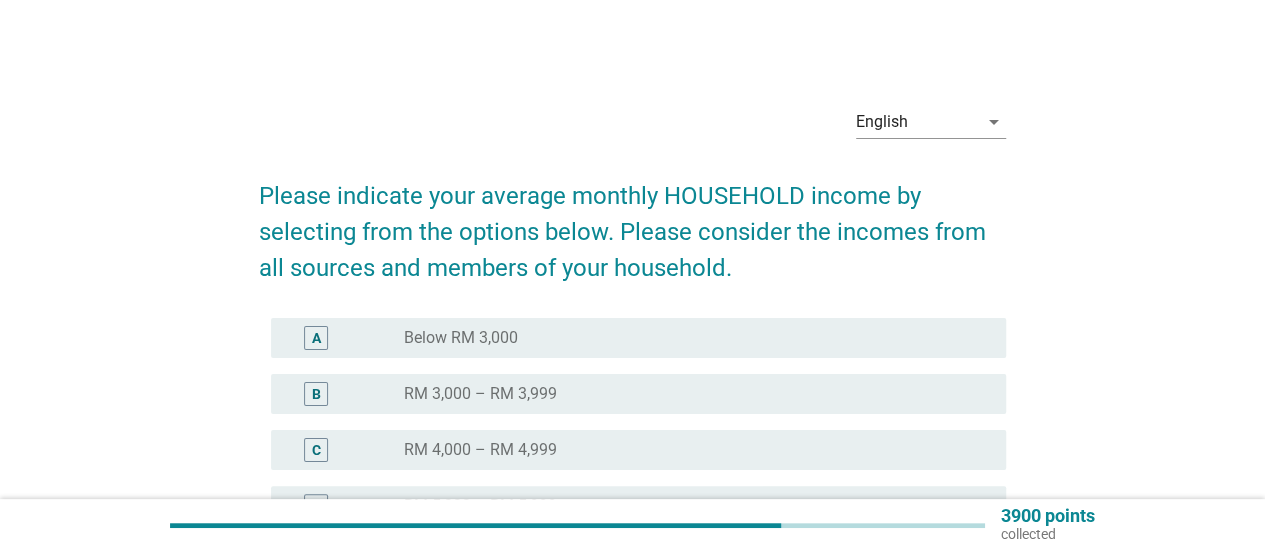 click on "B" at bounding box center (345, 394) 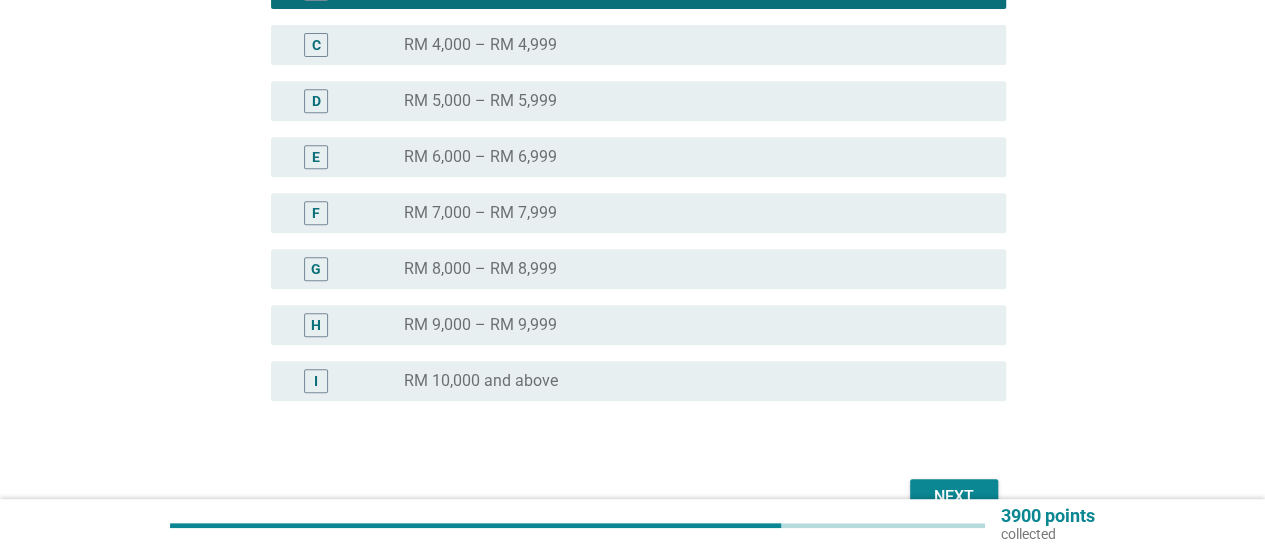 scroll, scrollTop: 516, scrollLeft: 0, axis: vertical 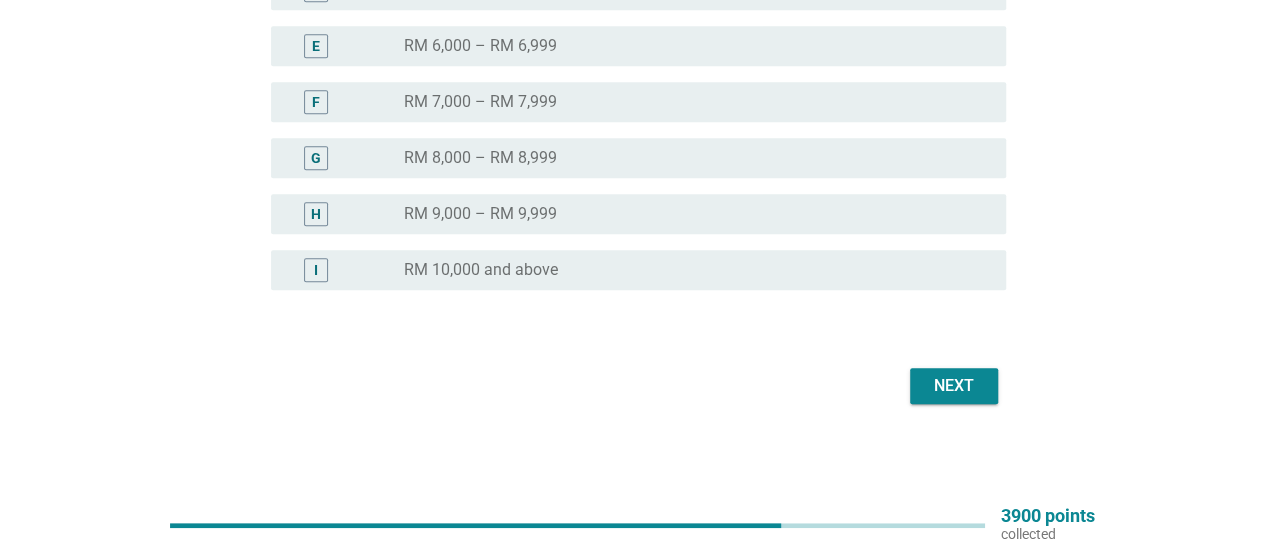 click on "Next" at bounding box center (954, 386) 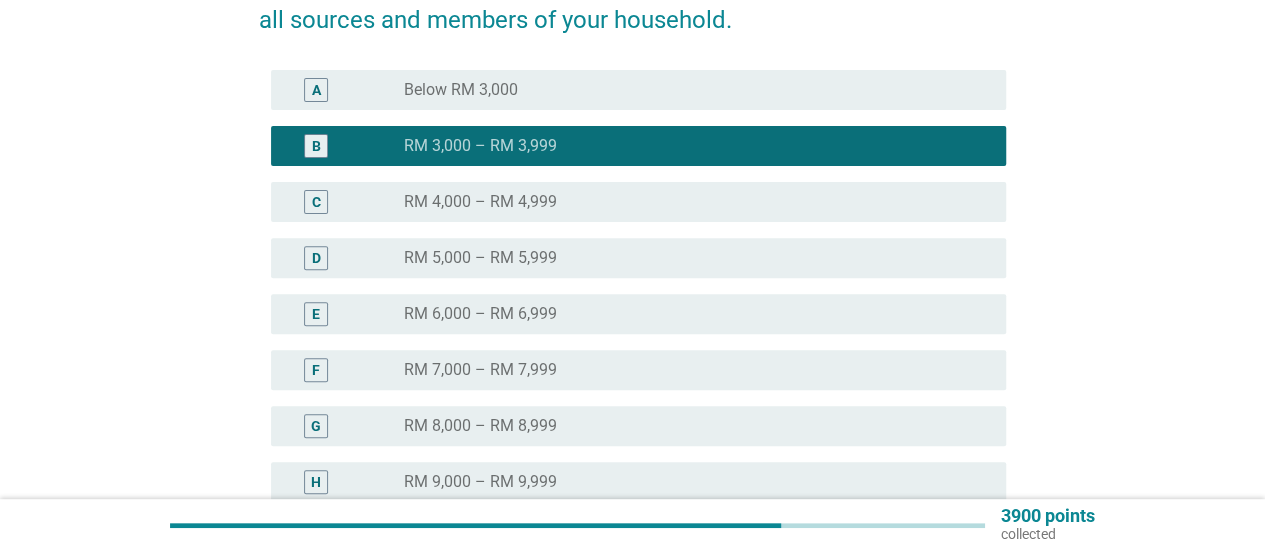 scroll, scrollTop: 516, scrollLeft: 0, axis: vertical 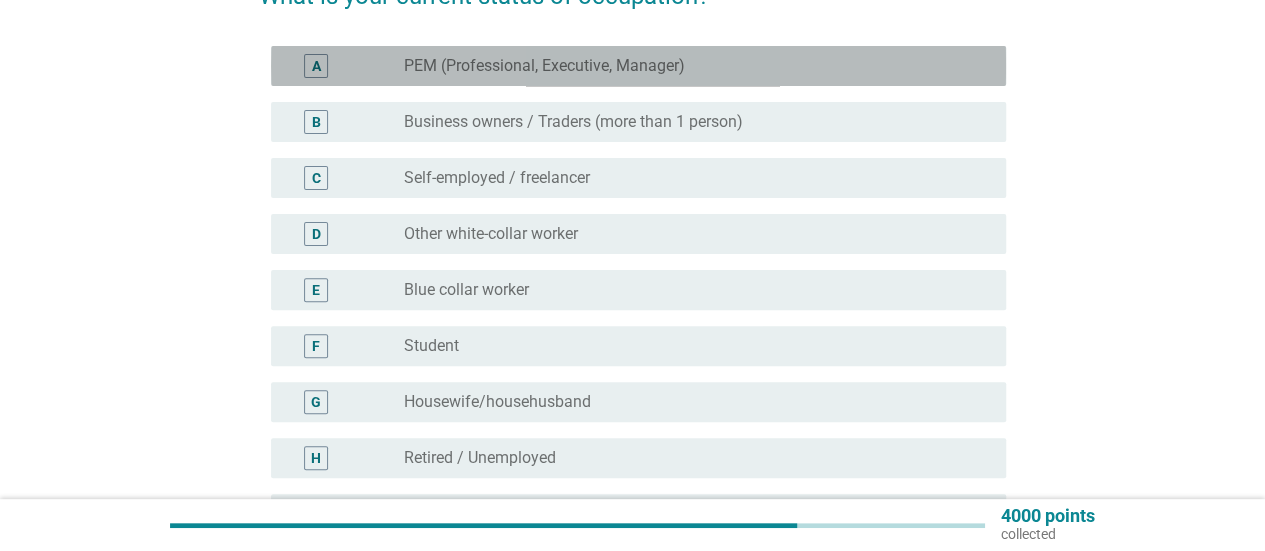 click on "A" at bounding box center [345, 66] 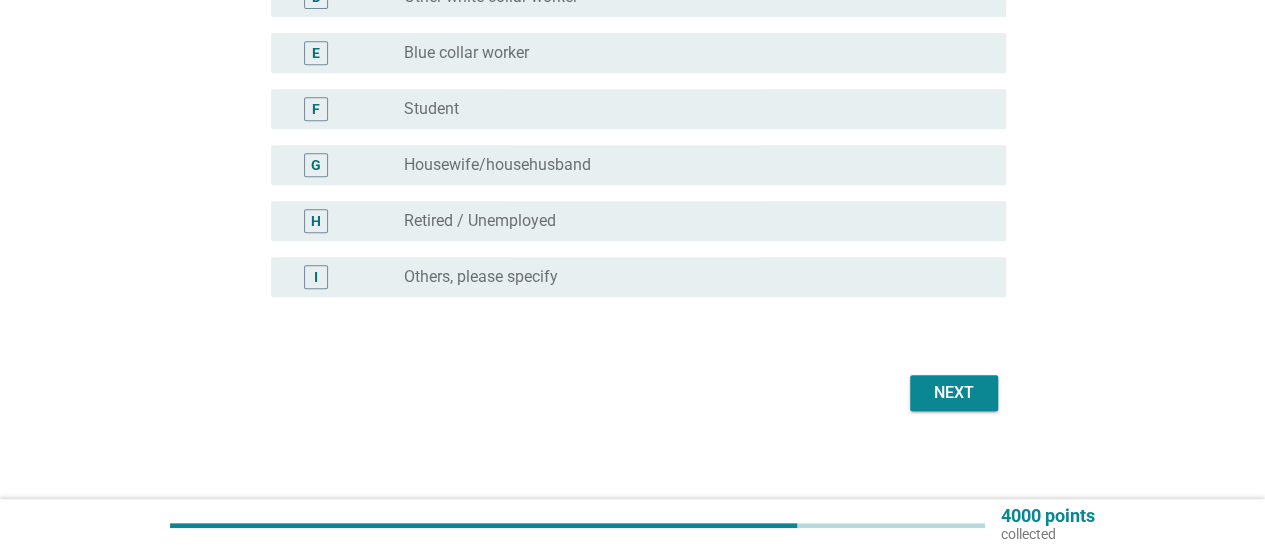 scroll, scrollTop: 444, scrollLeft: 0, axis: vertical 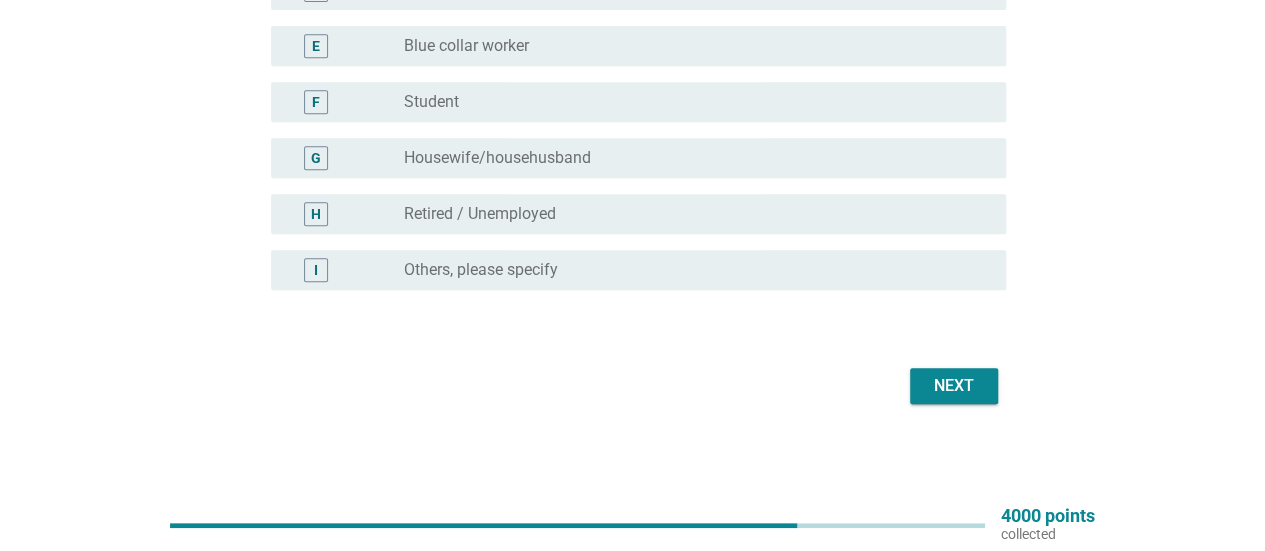 click on "Next" at bounding box center (954, 386) 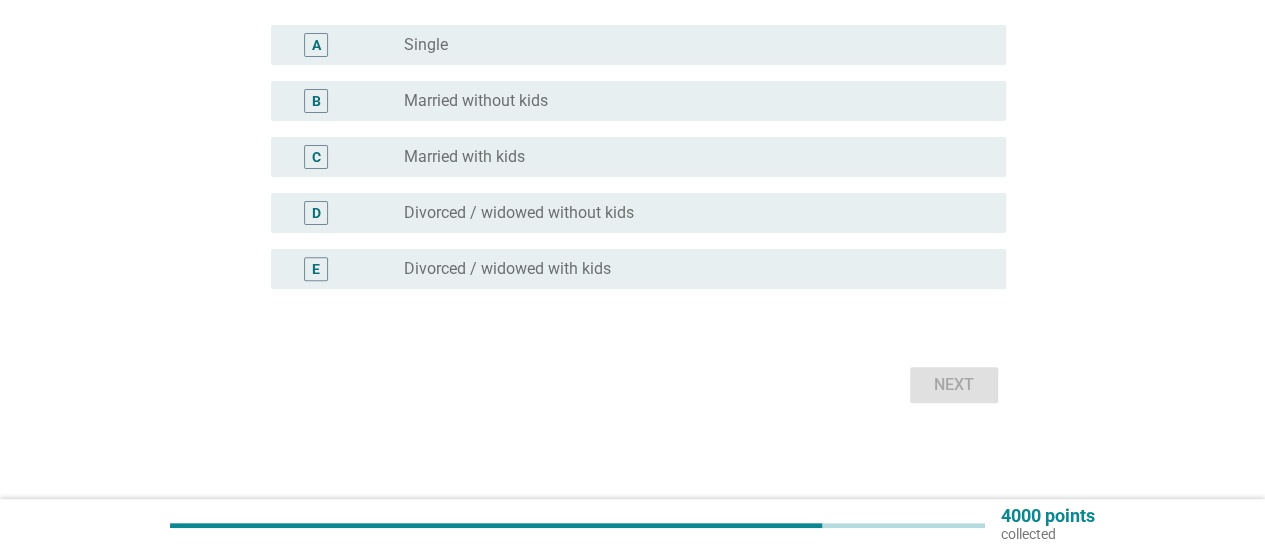 scroll, scrollTop: 0, scrollLeft: 0, axis: both 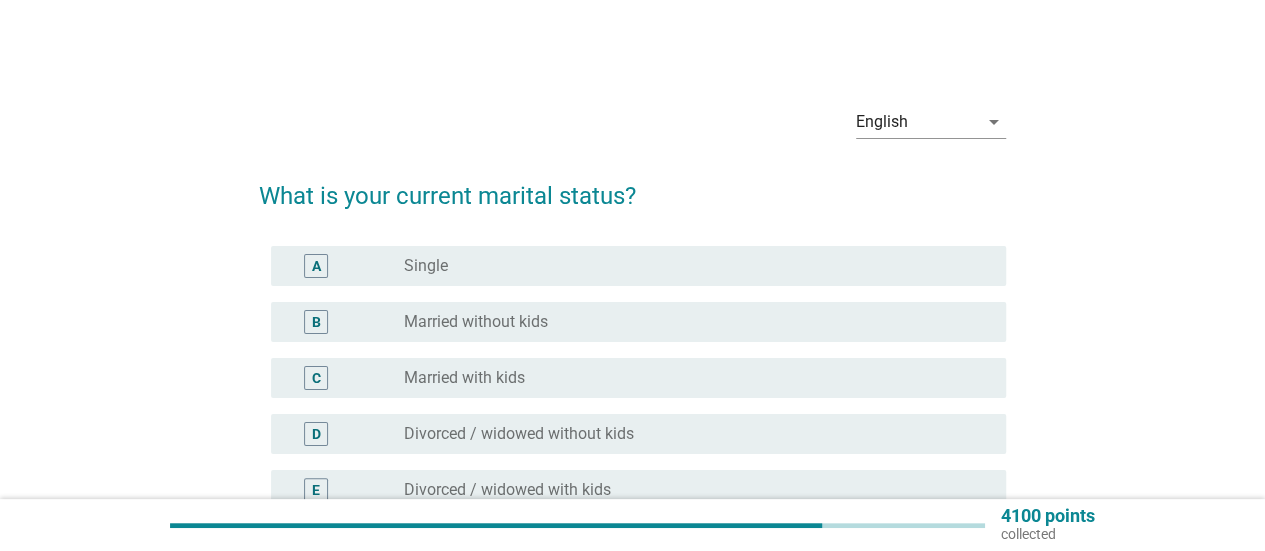 click on "radio_button_unchecked Single" at bounding box center [689, 266] 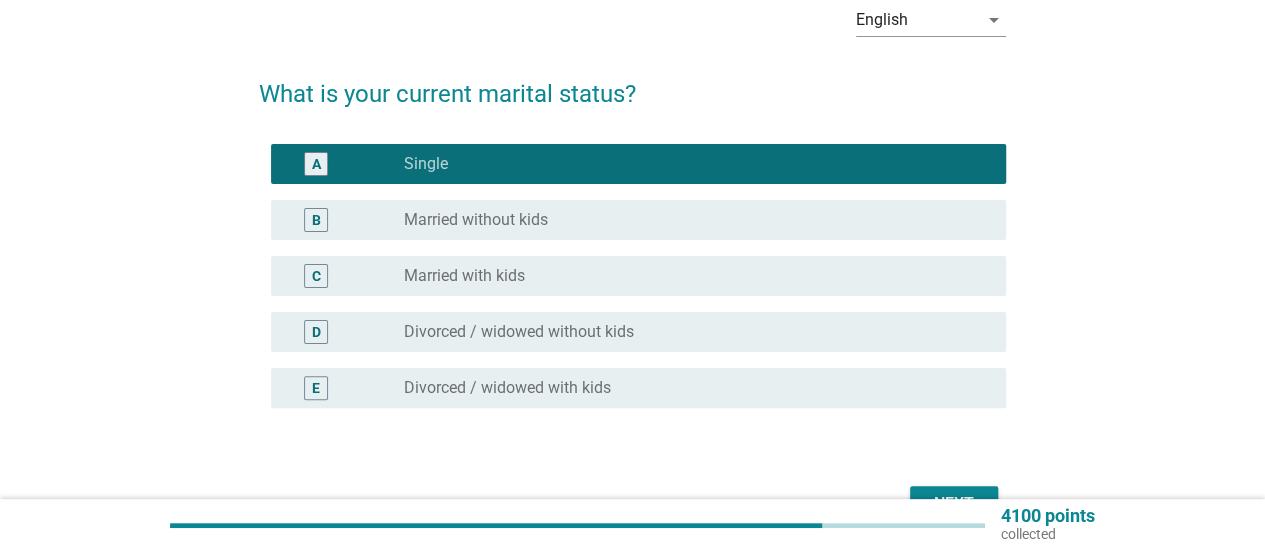scroll, scrollTop: 220, scrollLeft: 0, axis: vertical 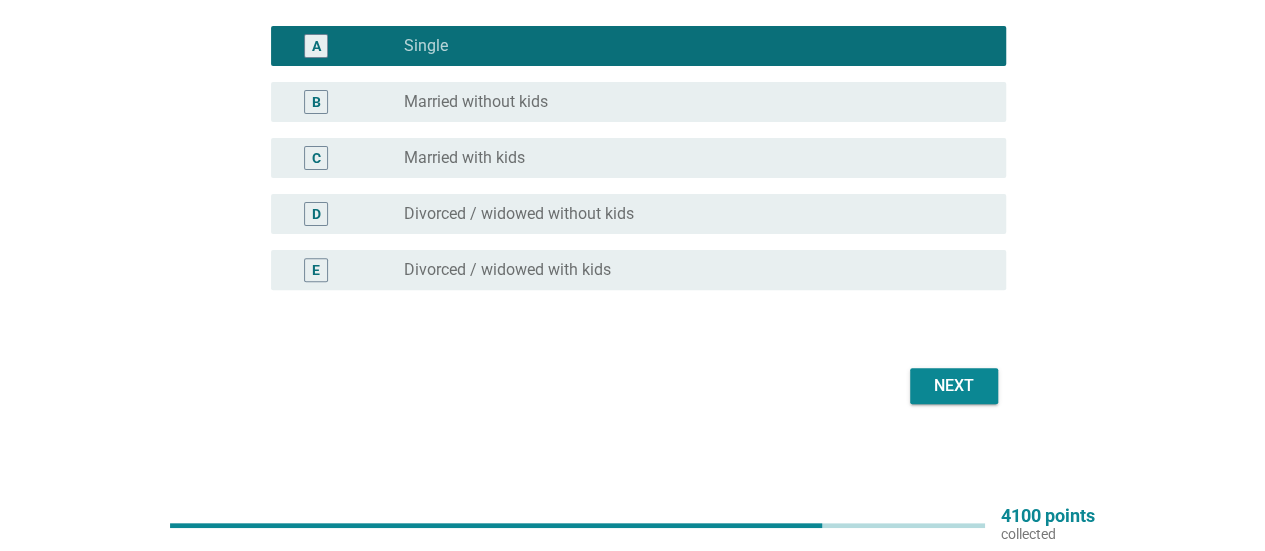 click on "Next" at bounding box center (954, 386) 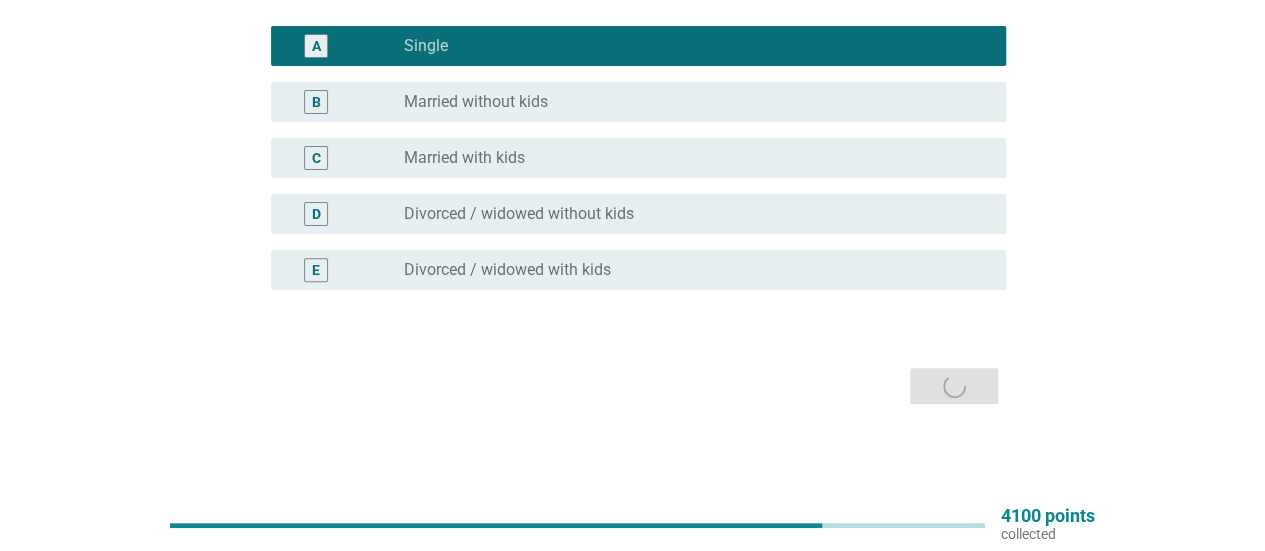 scroll, scrollTop: 120, scrollLeft: 0, axis: vertical 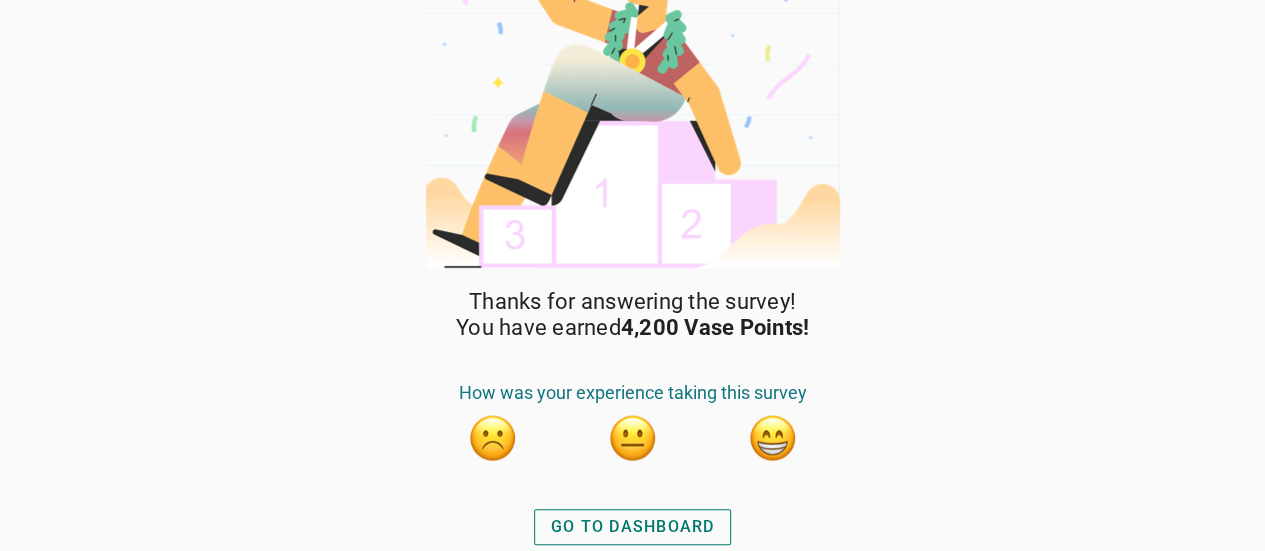 click on "GO TO DASHBOARD" at bounding box center (633, 527) 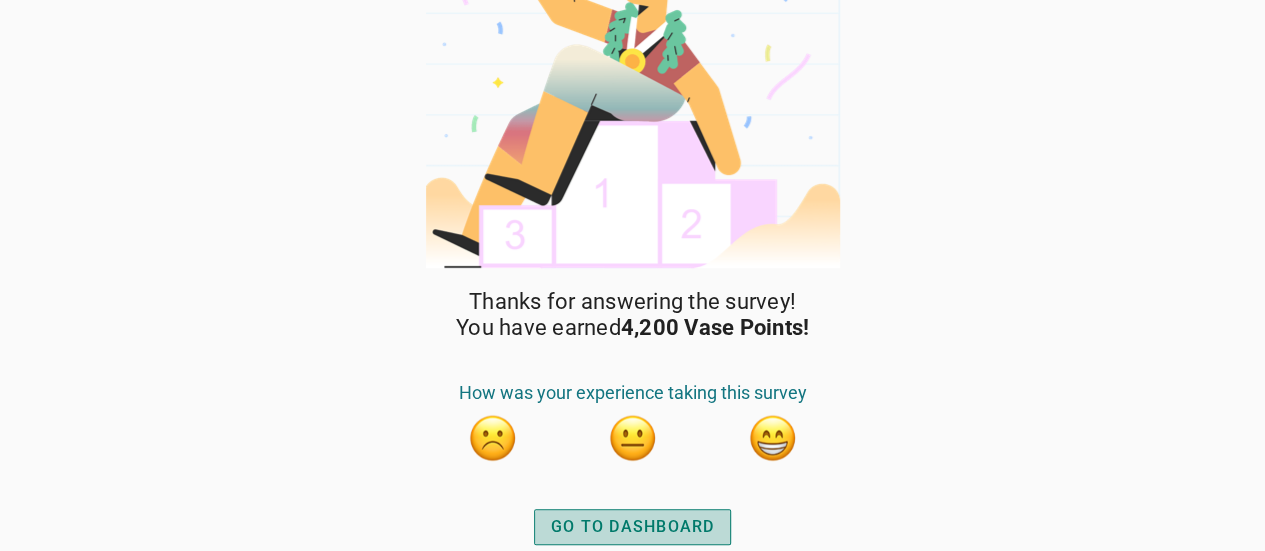 scroll, scrollTop: 0, scrollLeft: 0, axis: both 